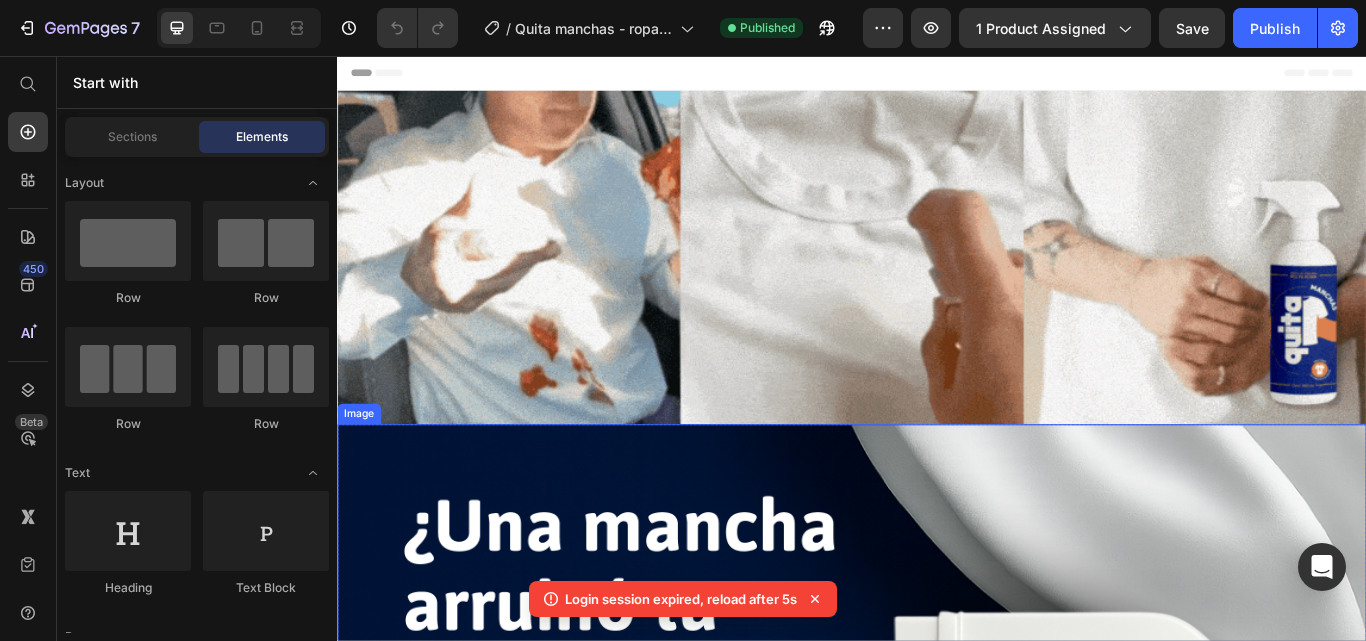scroll, scrollTop: 700, scrollLeft: 0, axis: vertical 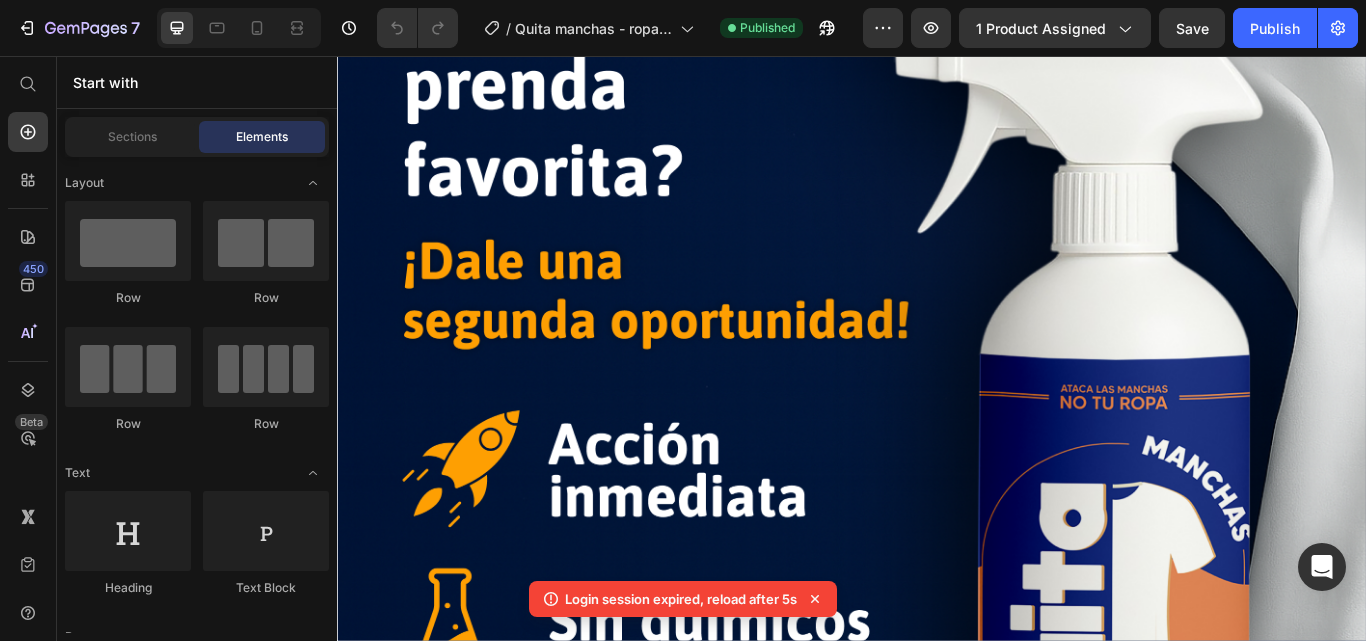 click on "Login session expired, reload after 5s" at bounding box center [681, 599] 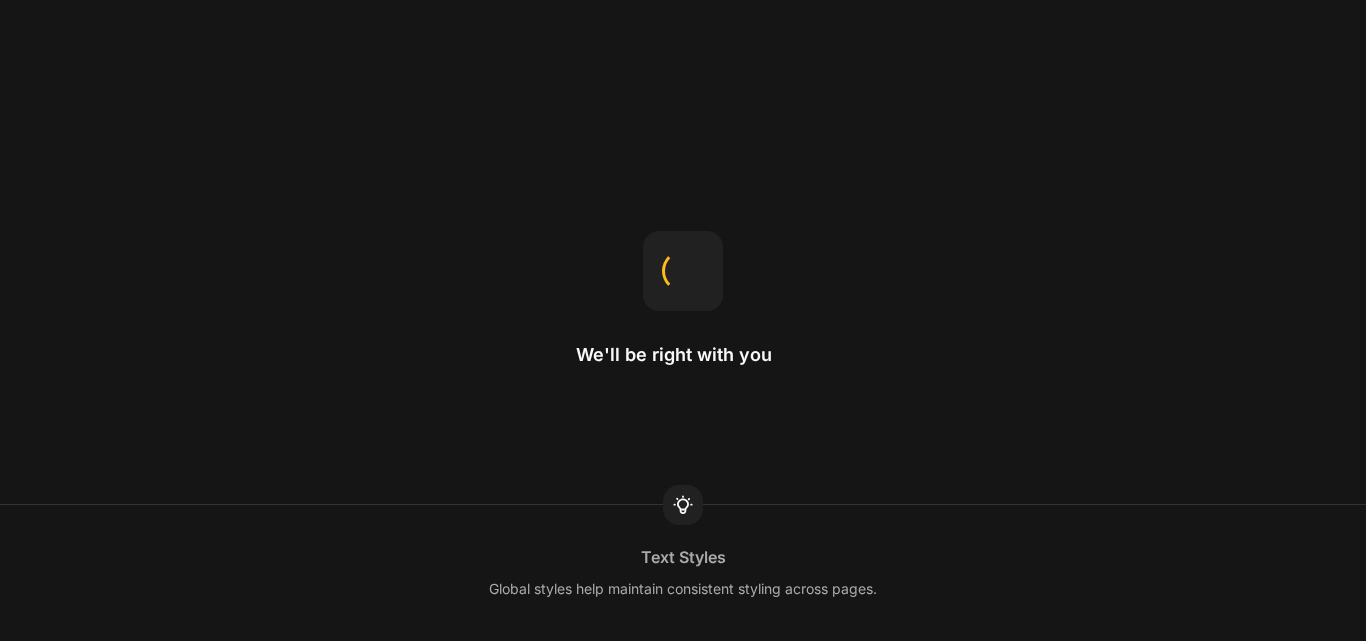 scroll, scrollTop: 0, scrollLeft: 0, axis: both 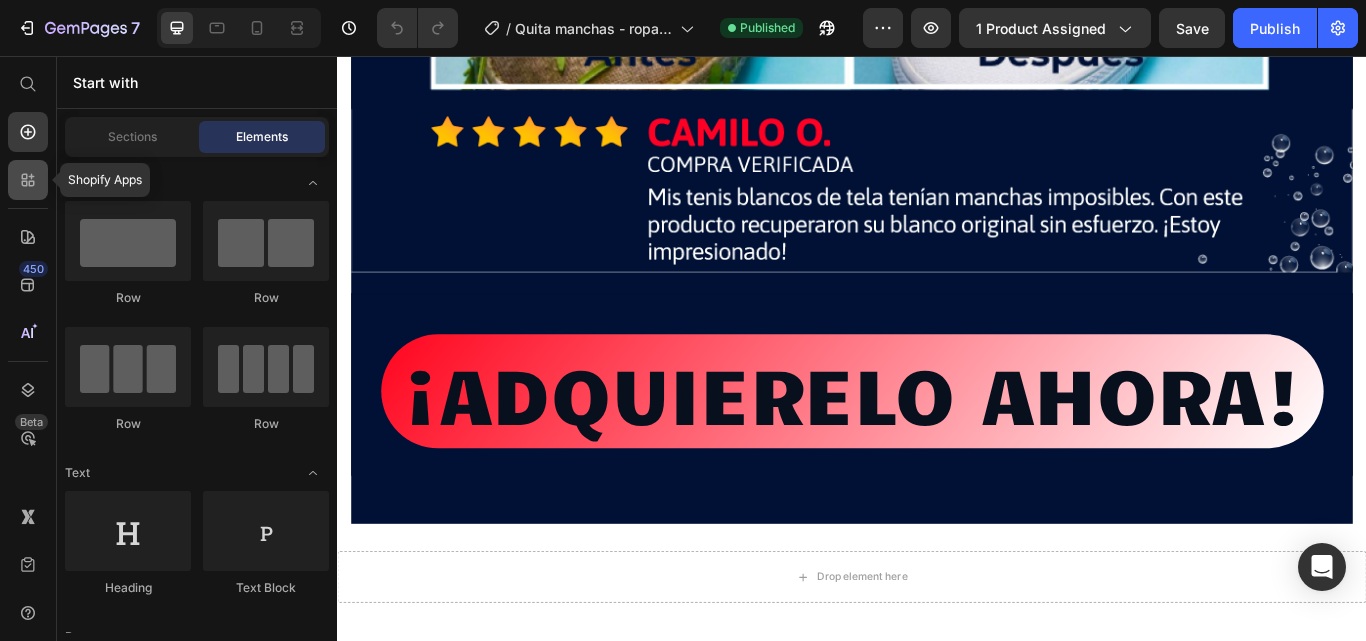click 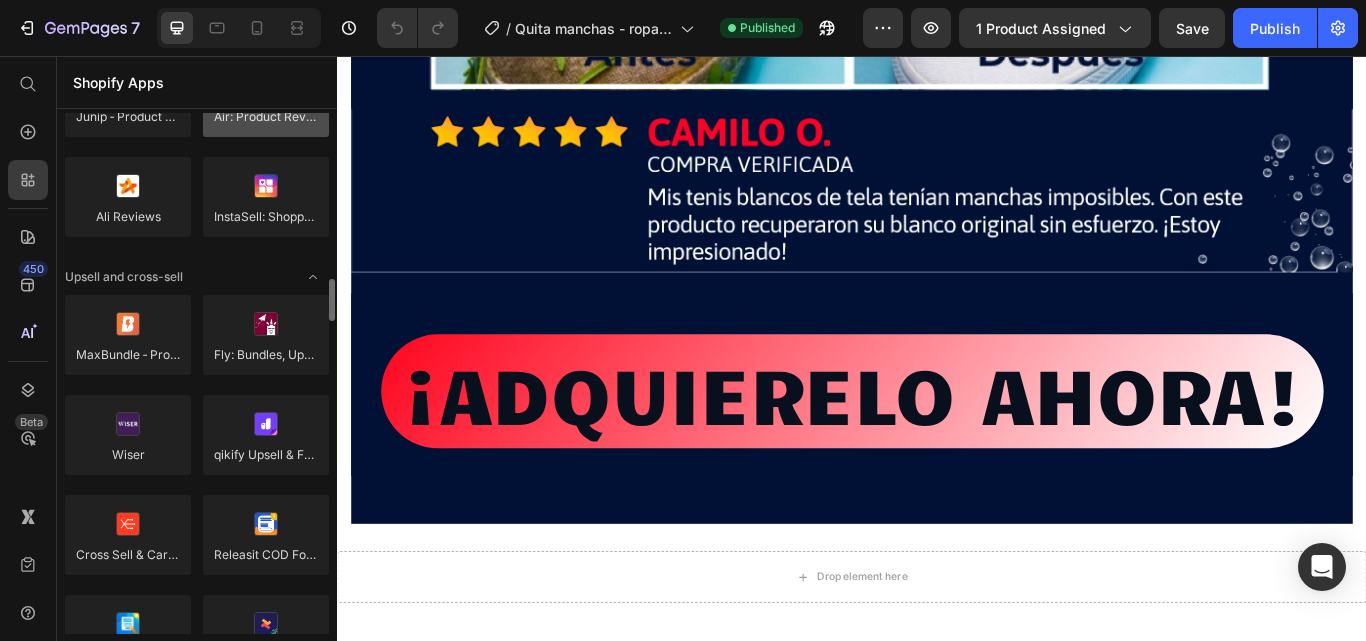 scroll, scrollTop: 800, scrollLeft: 0, axis: vertical 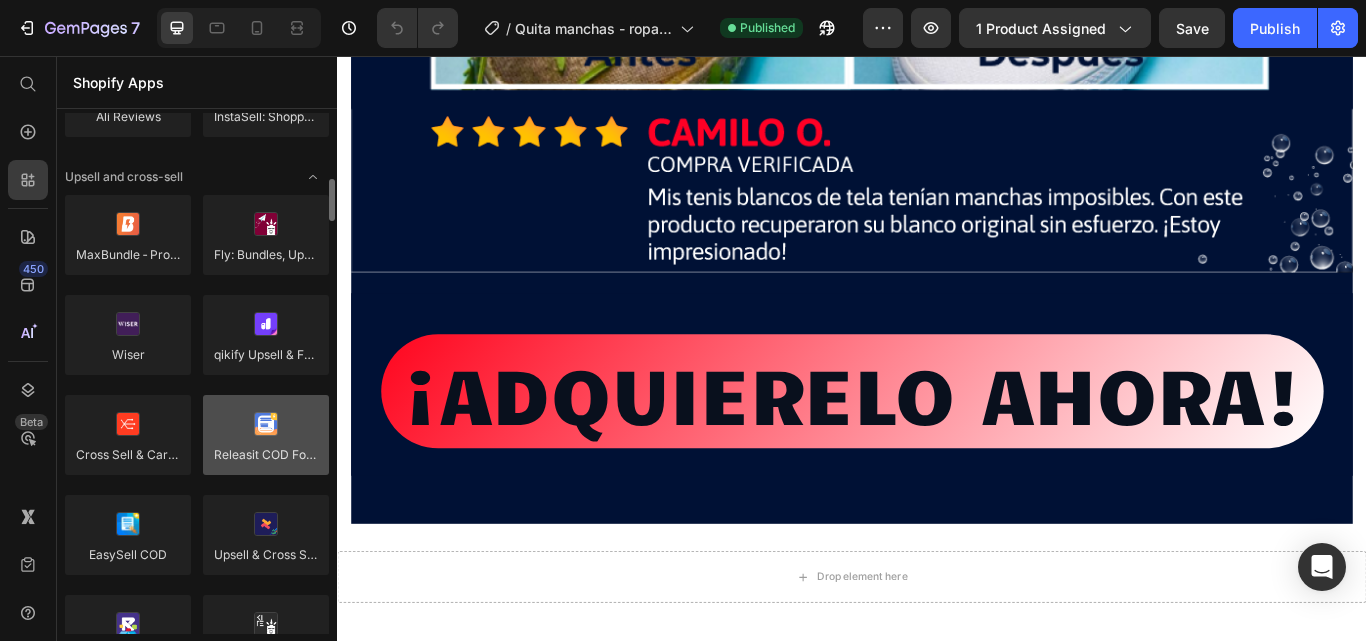 click at bounding box center (266, 435) 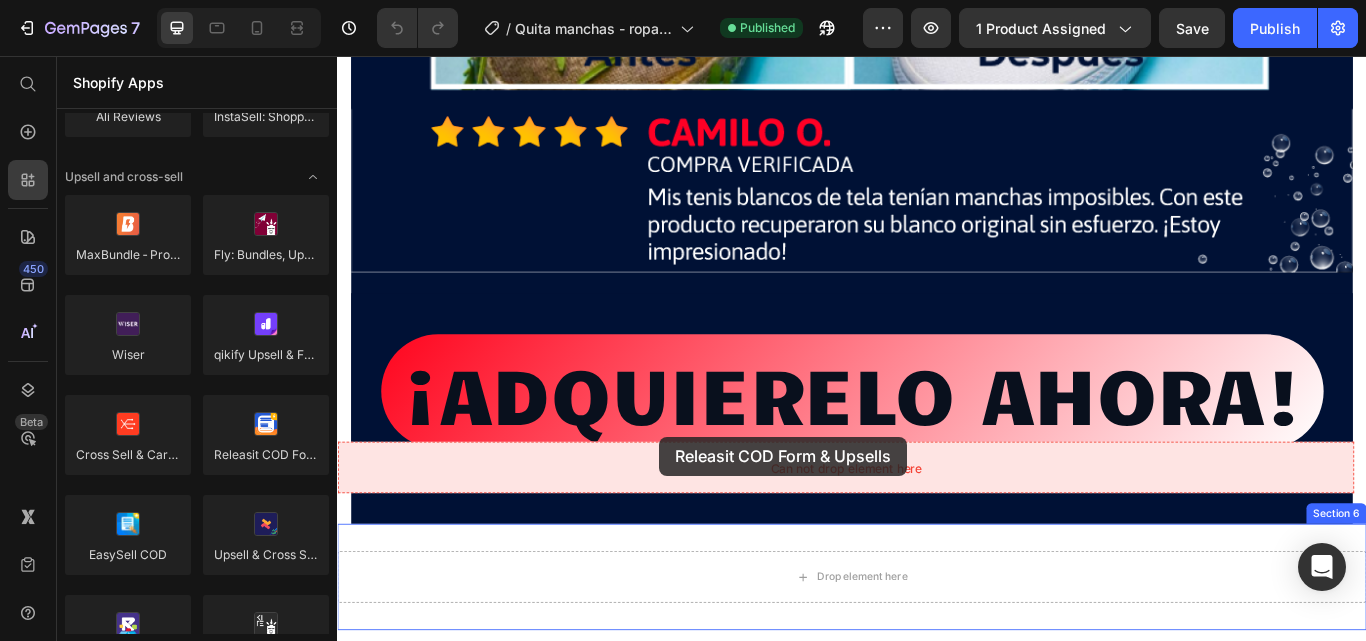drag, startPoint x: 594, startPoint y: 500, endPoint x: 718, endPoint y: 504, distance: 124.0645 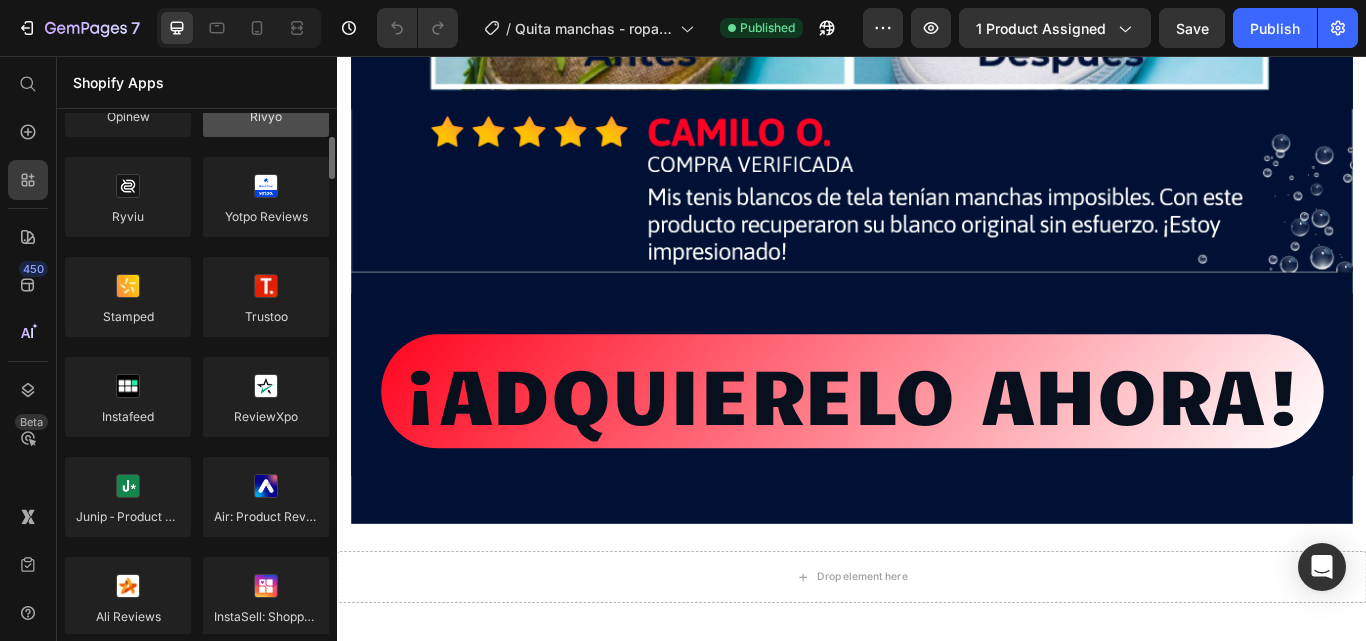 scroll, scrollTop: 0, scrollLeft: 0, axis: both 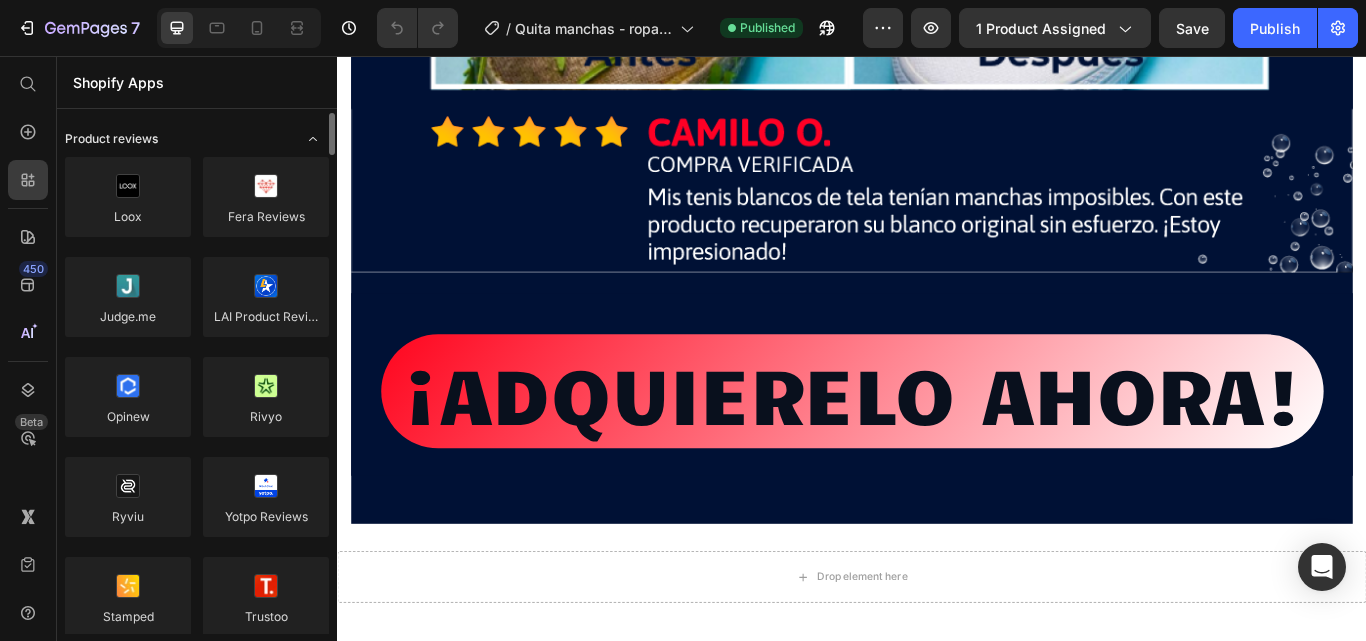 click on "Product reviews" at bounding box center (111, 139) 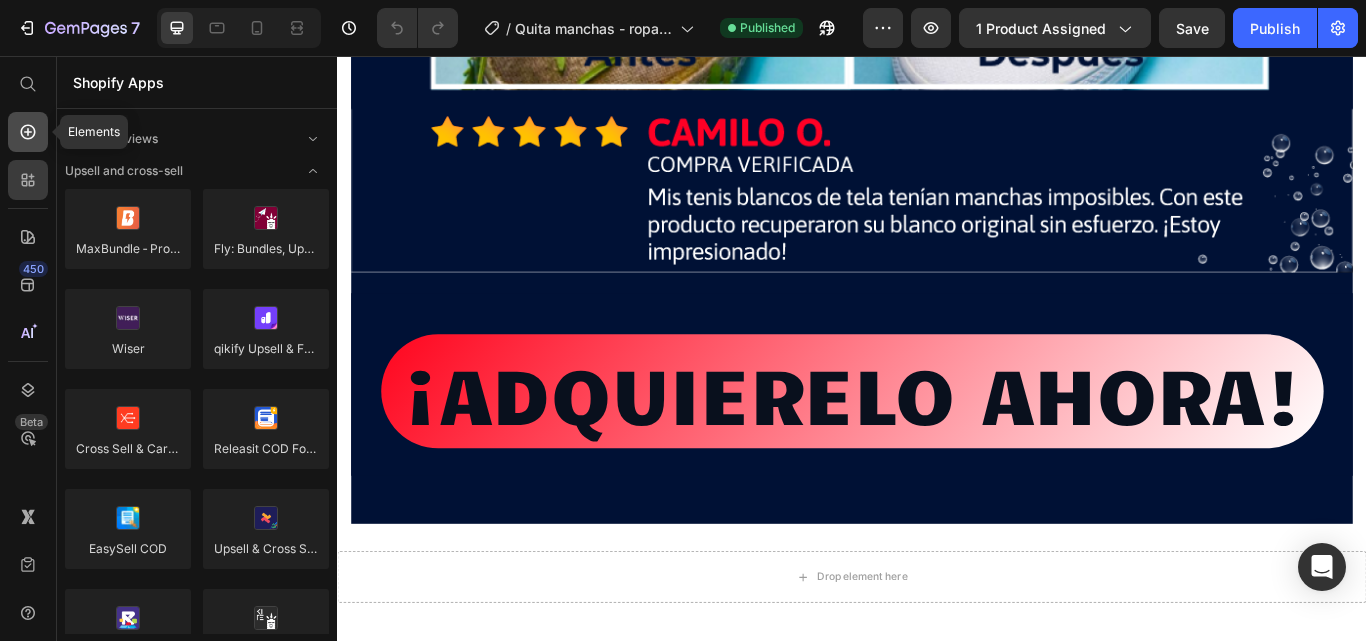 click 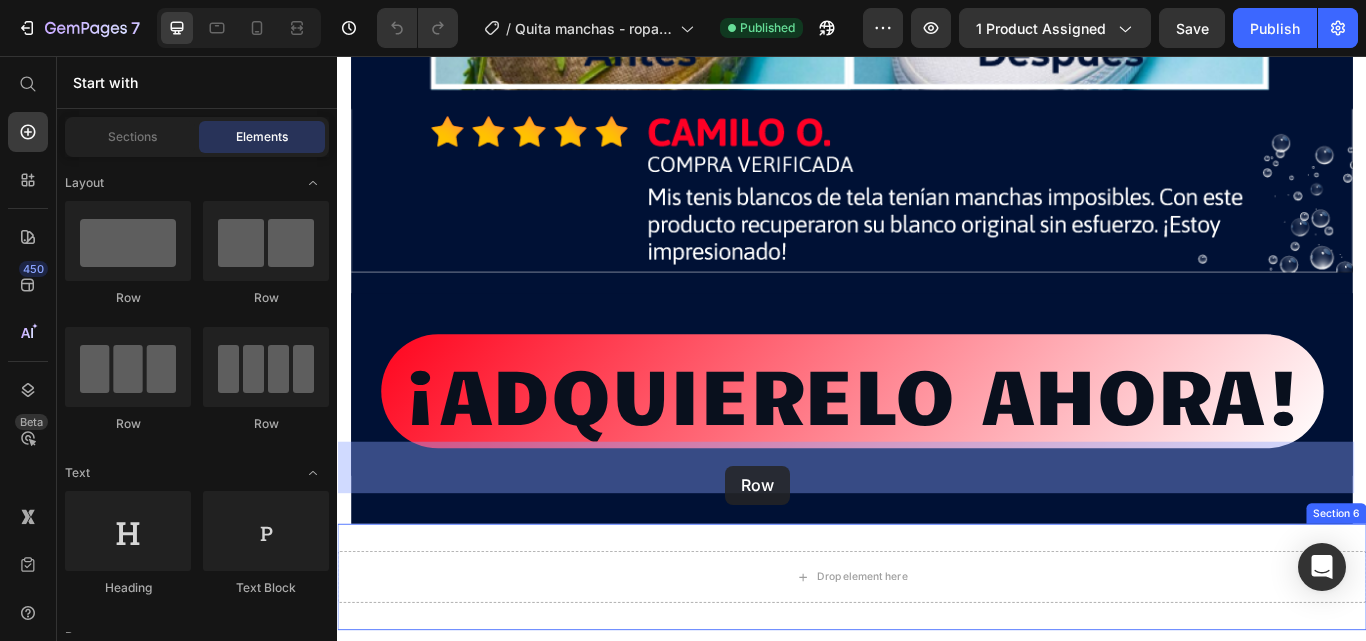 drag, startPoint x: 464, startPoint y: 300, endPoint x: 790, endPoint y: 534, distance: 401.28793 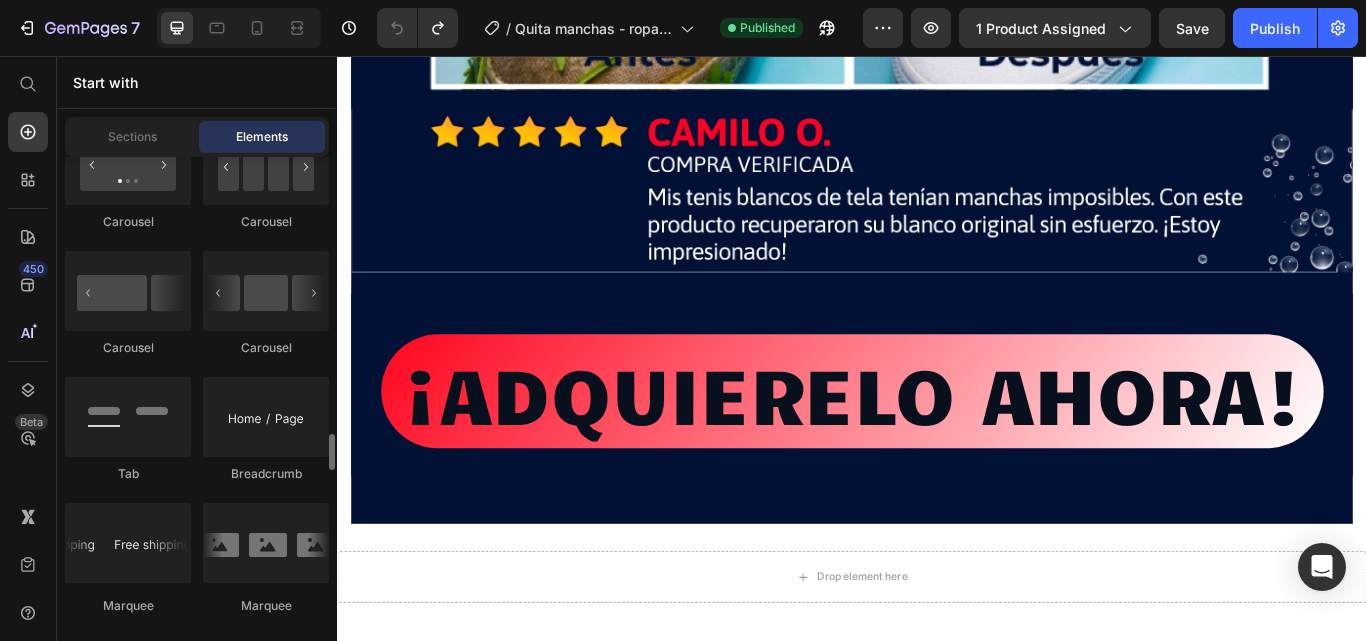 scroll, scrollTop: 2300, scrollLeft: 0, axis: vertical 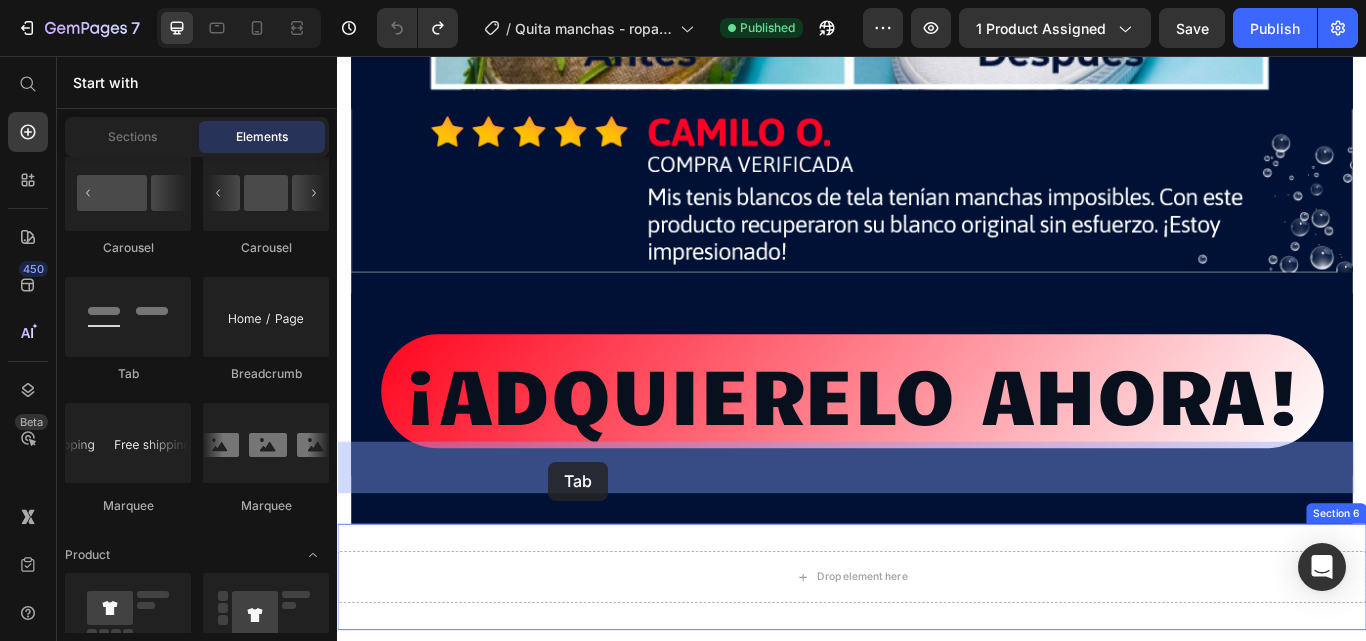 drag, startPoint x: 461, startPoint y: 387, endPoint x: 534, endPoint y: 503, distance: 137.05838 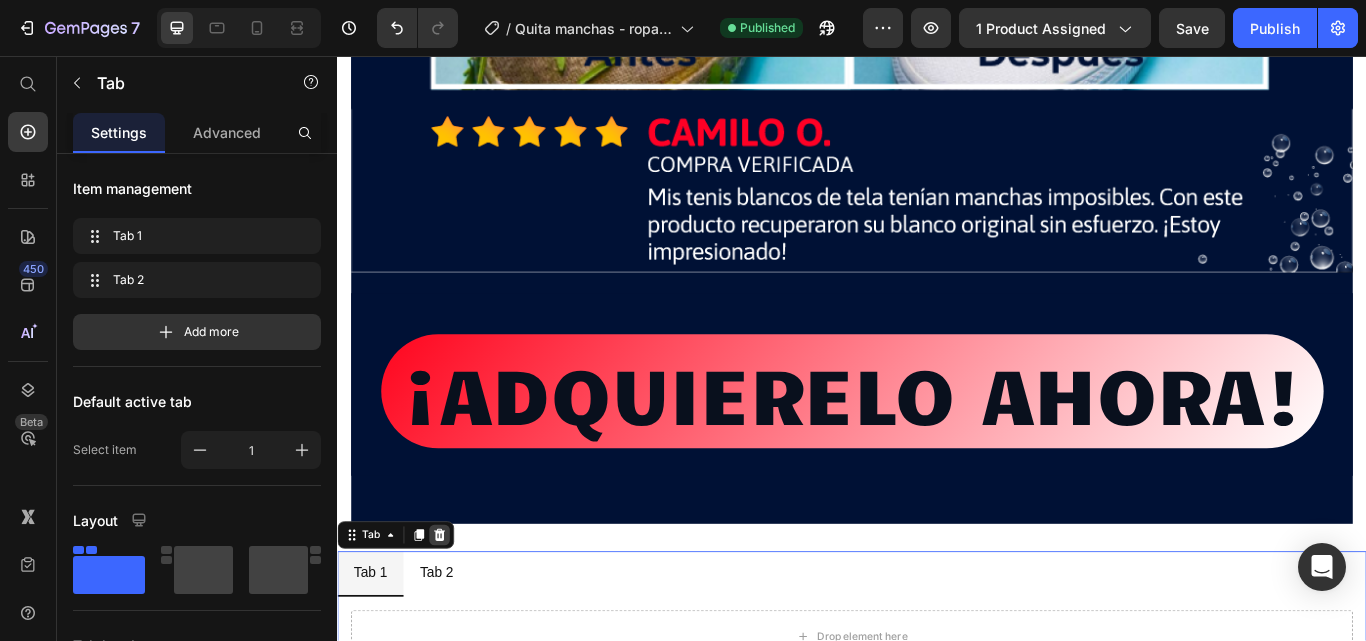 click 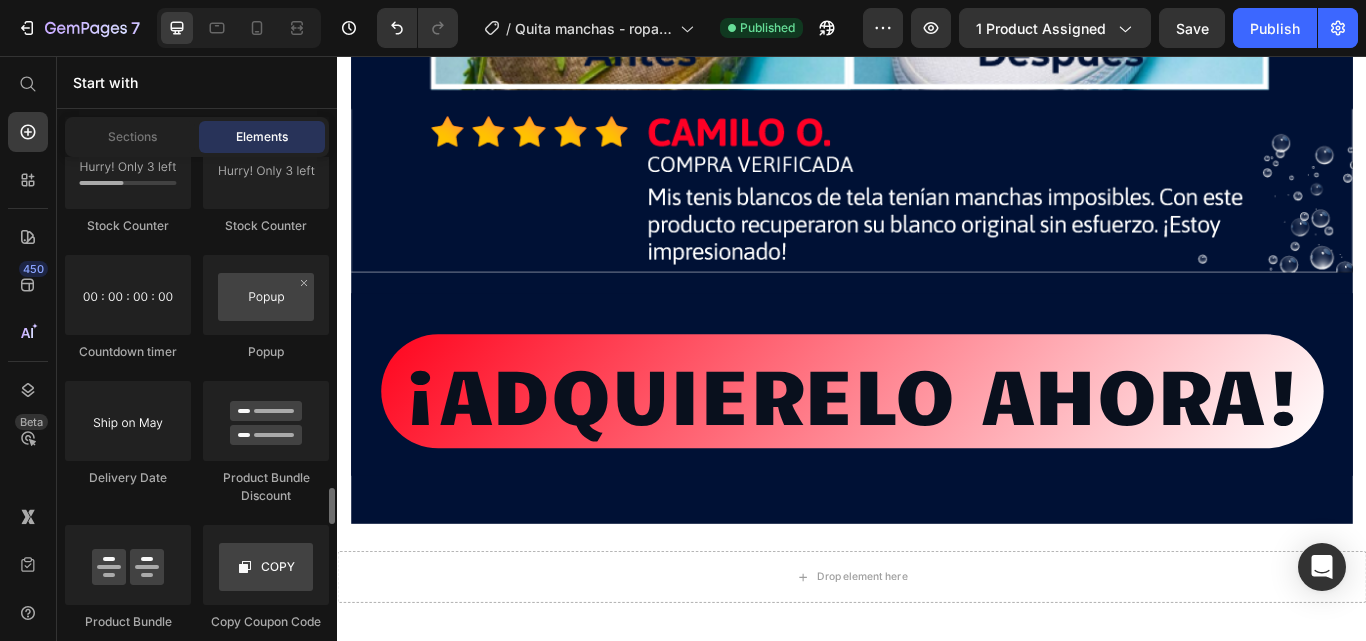 scroll, scrollTop: 4400, scrollLeft: 0, axis: vertical 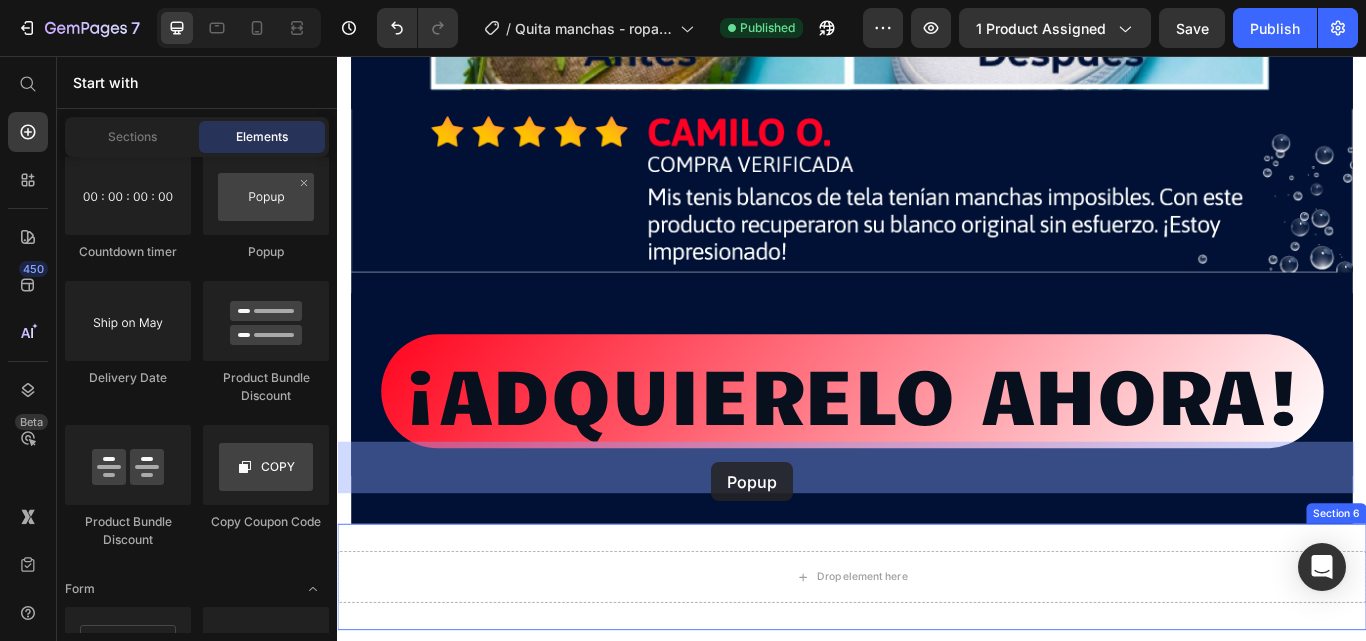 drag, startPoint x: 592, startPoint y: 265, endPoint x: 773, endPoint y: 530, distance: 320.9143 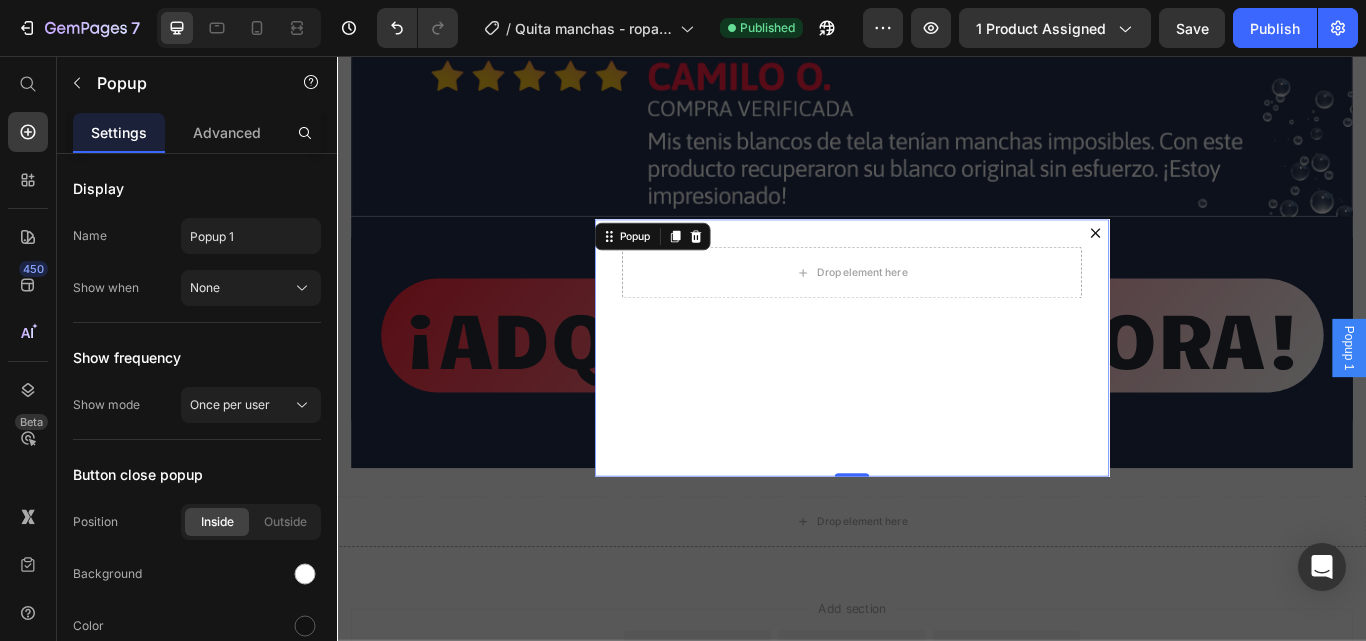 scroll, scrollTop: 20915, scrollLeft: 0, axis: vertical 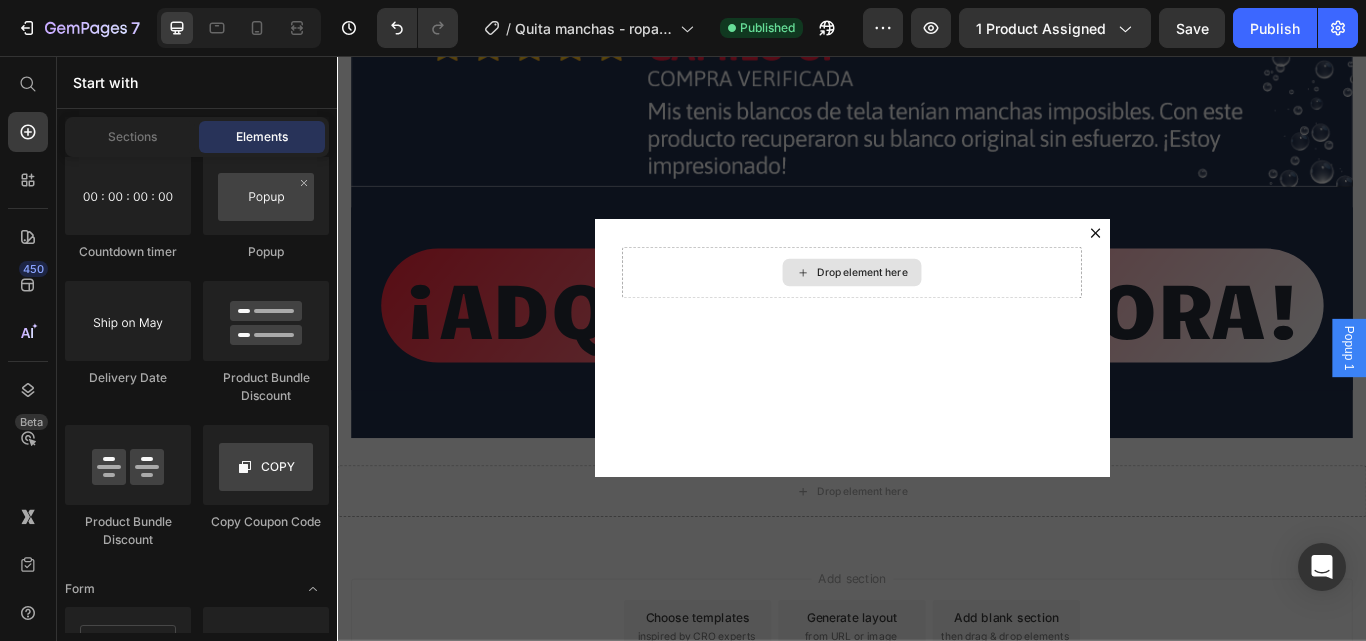 click on "Drop element here" at bounding box center (949, 309) 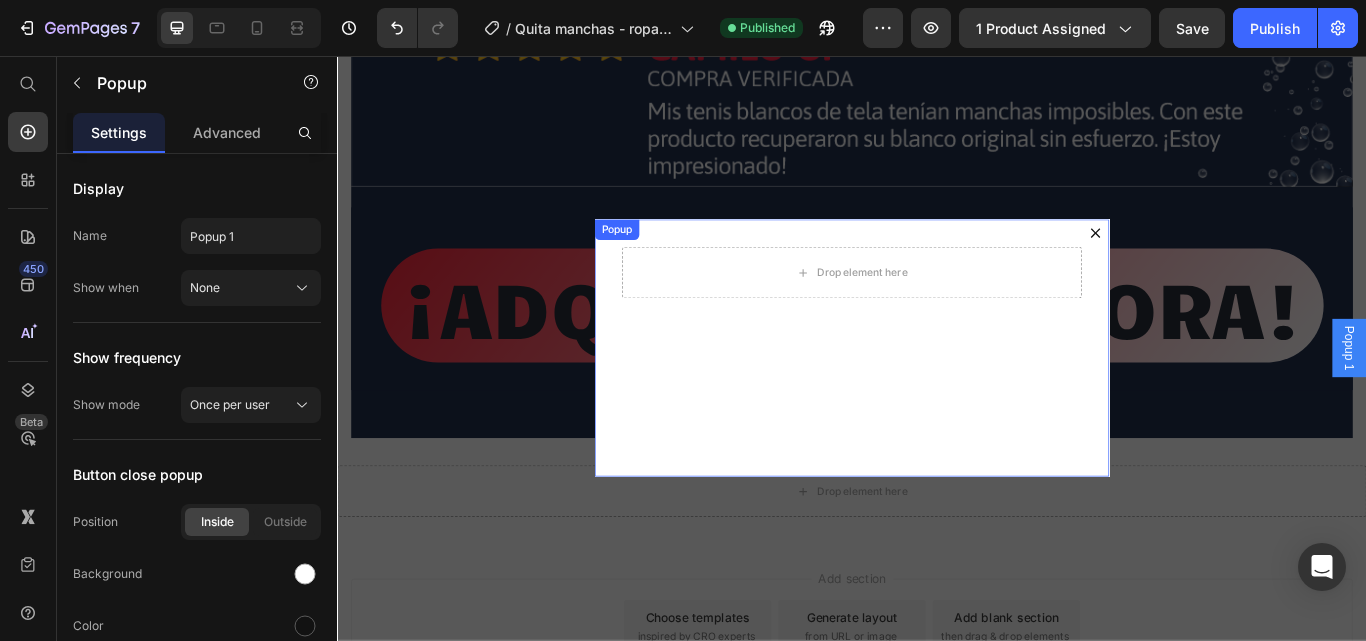 click on "Drop element here" at bounding box center (937, 397) 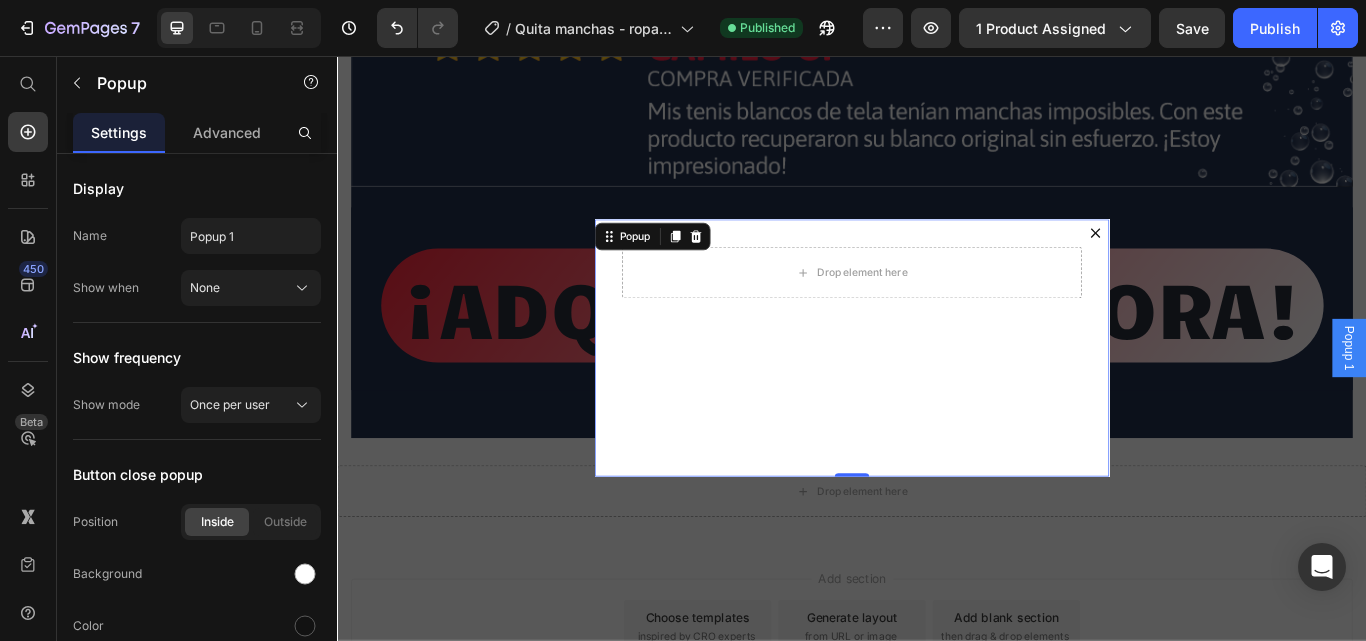 click 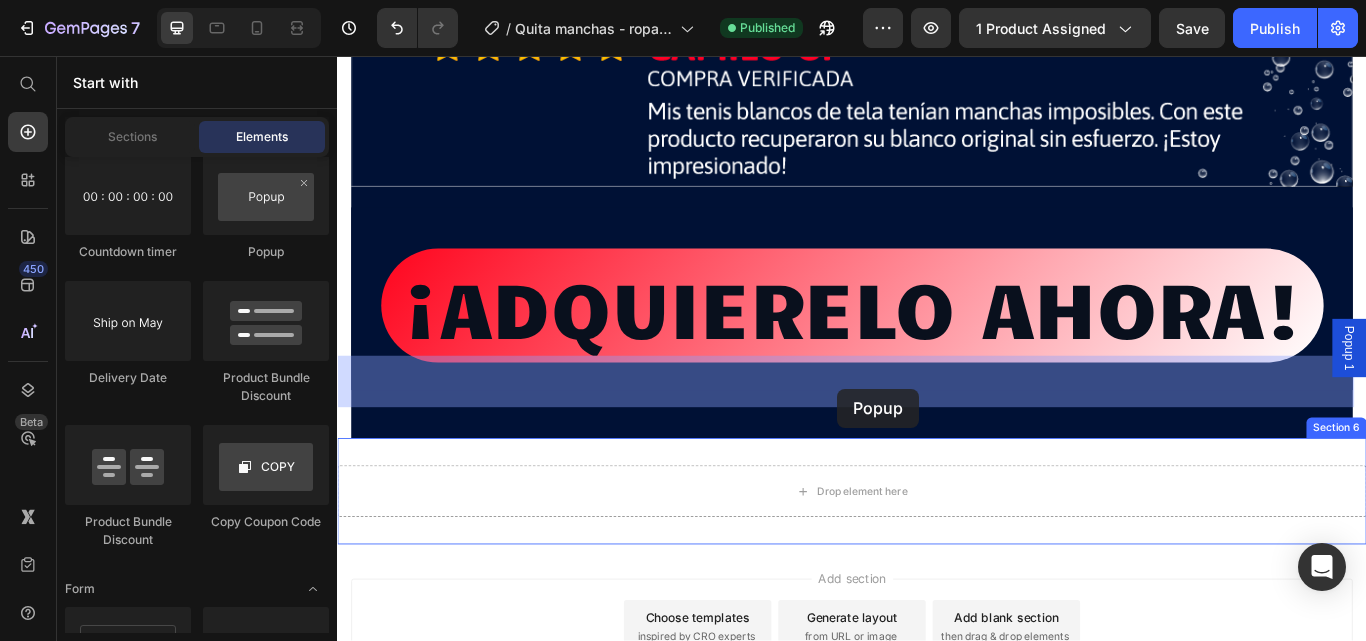 drag, startPoint x: 594, startPoint y: 261, endPoint x: 920, endPoint y: 444, distance: 373.85156 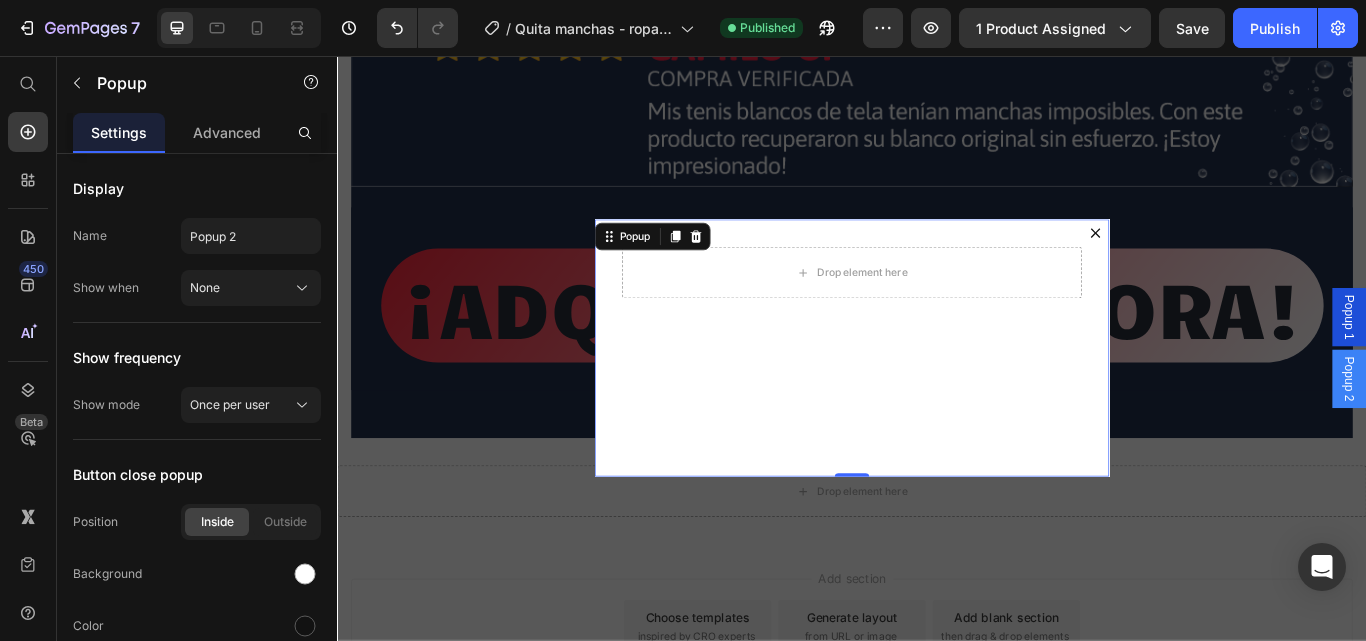 click 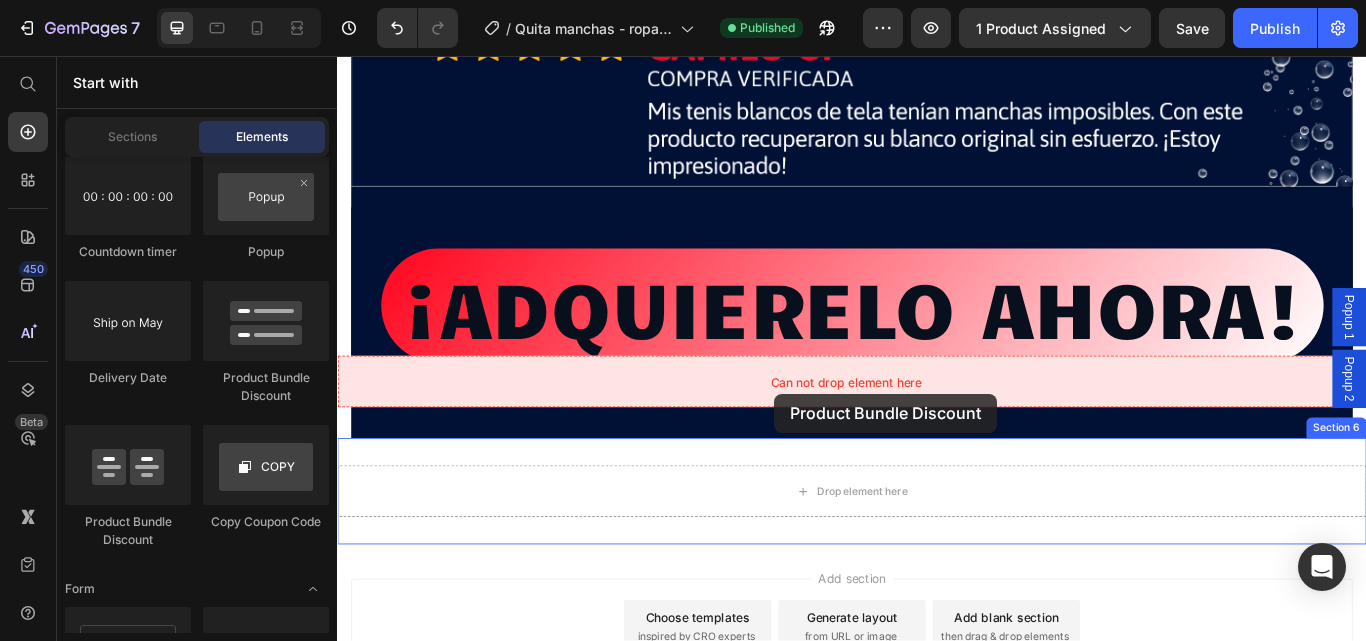 drag, startPoint x: 640, startPoint y: 410, endPoint x: 848, endPoint y: 444, distance: 210.76053 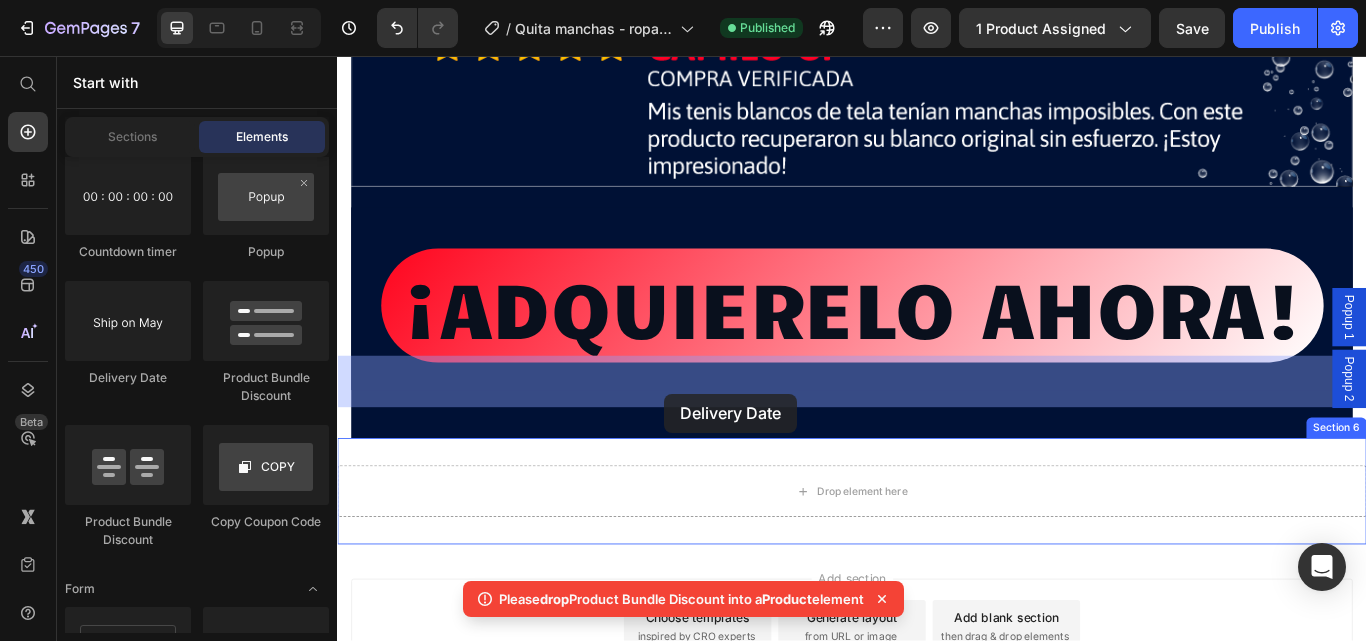 drag, startPoint x: 471, startPoint y: 396, endPoint x: 718, endPoint y: 450, distance: 252.83394 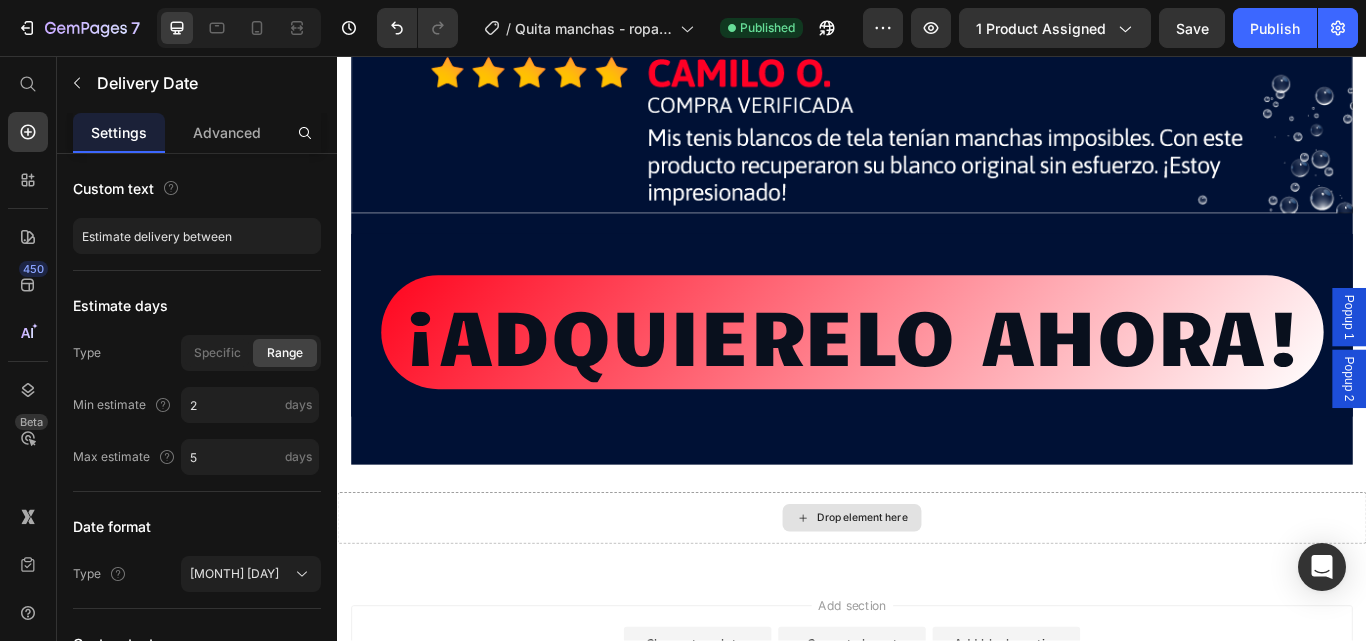 scroll, scrollTop: 20915, scrollLeft: 0, axis: vertical 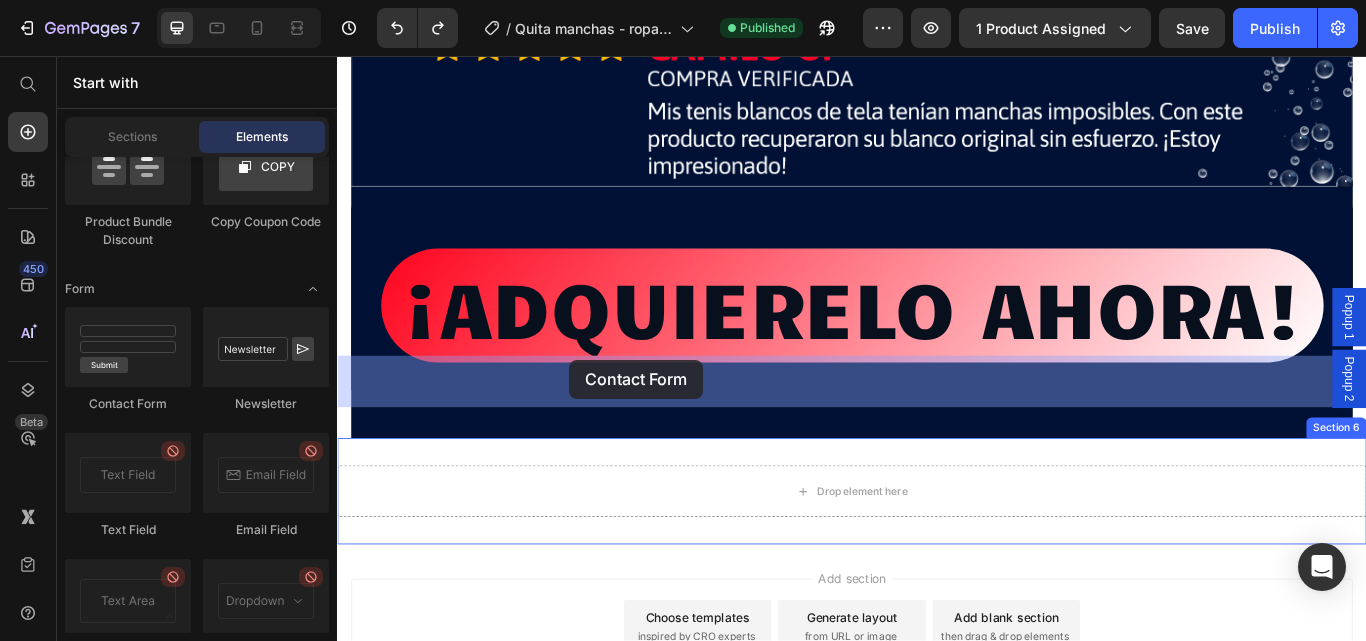 drag, startPoint x: 451, startPoint y: 410, endPoint x: 613, endPoint y: 411, distance: 162.00308 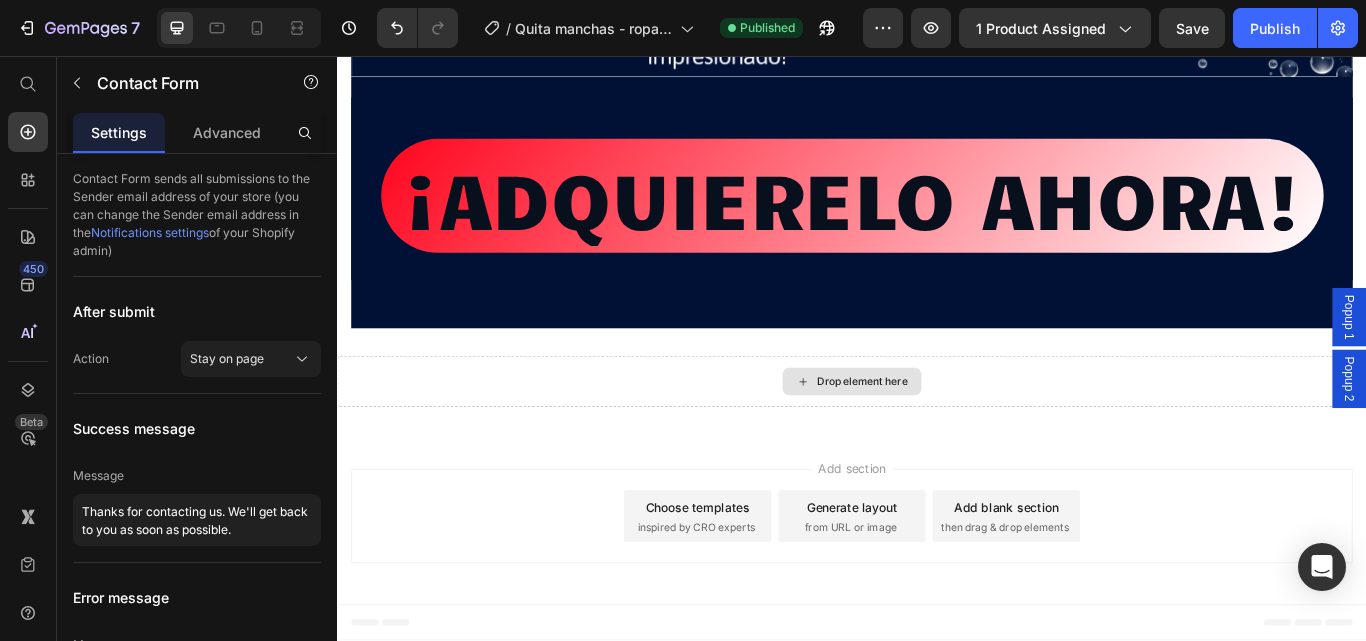 scroll, scrollTop: 20915, scrollLeft: 0, axis: vertical 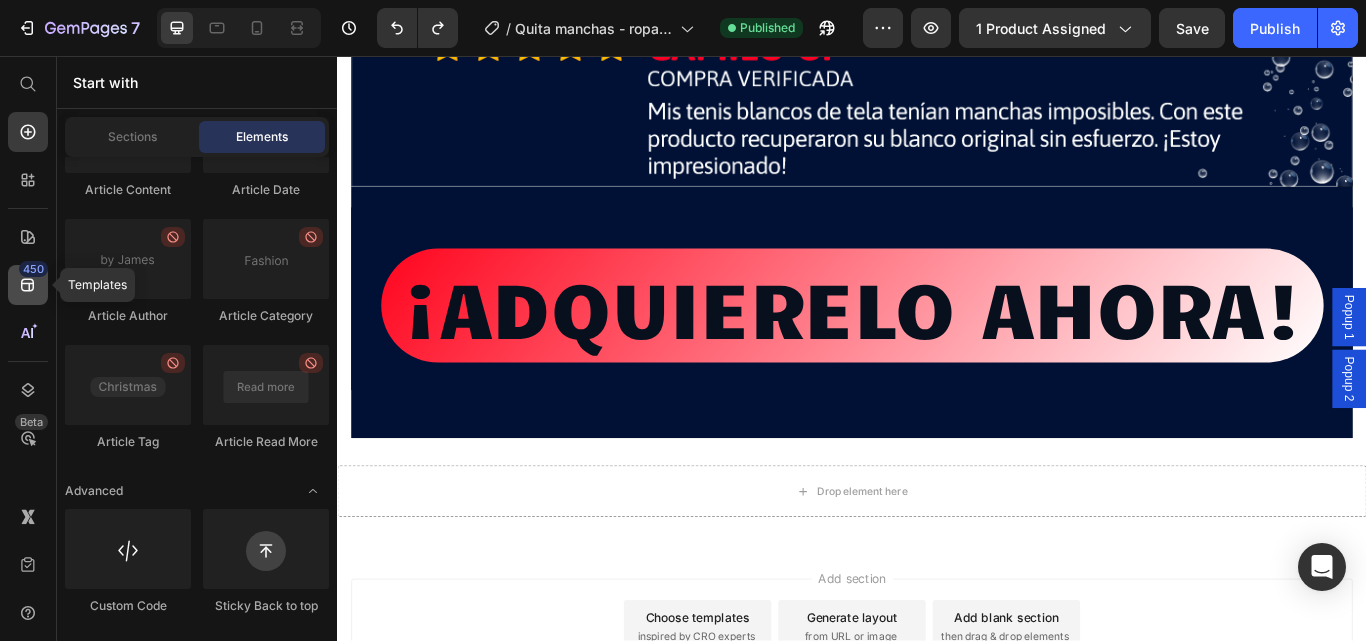 click 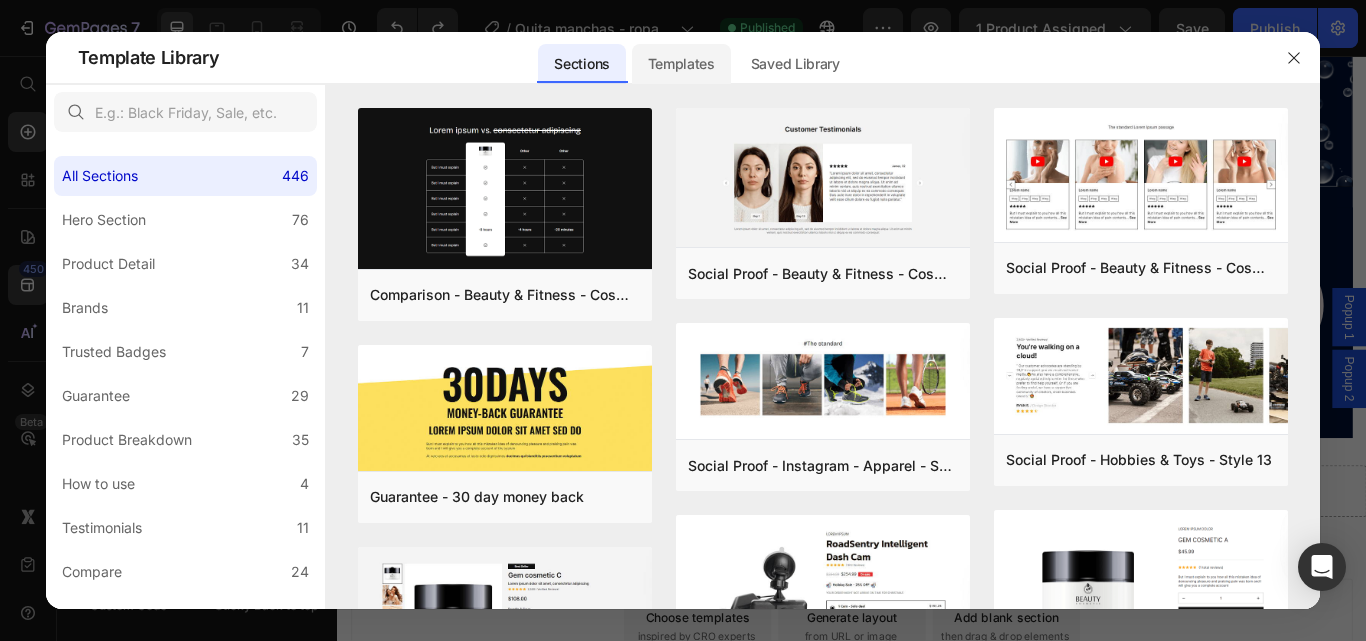 click on "Templates" 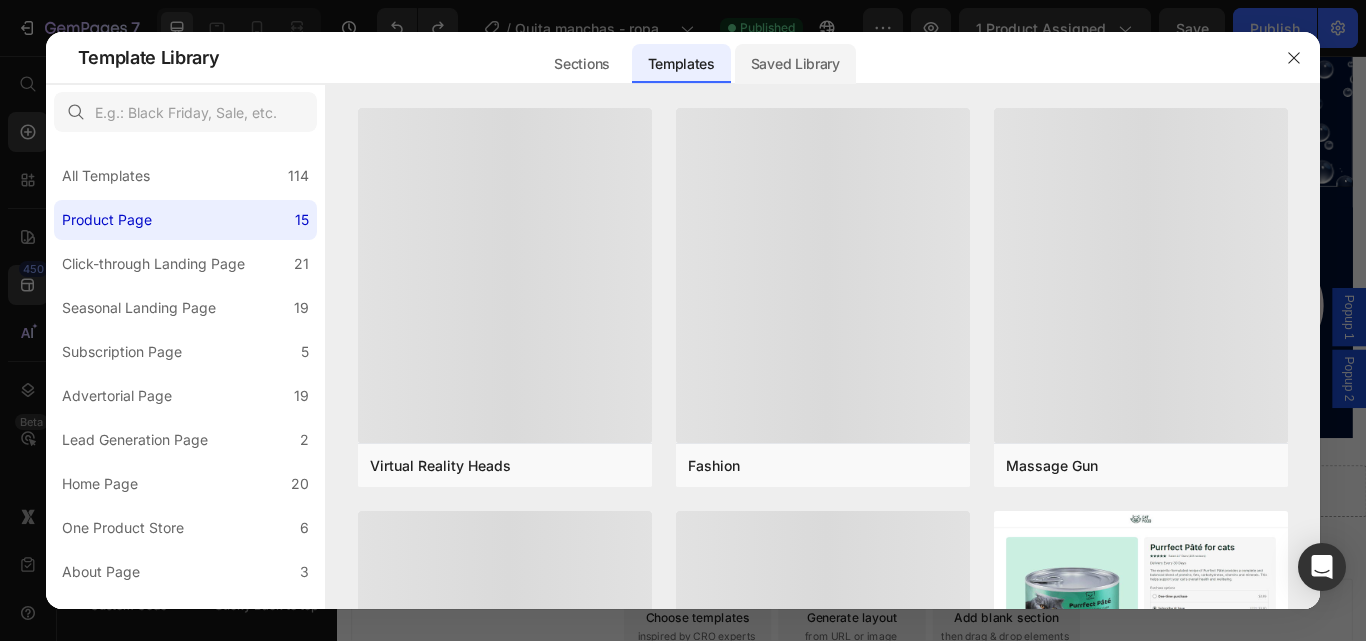 click on "Saved Library" 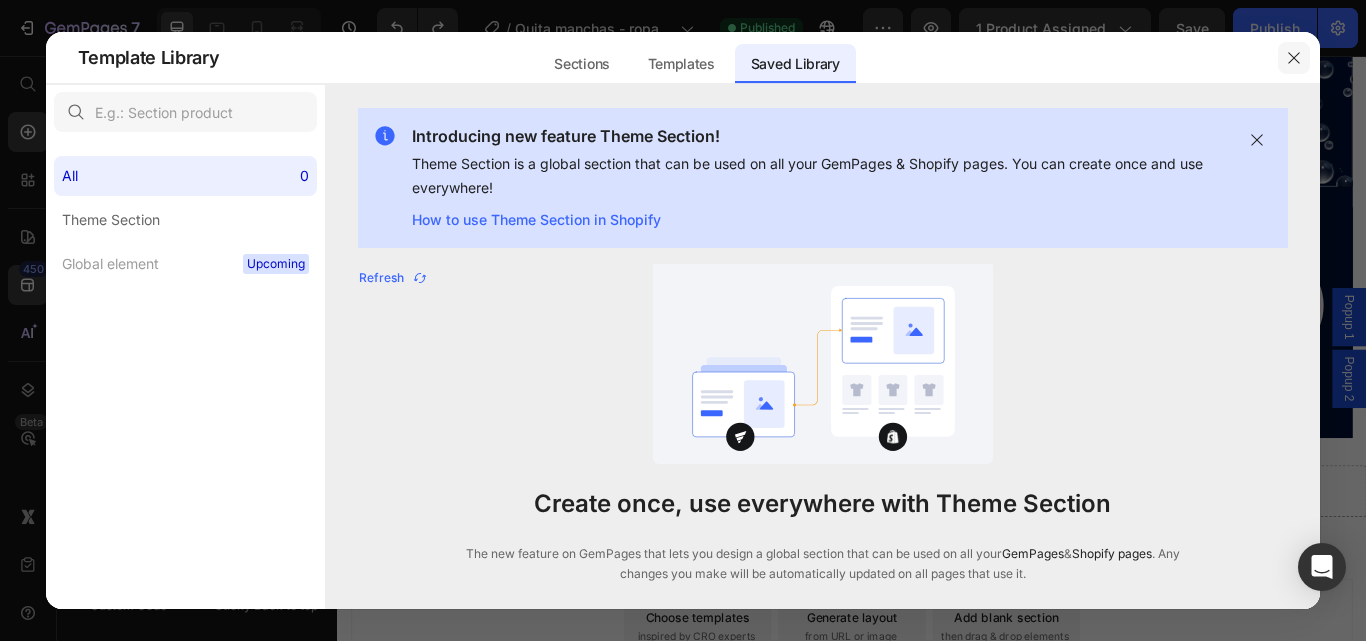 click 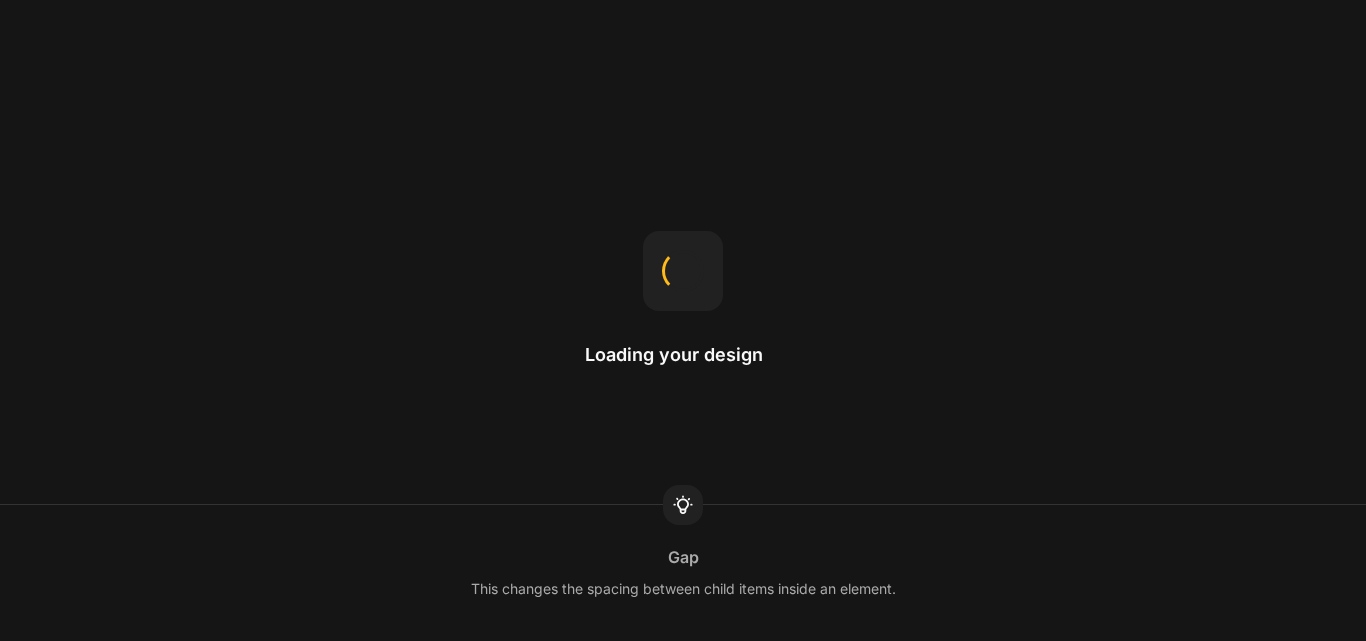 scroll, scrollTop: 0, scrollLeft: 0, axis: both 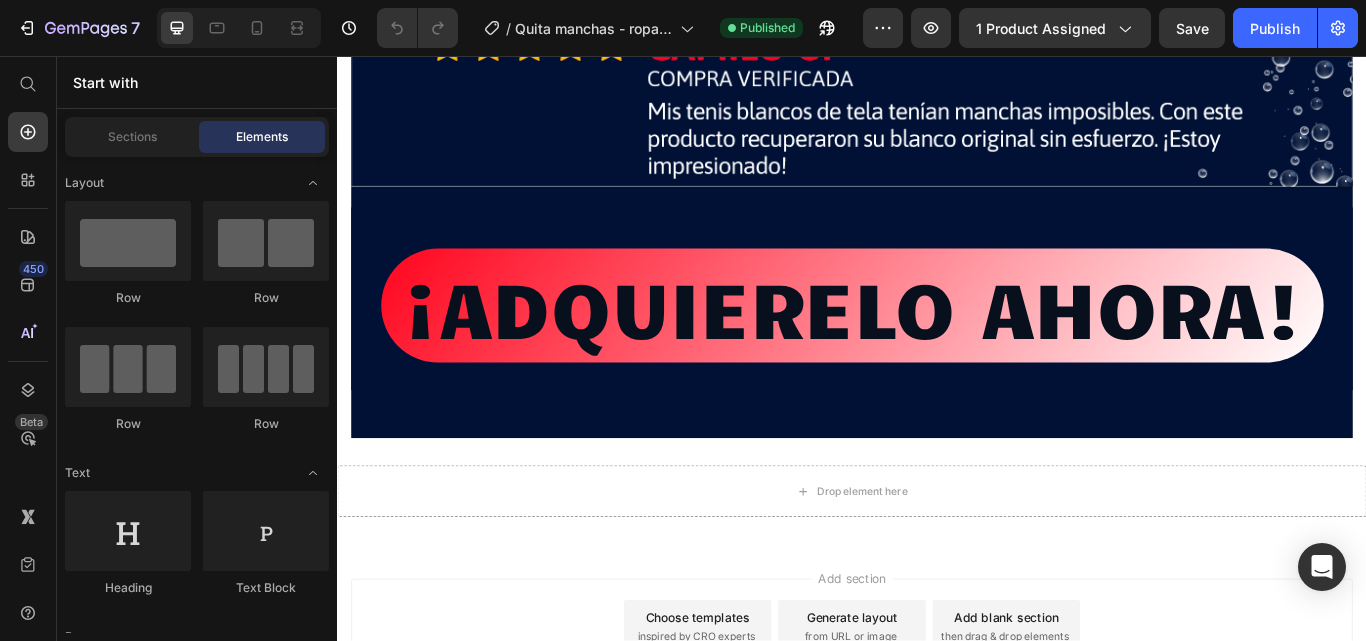 drag, startPoint x: 1530, startPoint y: 402, endPoint x: 1657, endPoint y: 620, distance: 252.29546 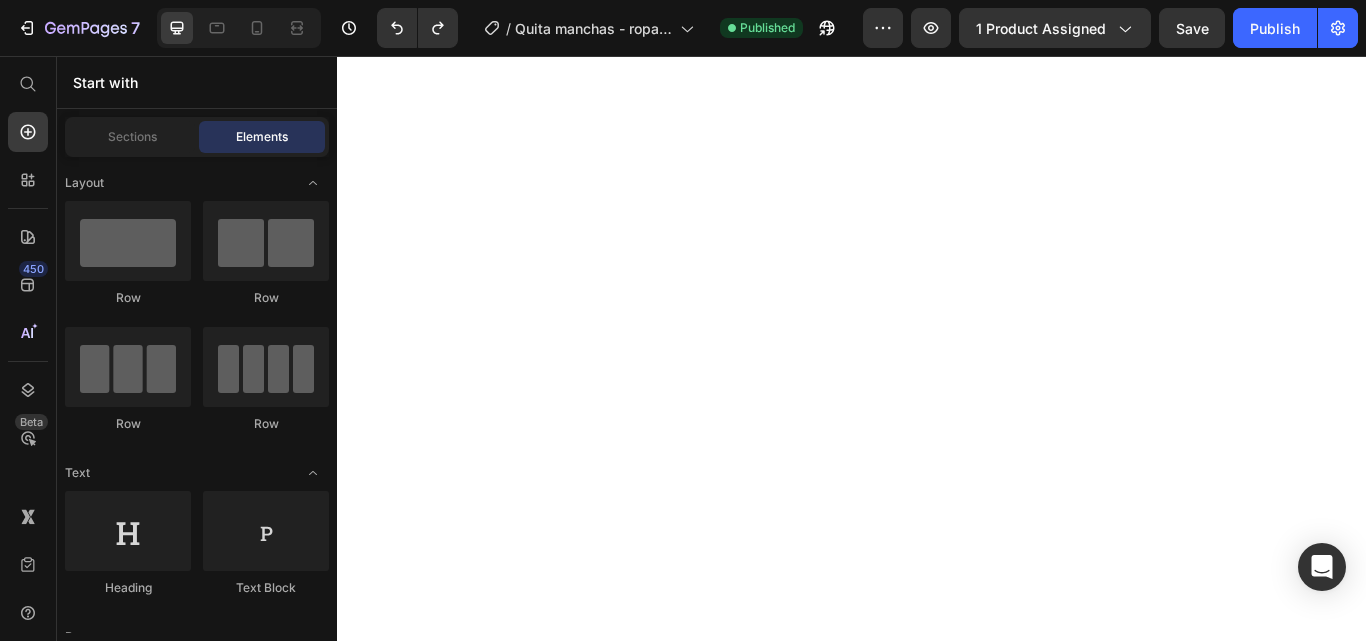 scroll, scrollTop: 0, scrollLeft: 0, axis: both 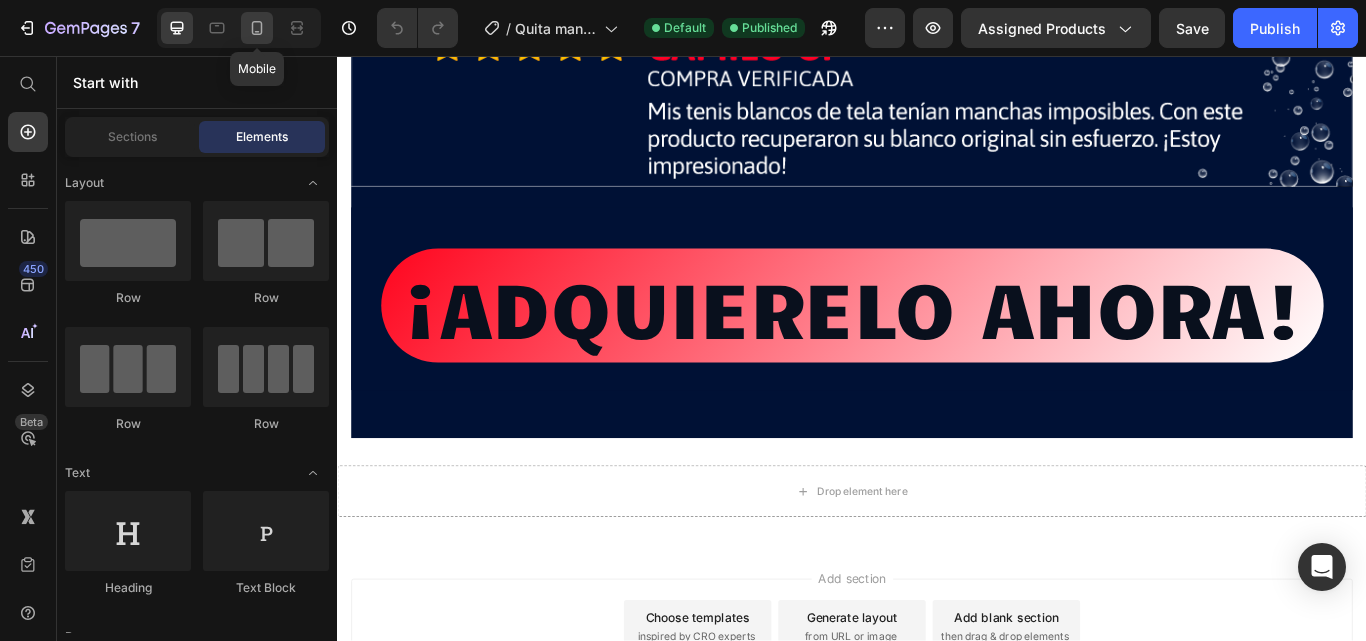 click 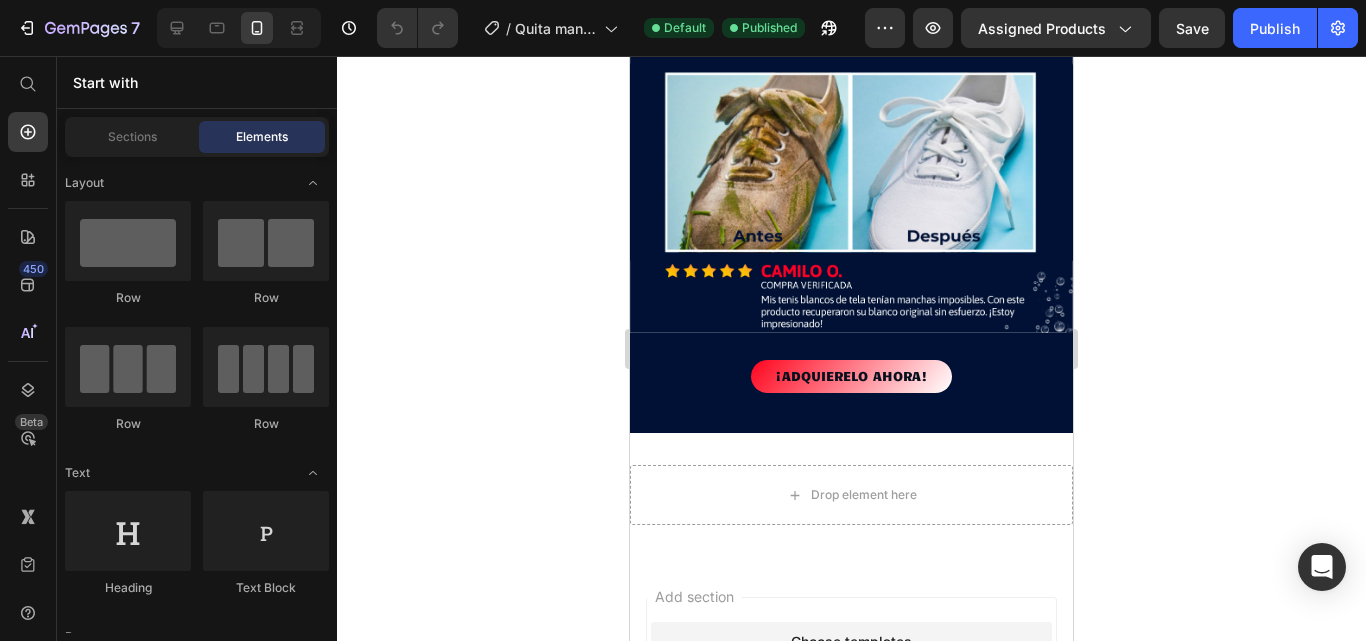 scroll, scrollTop: 14553, scrollLeft: 0, axis: vertical 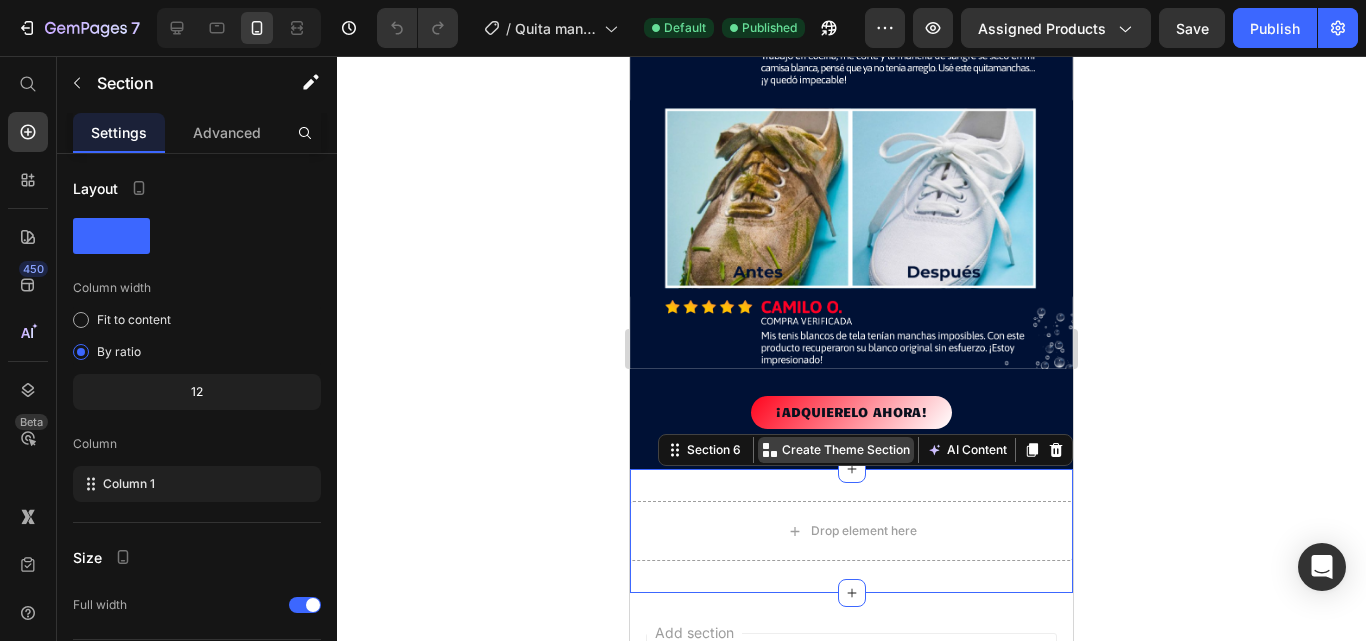 click on "Create Theme Section" at bounding box center (846, 450) 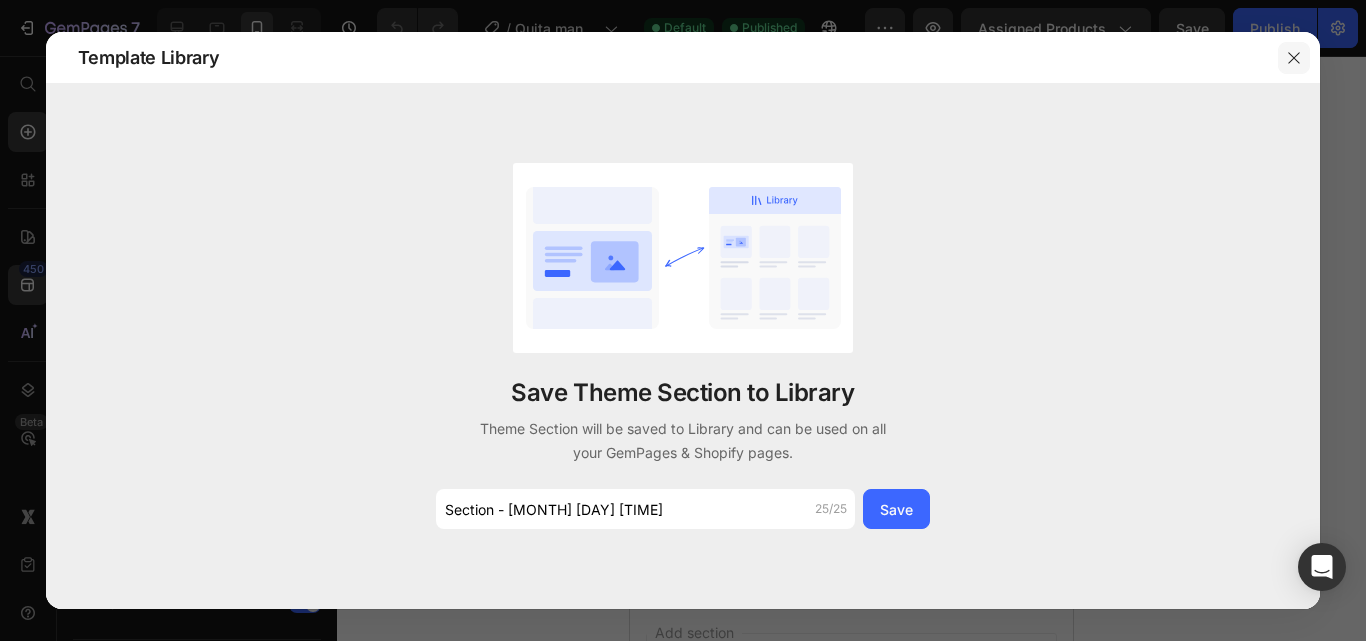 click 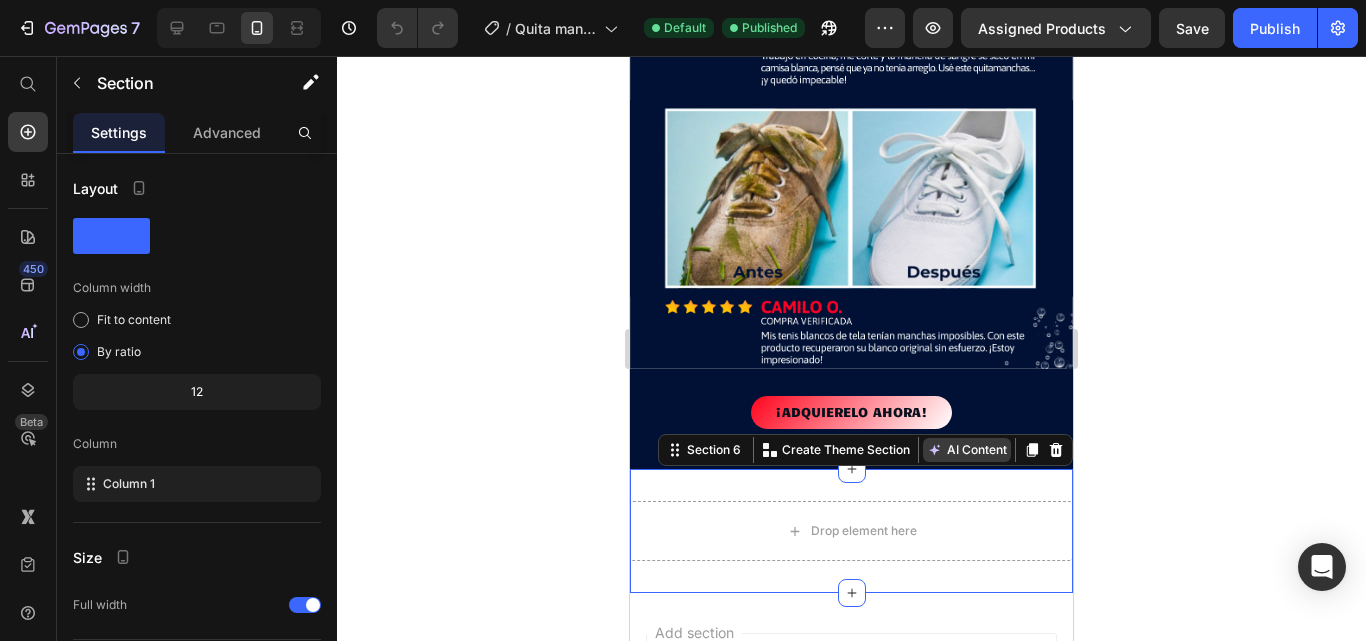click on "AI Content" at bounding box center (967, 450) 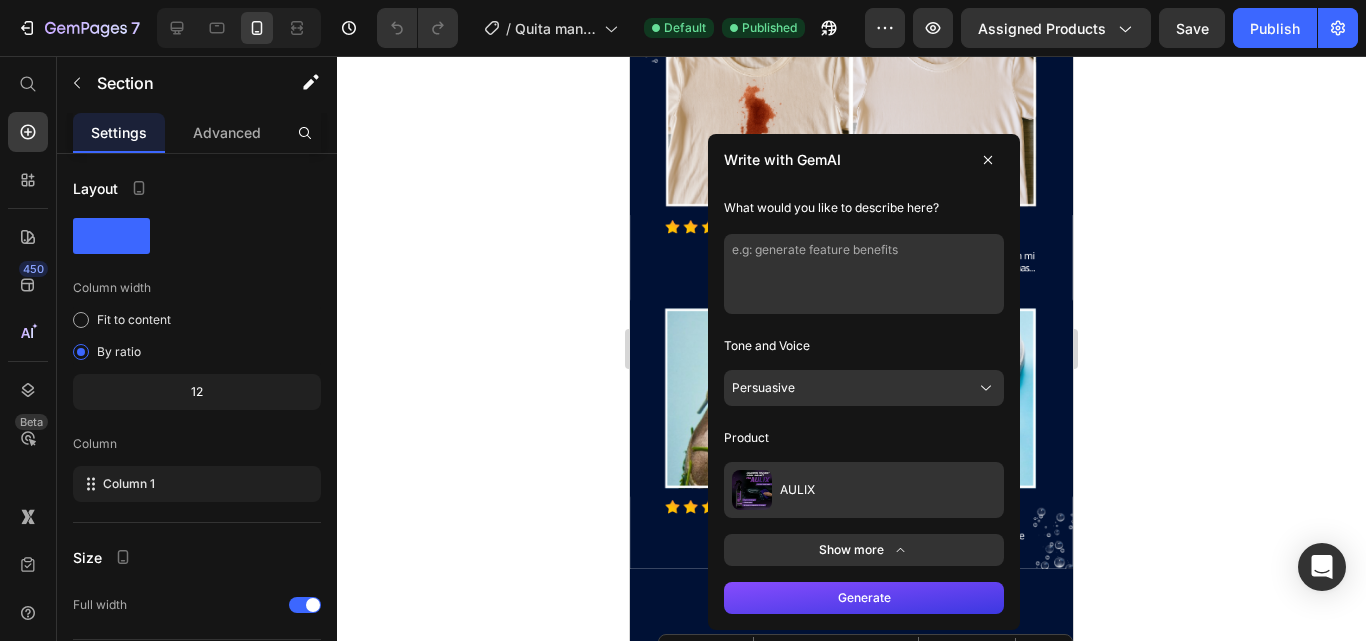 scroll, scrollTop: 14253, scrollLeft: 0, axis: vertical 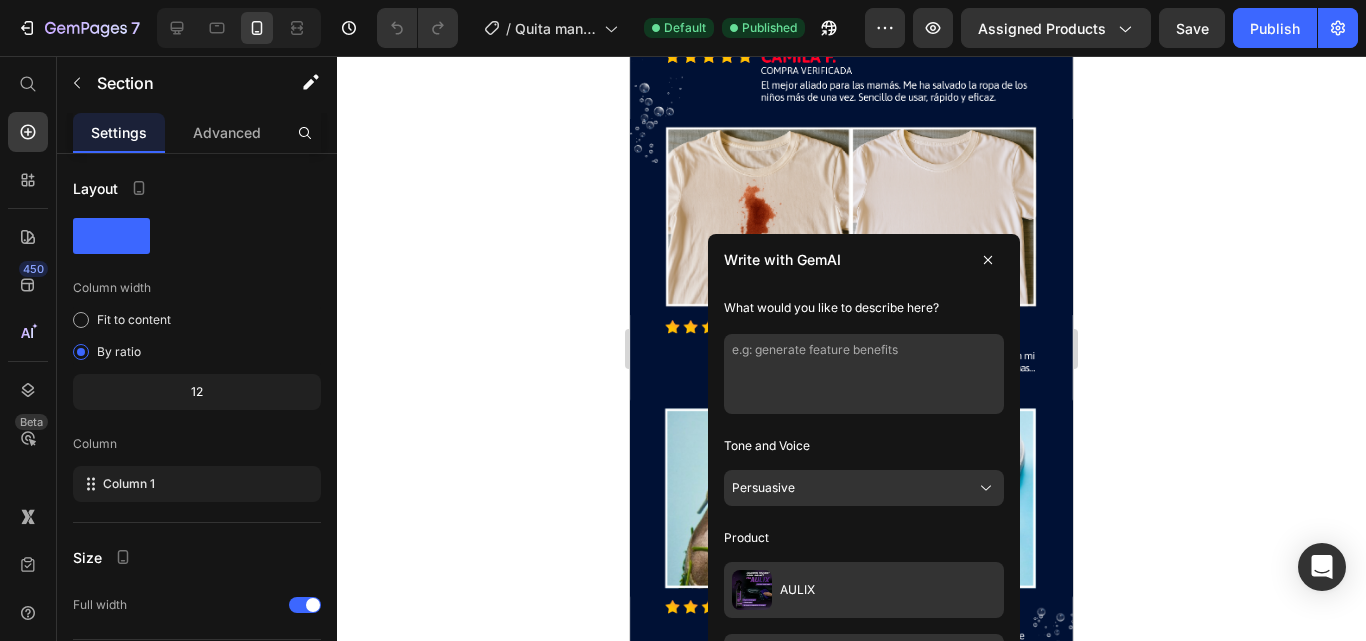 click on "Show more" at bounding box center (864, 650) 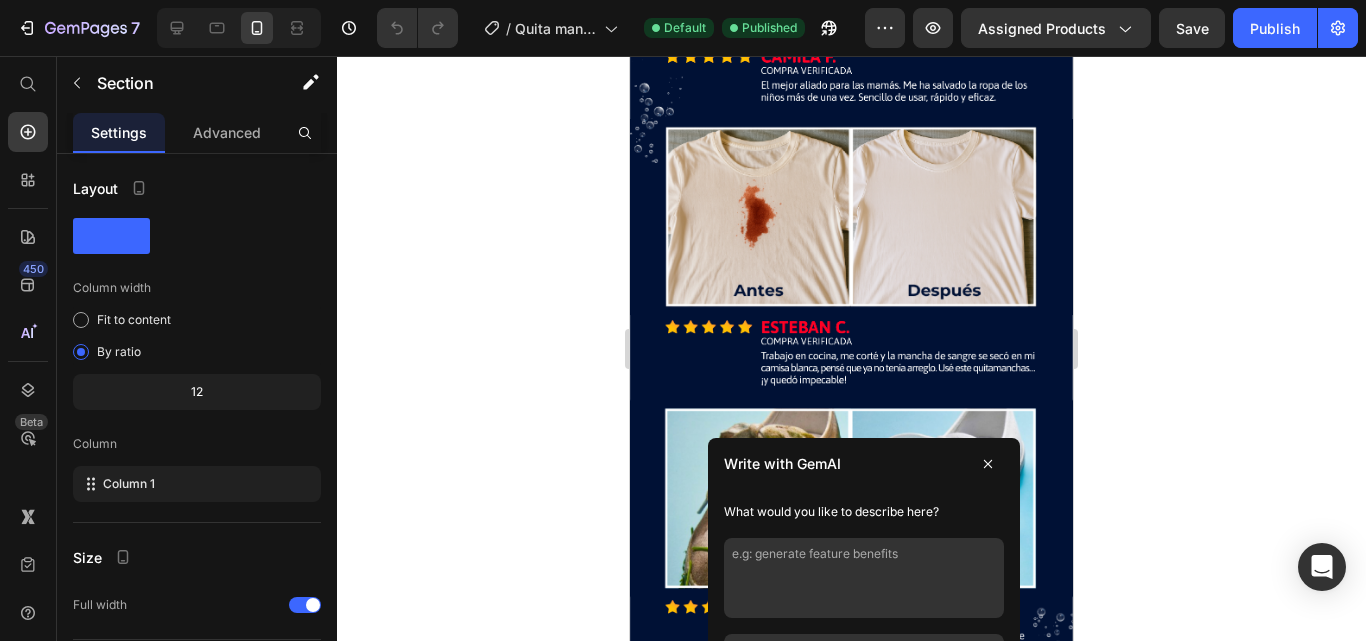 click on "Show more" at bounding box center [864, 650] 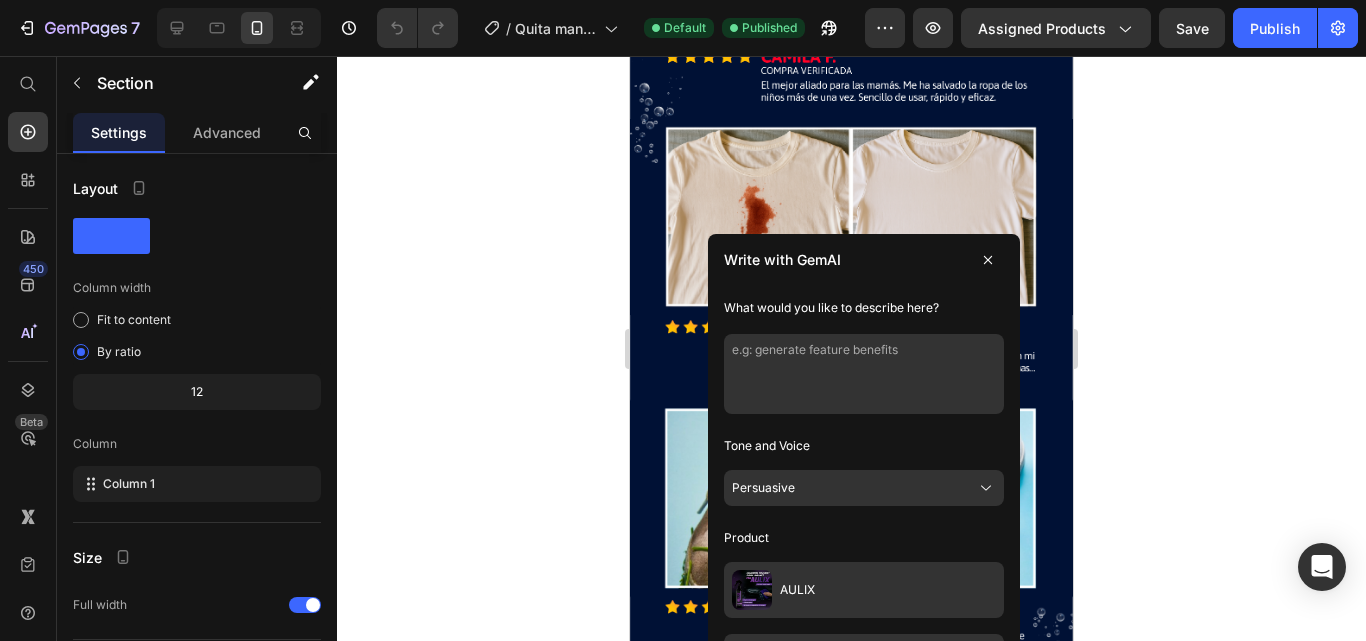 click on "Persuasive" at bounding box center (864, 488) 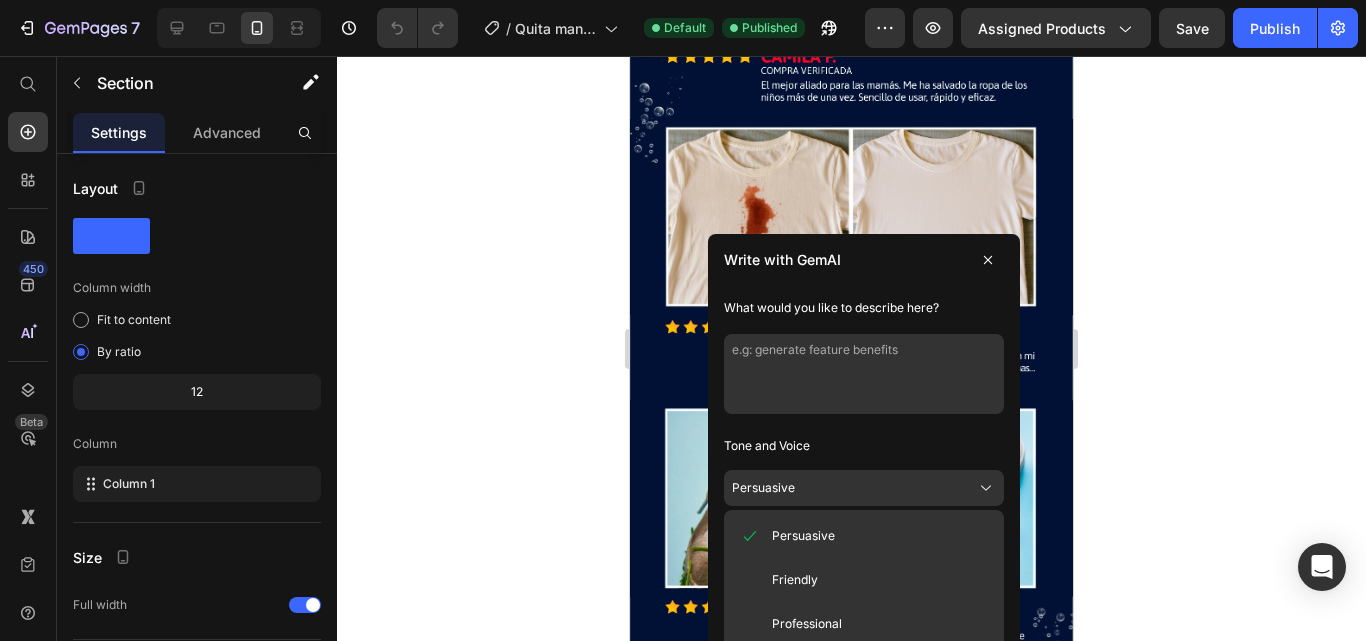 click on "Persuasive" at bounding box center (864, 488) 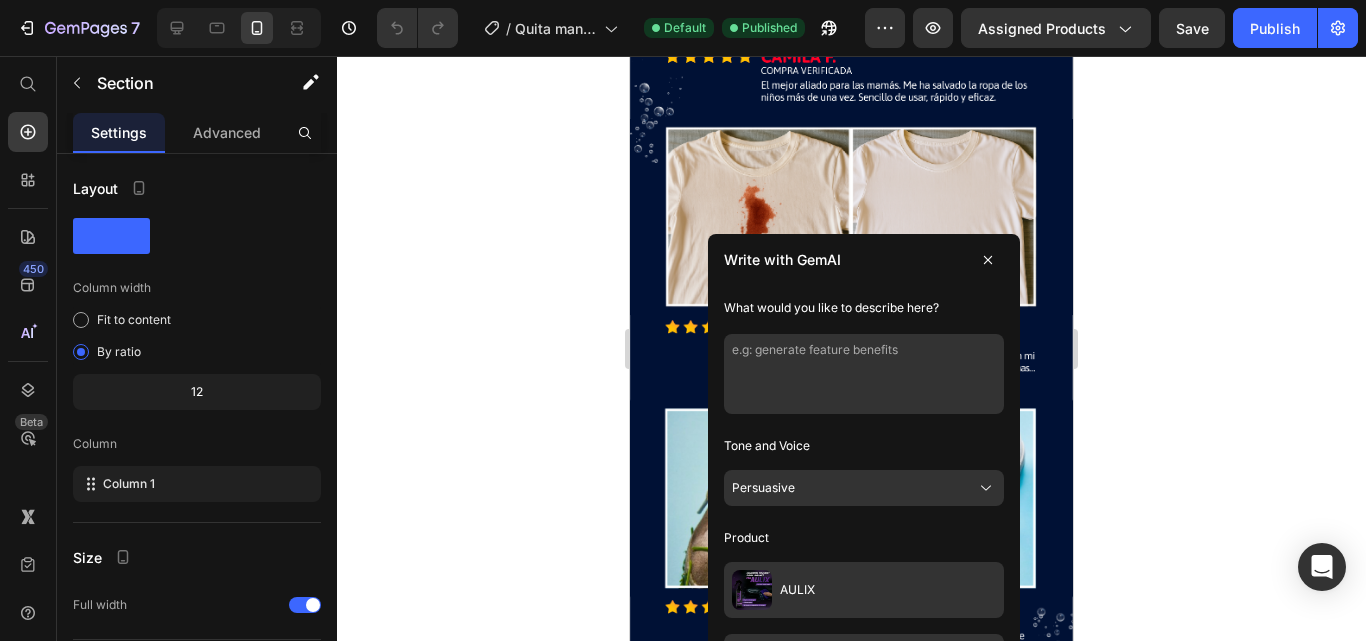 click at bounding box center [988, 260] 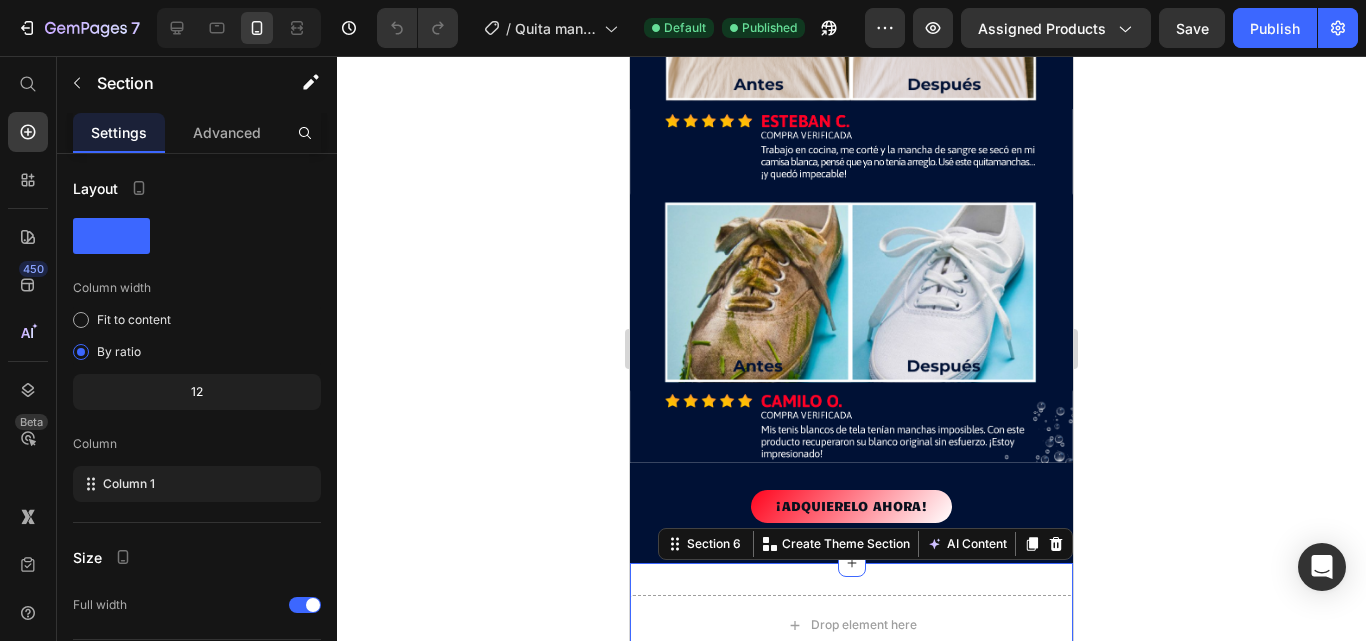 scroll, scrollTop: 14653, scrollLeft: 0, axis: vertical 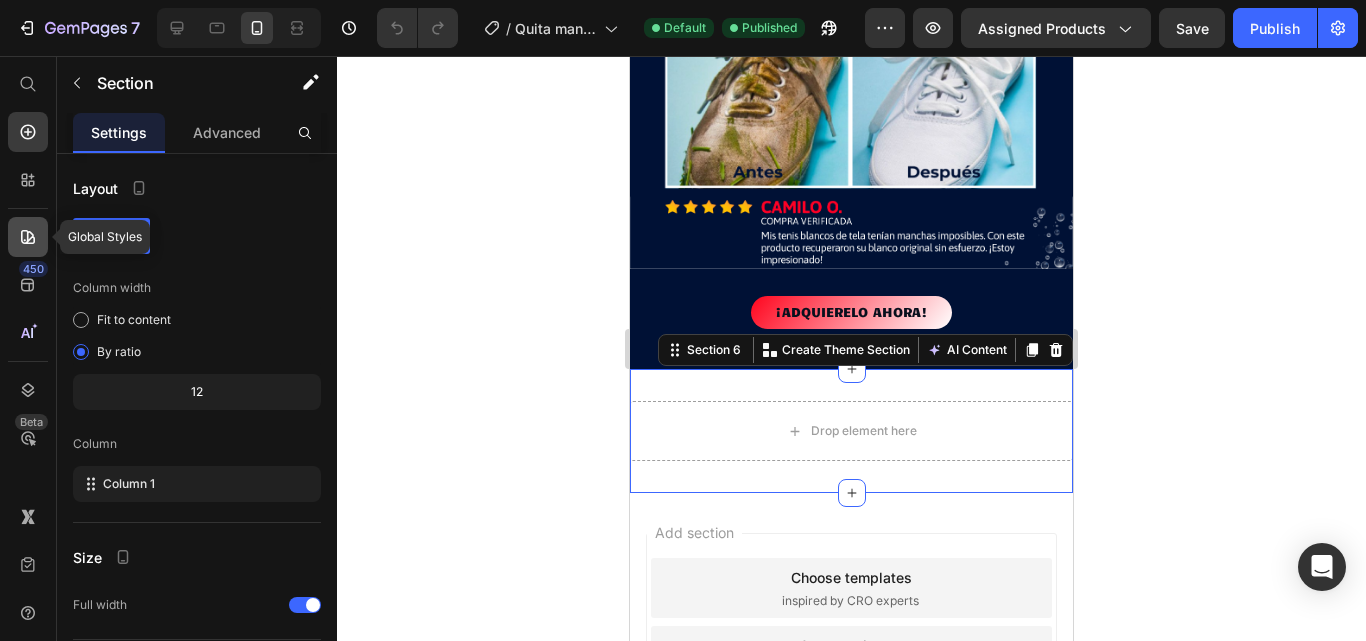 click 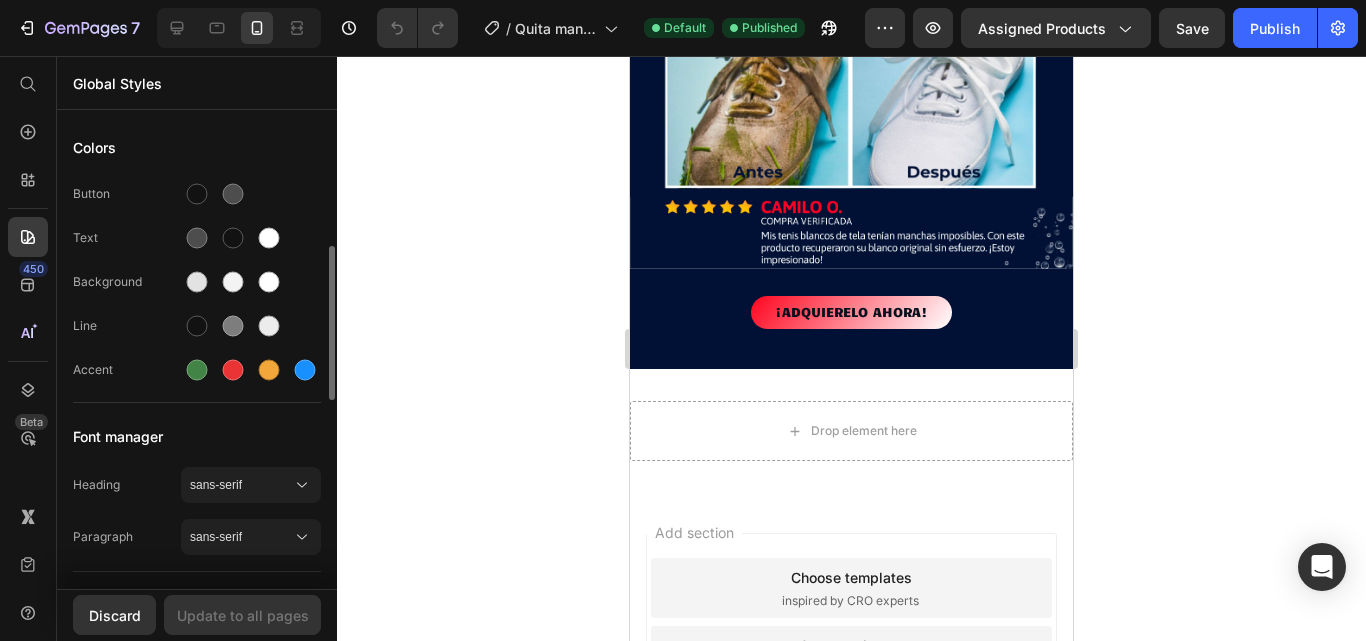 scroll, scrollTop: 100, scrollLeft: 0, axis: vertical 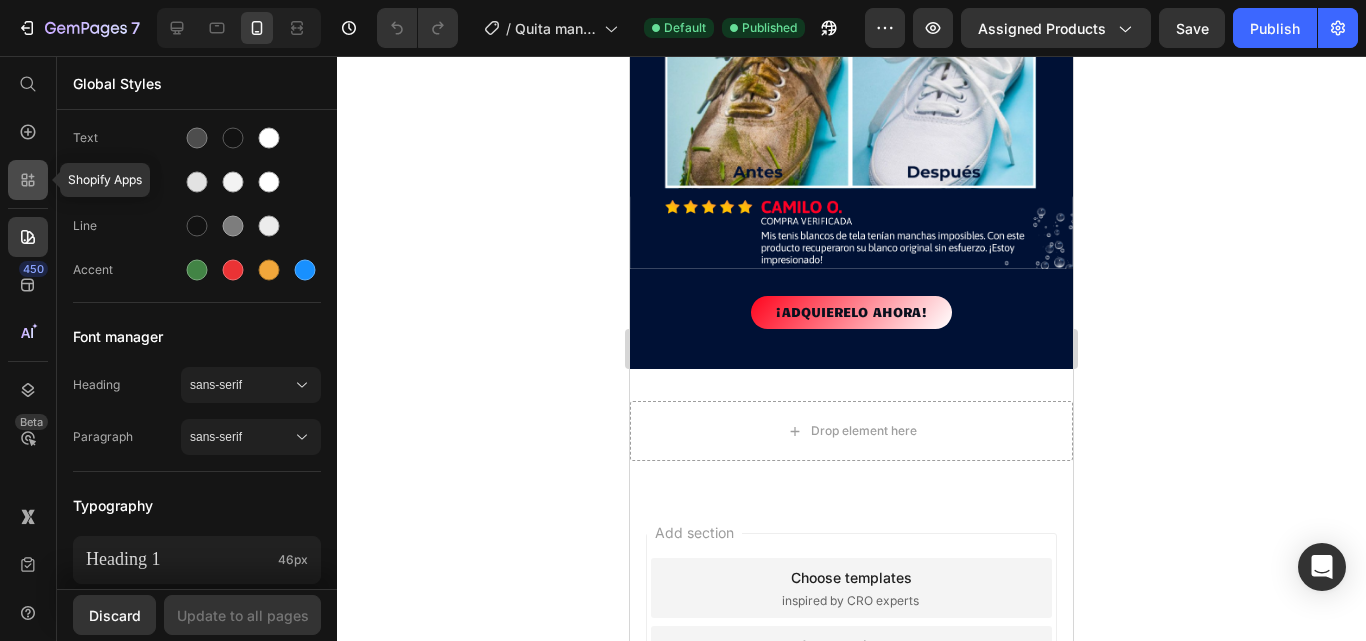 click 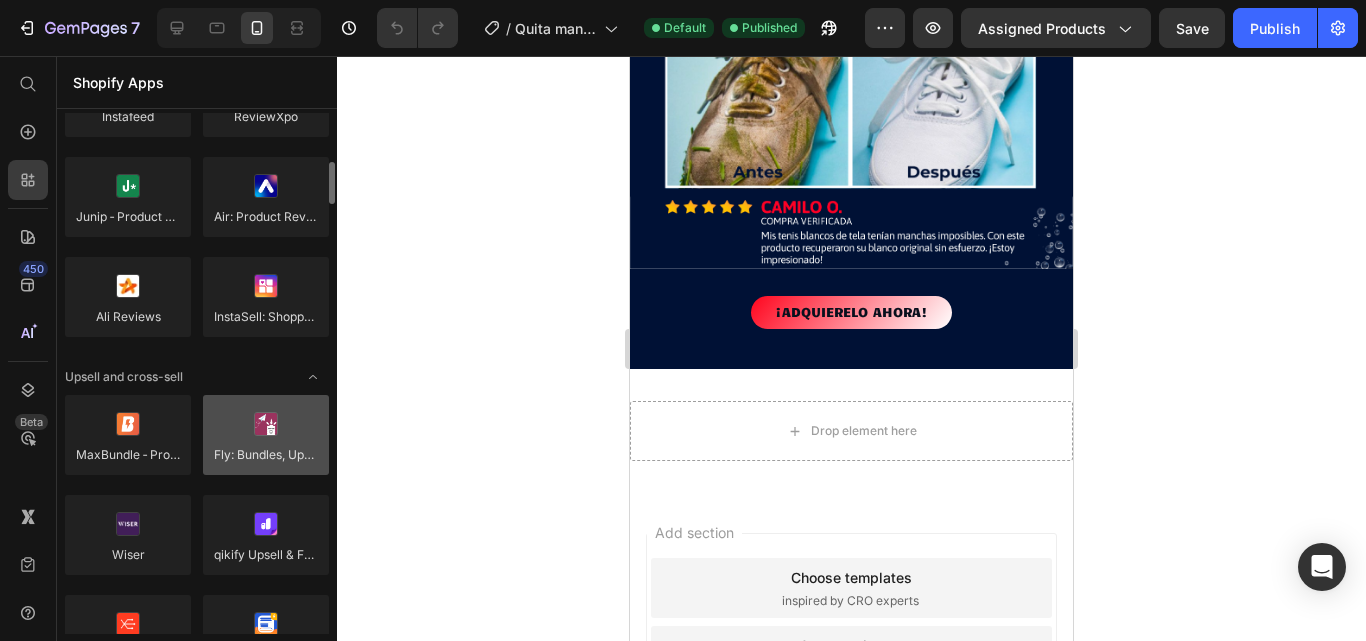 scroll, scrollTop: 700, scrollLeft: 0, axis: vertical 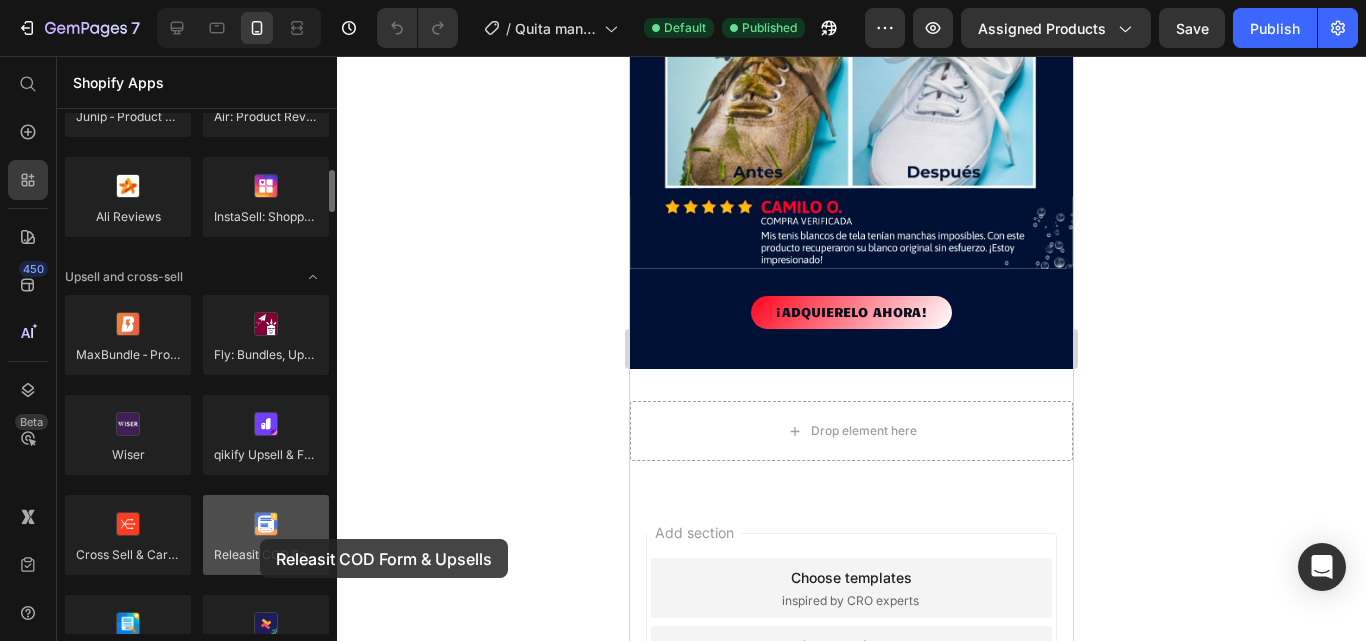 click at bounding box center [266, 535] 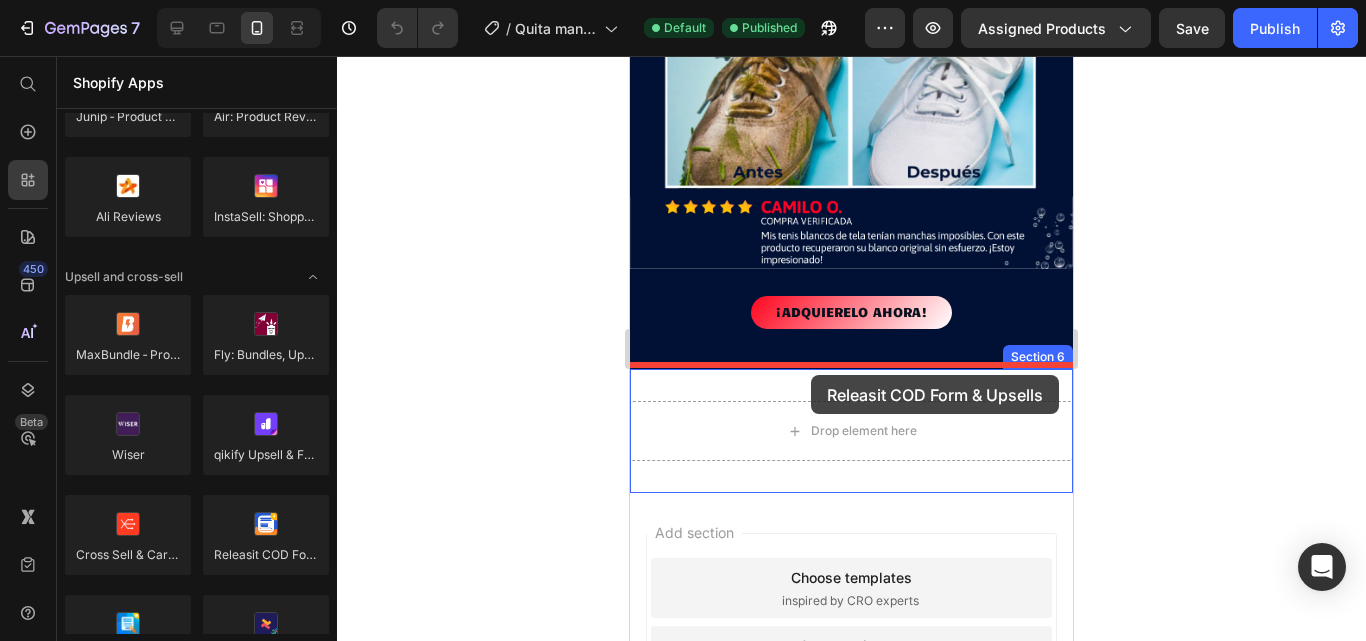 drag, startPoint x: 886, startPoint y: 601, endPoint x: 811, endPoint y: 375, distance: 238.11972 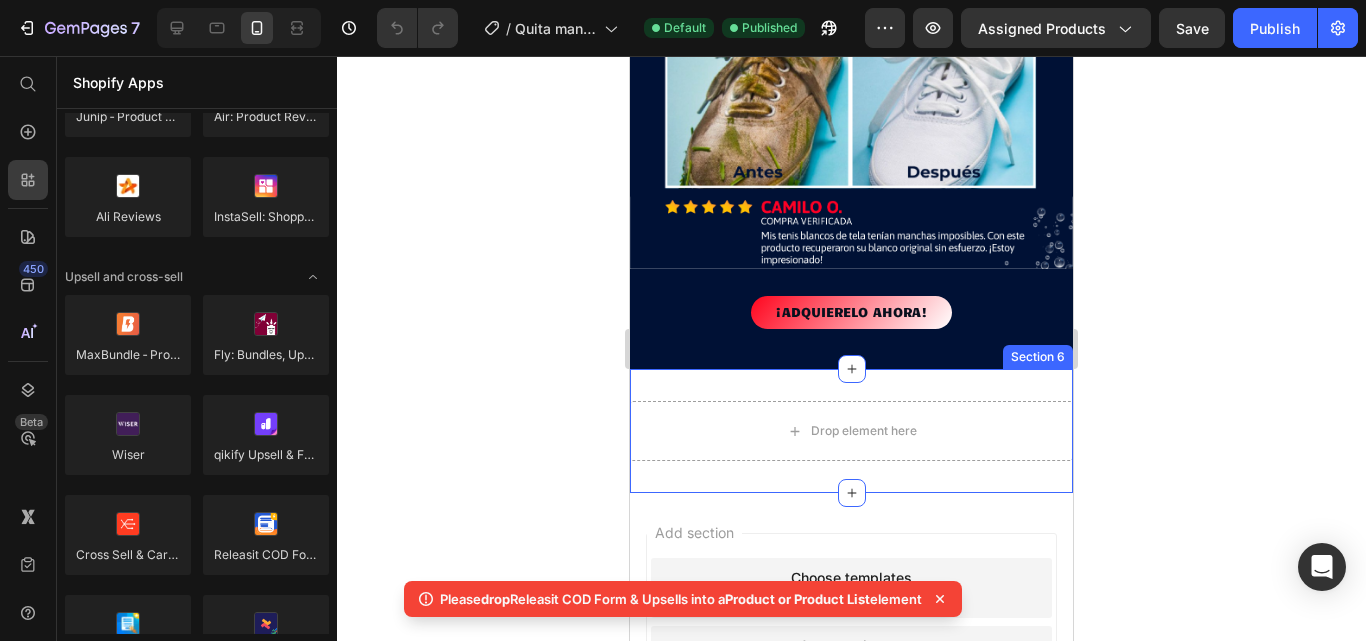 click on "Drop element here Section 6" at bounding box center [851, 431] 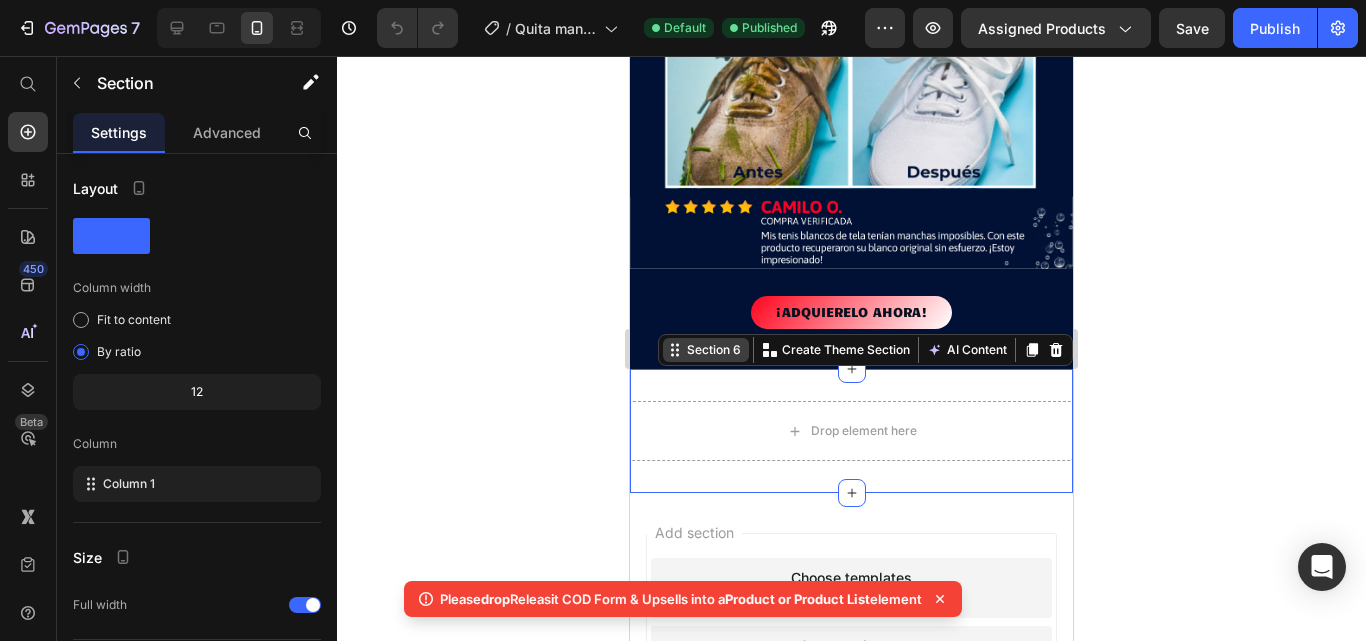 click on "Section 6" at bounding box center (714, 350) 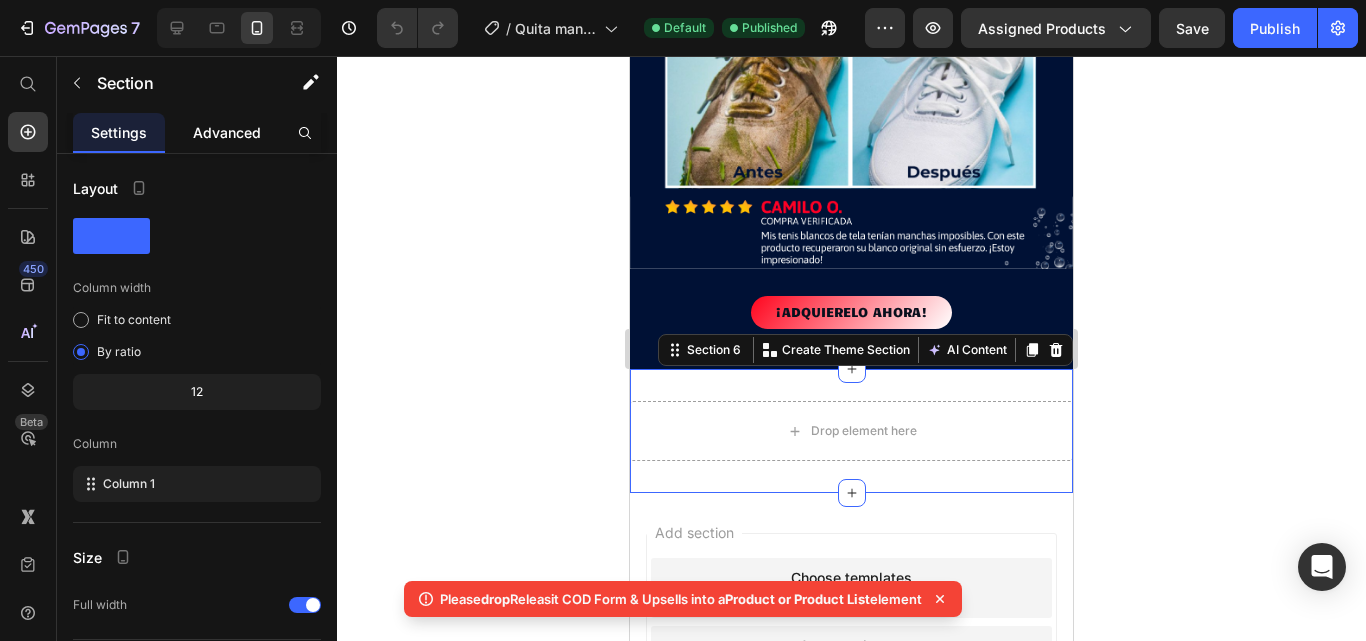 click on "Advanced" at bounding box center [227, 132] 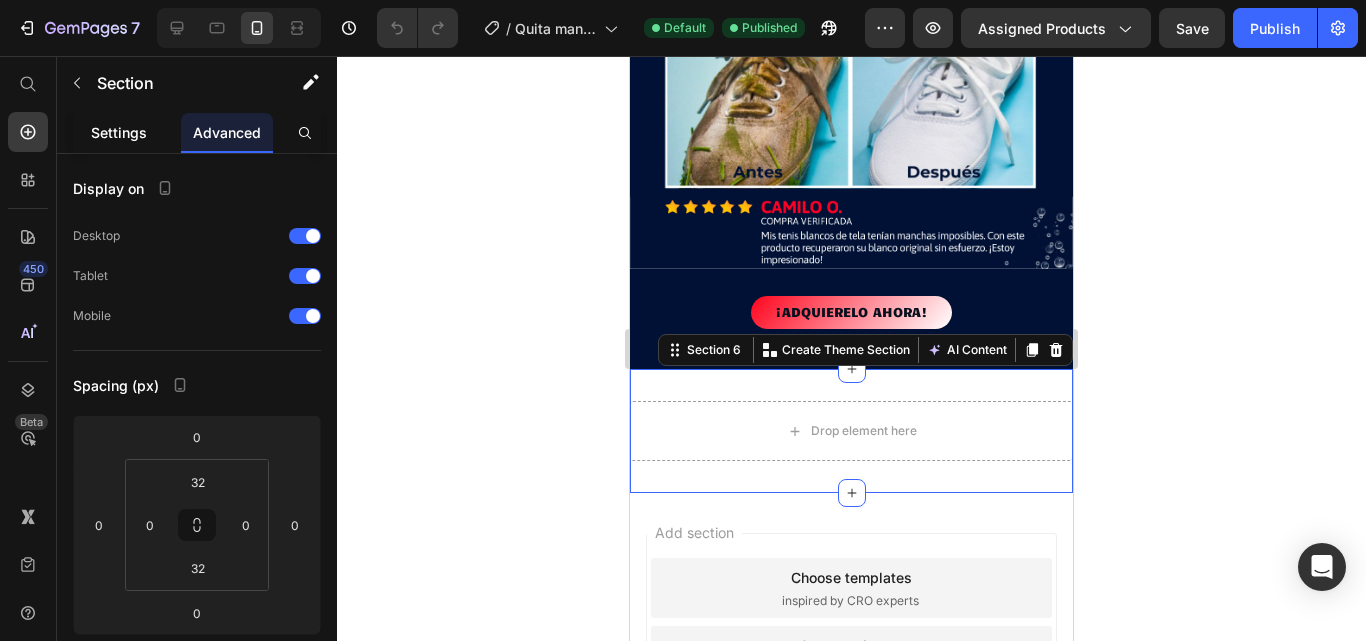 click on "Settings" at bounding box center [119, 132] 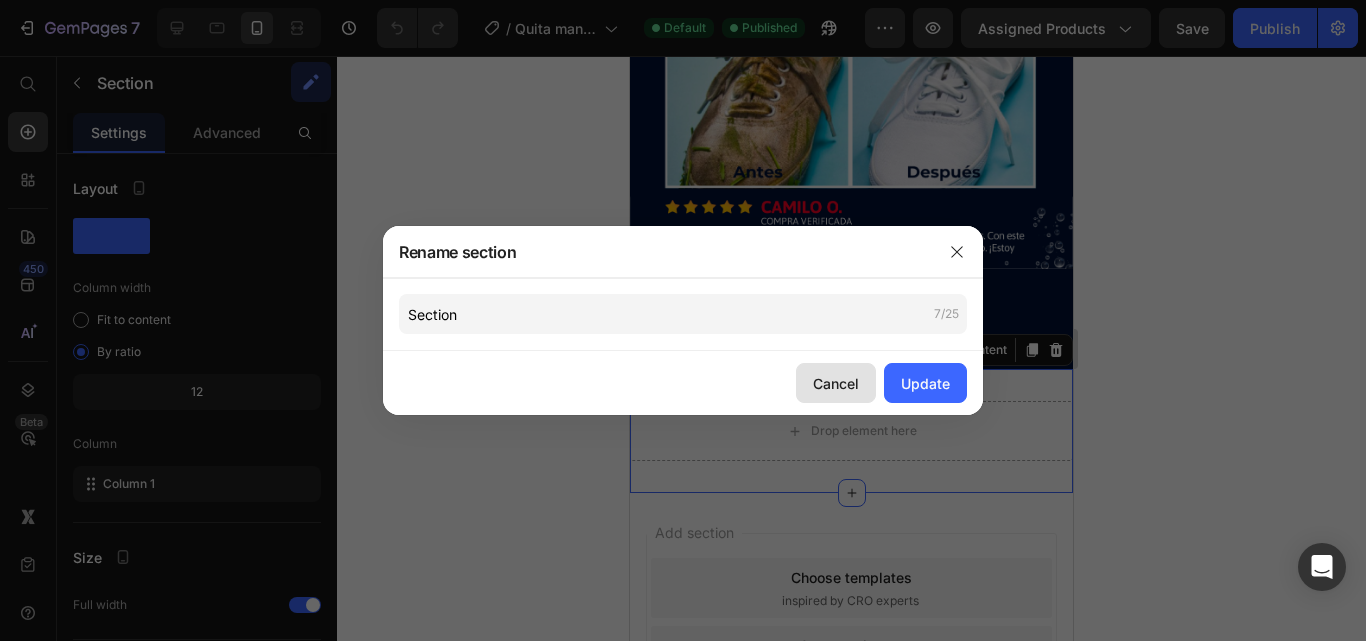 drag, startPoint x: 825, startPoint y: 376, endPoint x: 391, endPoint y: 2, distance: 572.91534 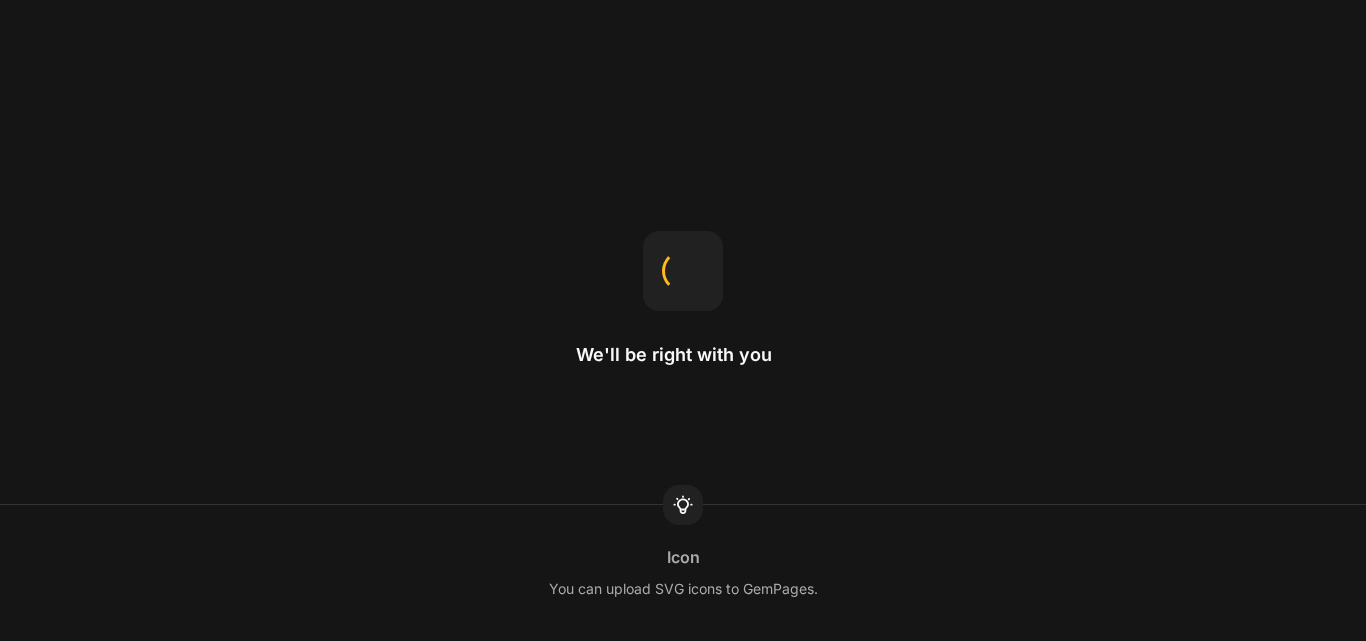 scroll, scrollTop: 0, scrollLeft: 0, axis: both 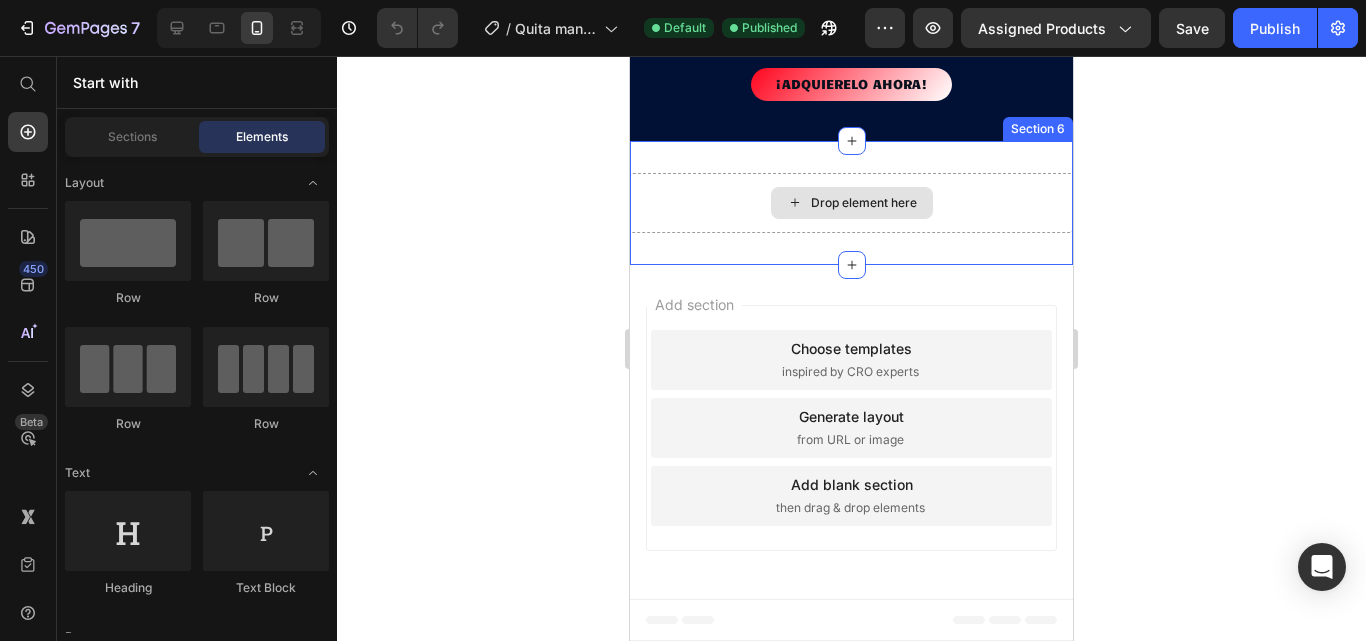 click on "Drop element here" at bounding box center [851, 203] 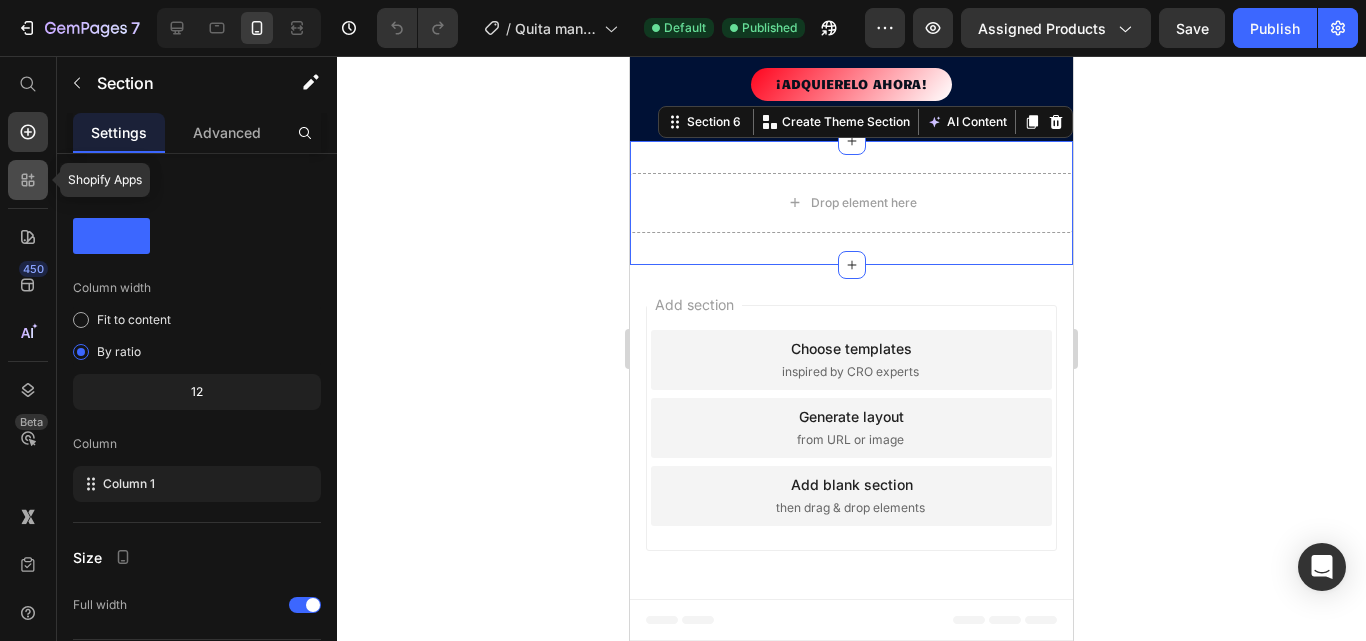 click 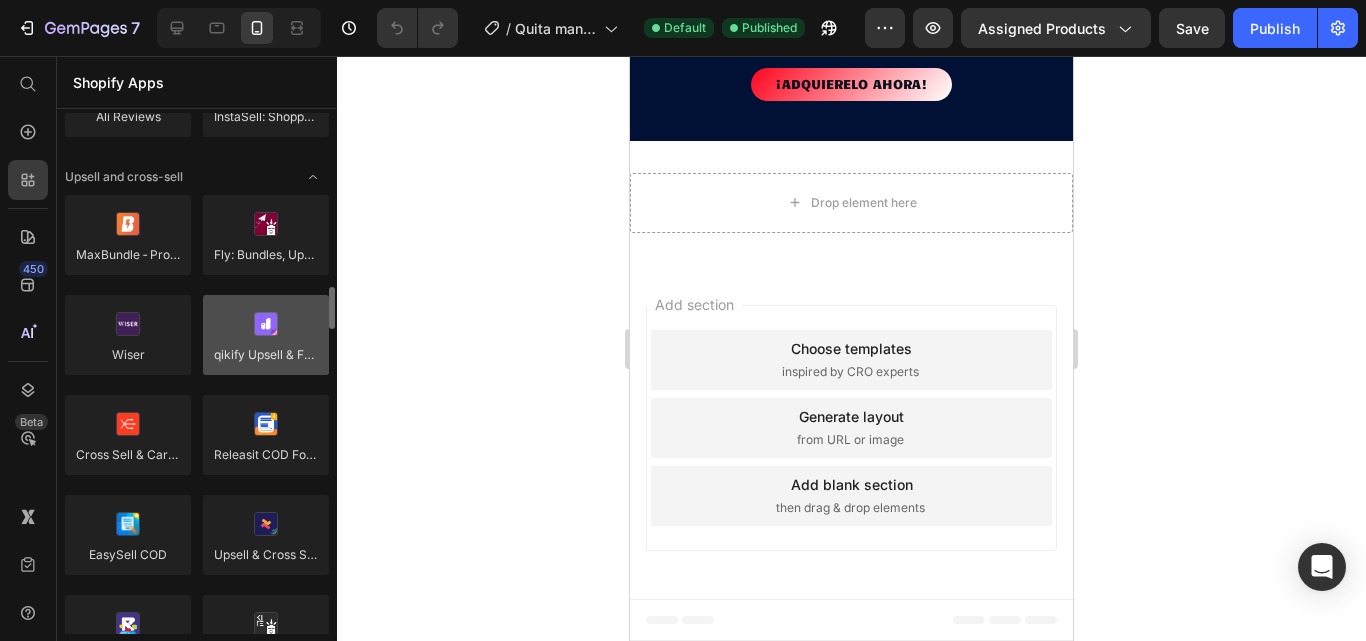 scroll, scrollTop: 900, scrollLeft: 0, axis: vertical 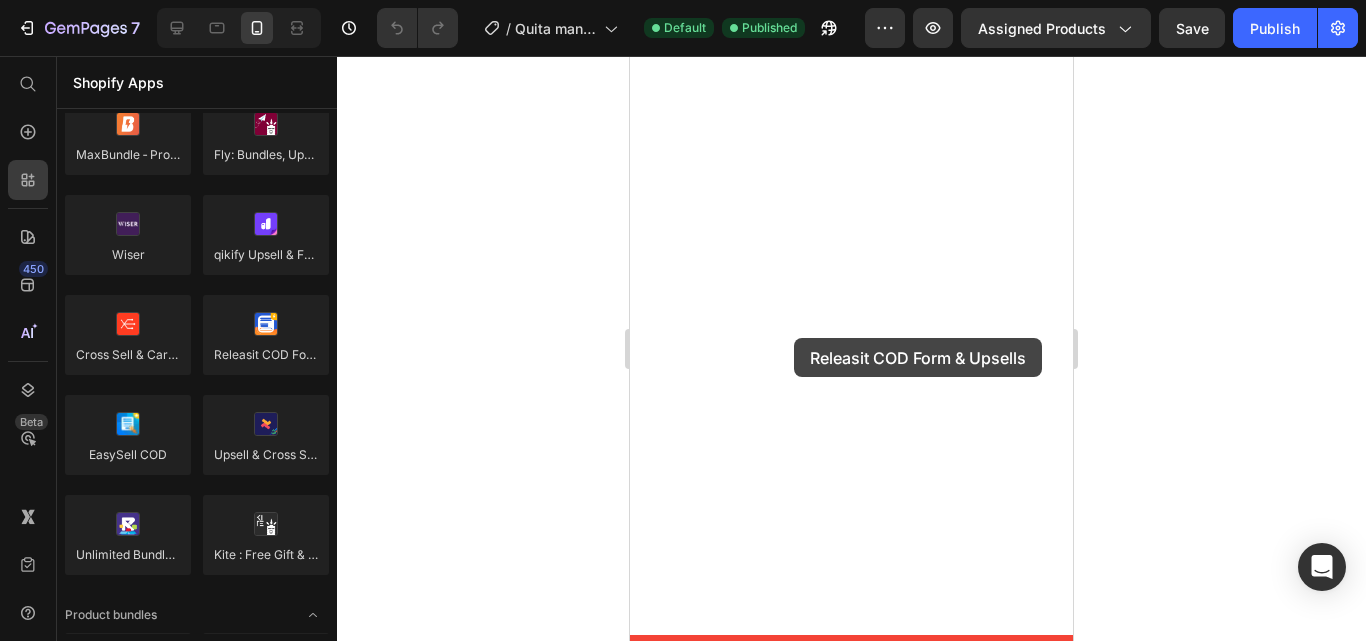 drag, startPoint x: 884, startPoint y: 405, endPoint x: 794, endPoint y: 338, distance: 112.200714 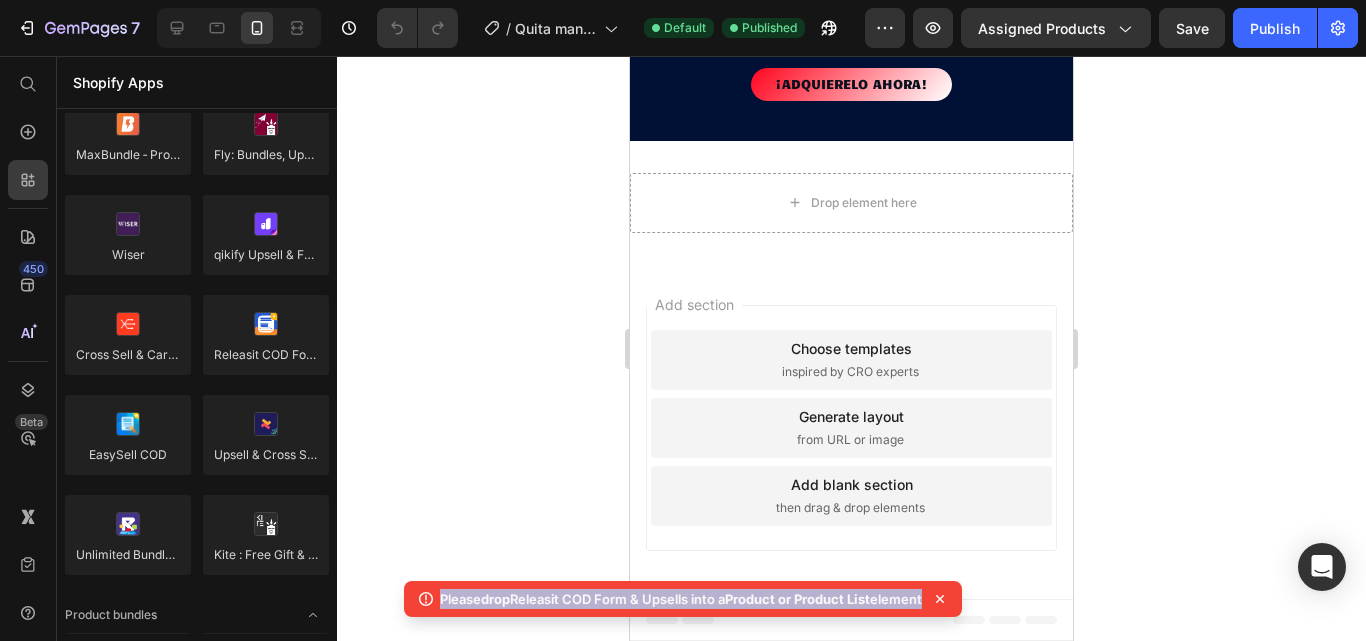 drag, startPoint x: 428, startPoint y: 602, endPoint x: 935, endPoint y: 597, distance: 507.02466 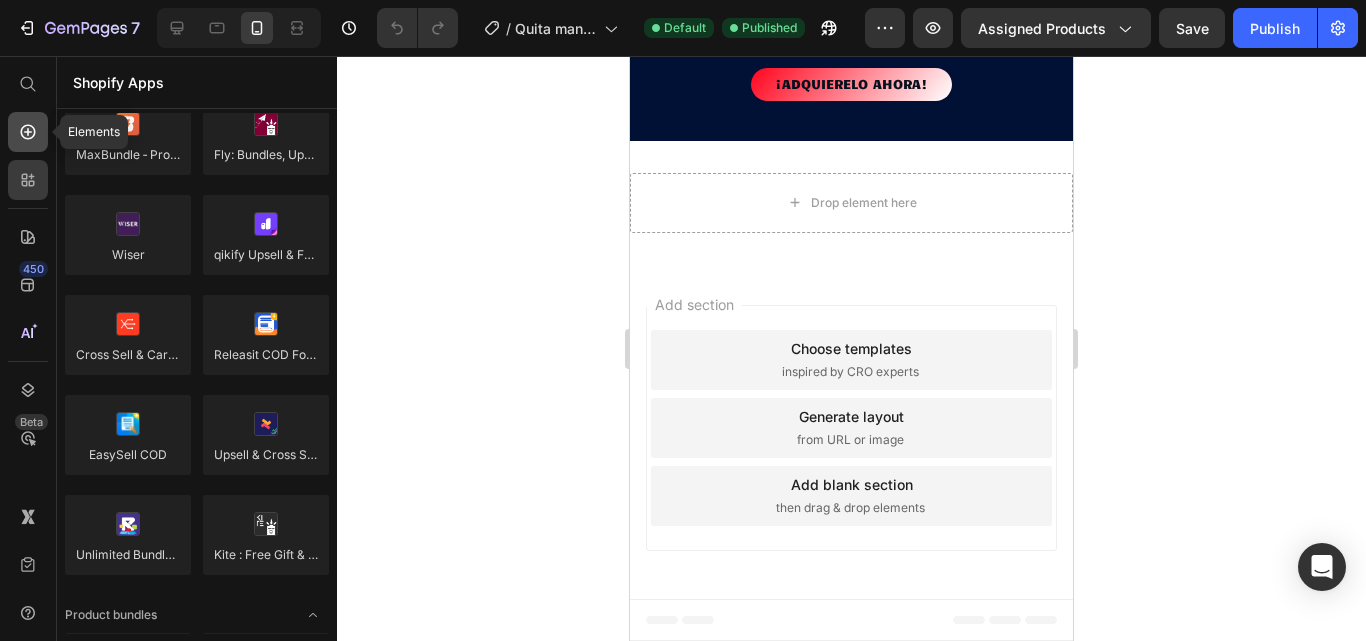 click 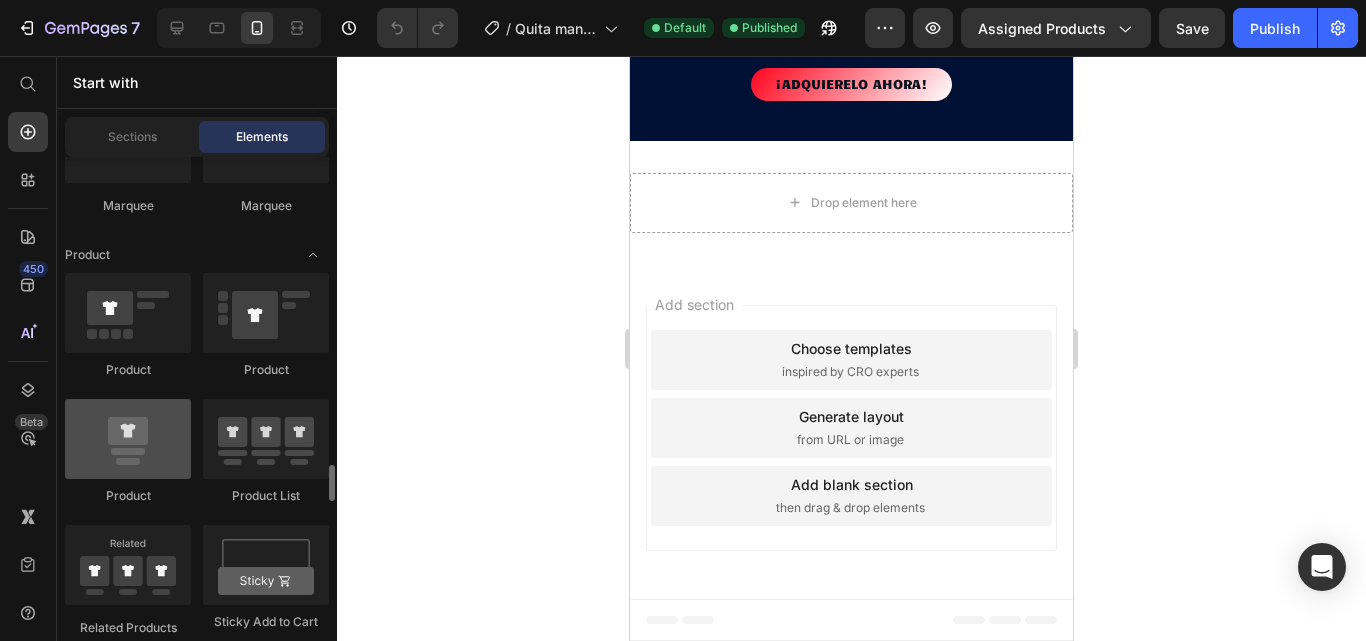 scroll, scrollTop: 2700, scrollLeft: 0, axis: vertical 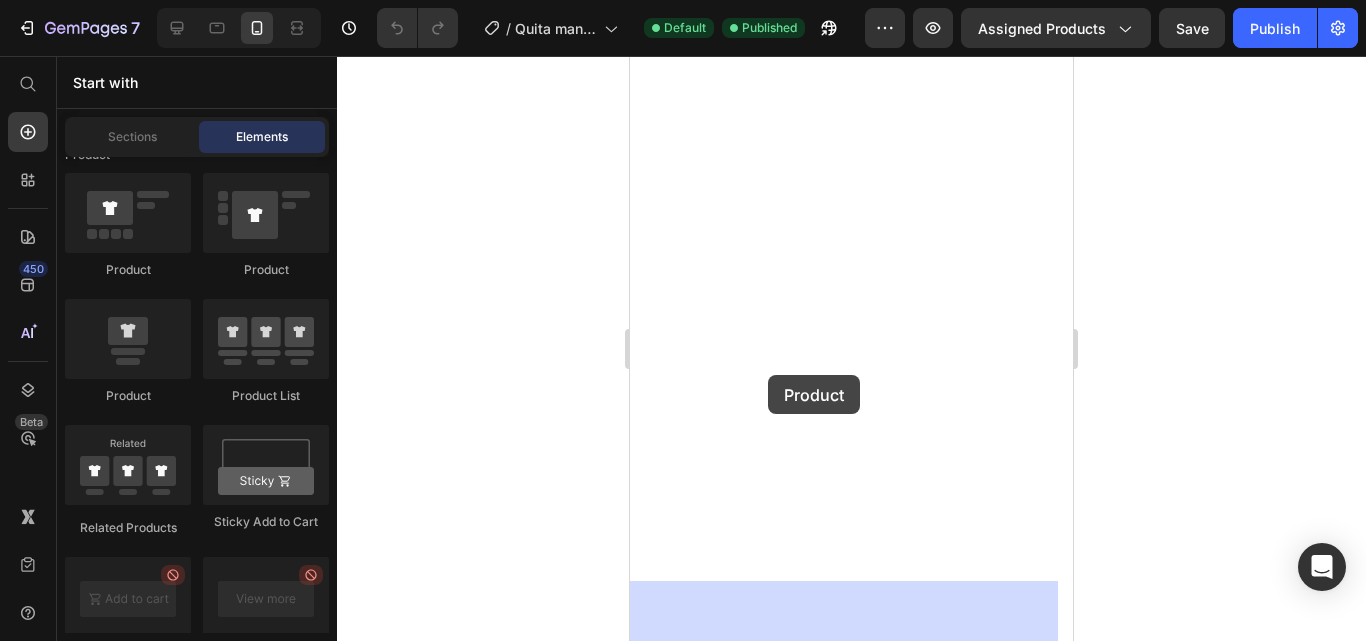 drag, startPoint x: 750, startPoint y: 426, endPoint x: 768, endPoint y: 375, distance: 54.08327 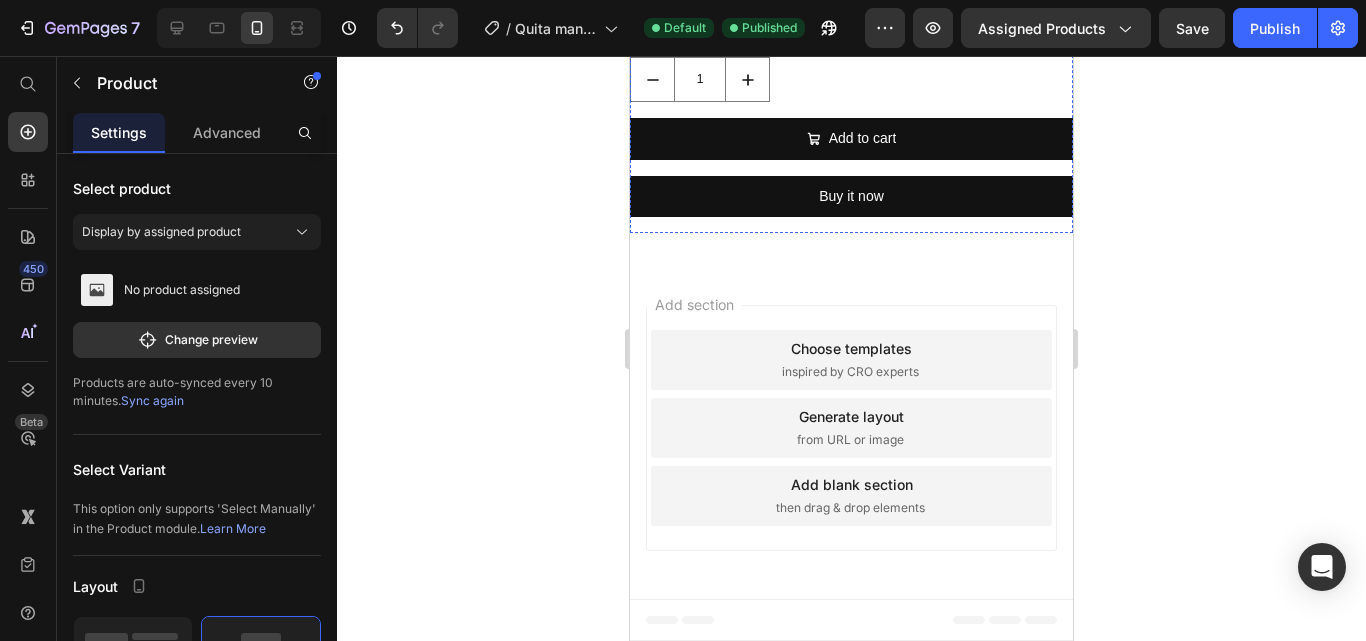 scroll, scrollTop: 8155, scrollLeft: 0, axis: vertical 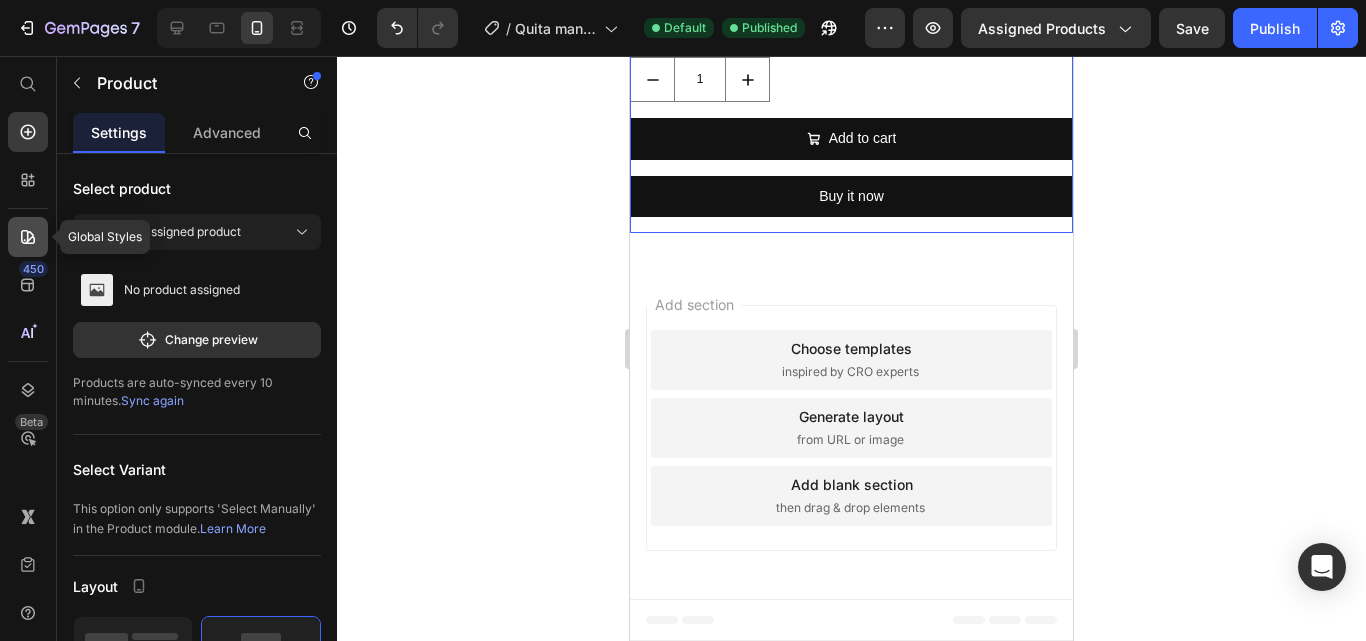 click 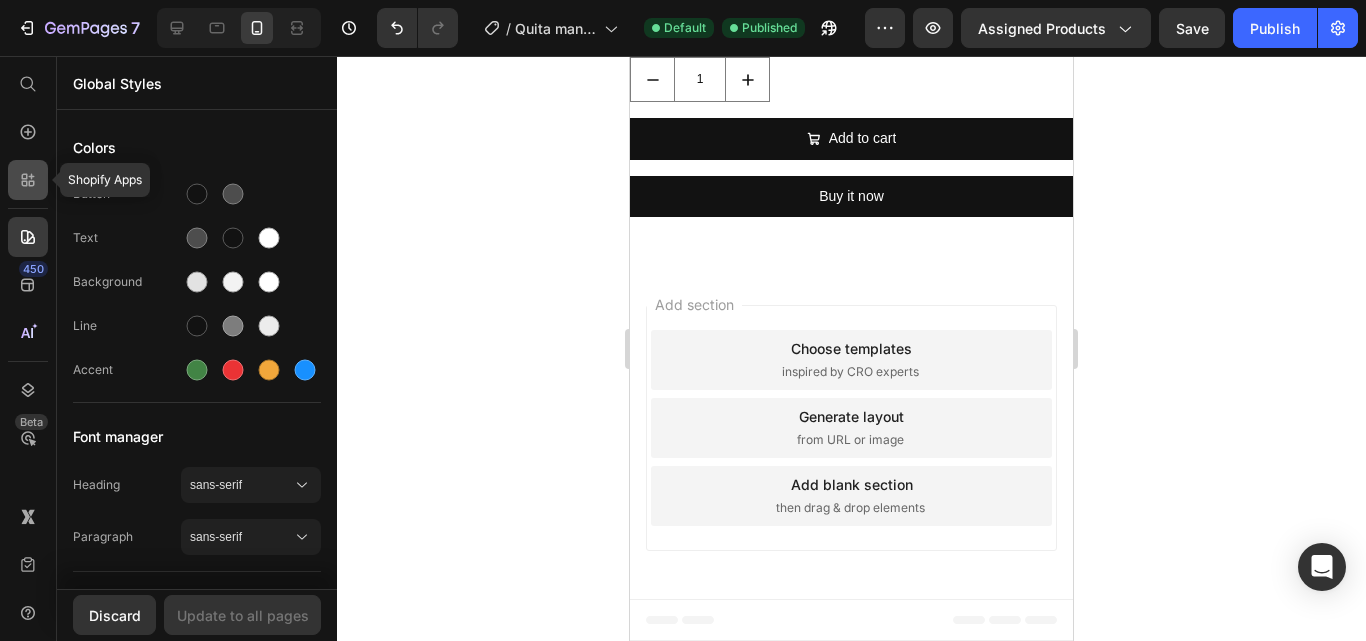 click 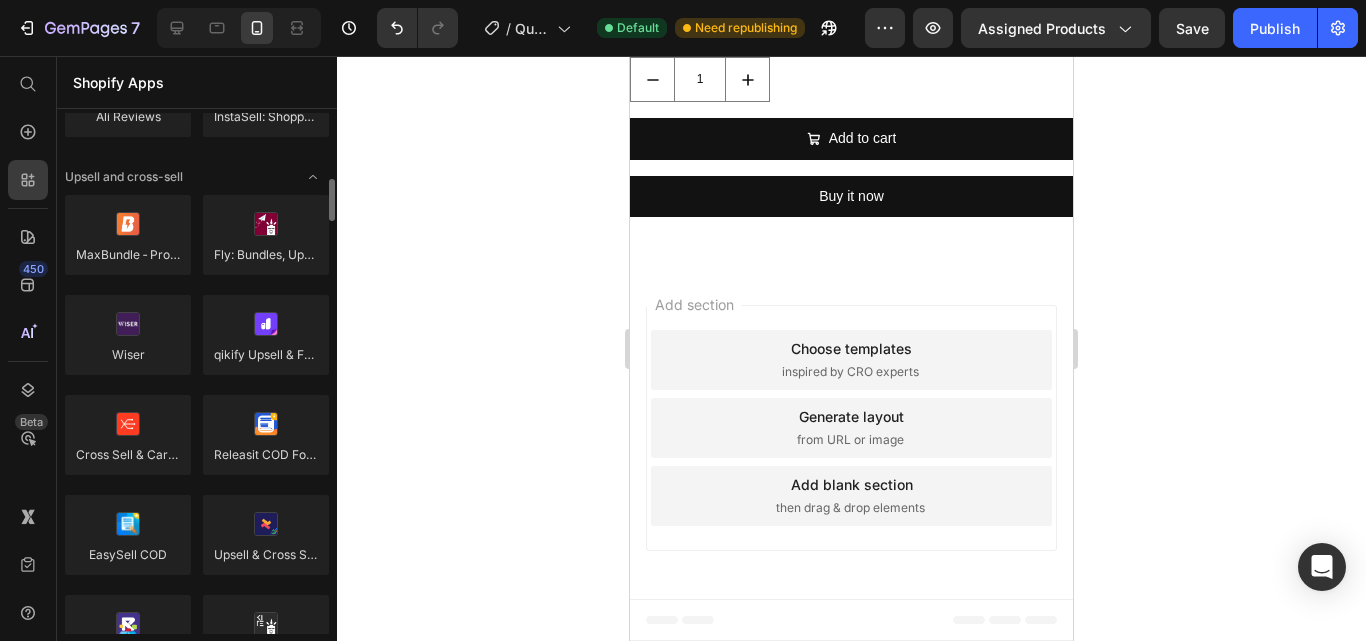 scroll, scrollTop: 900, scrollLeft: 0, axis: vertical 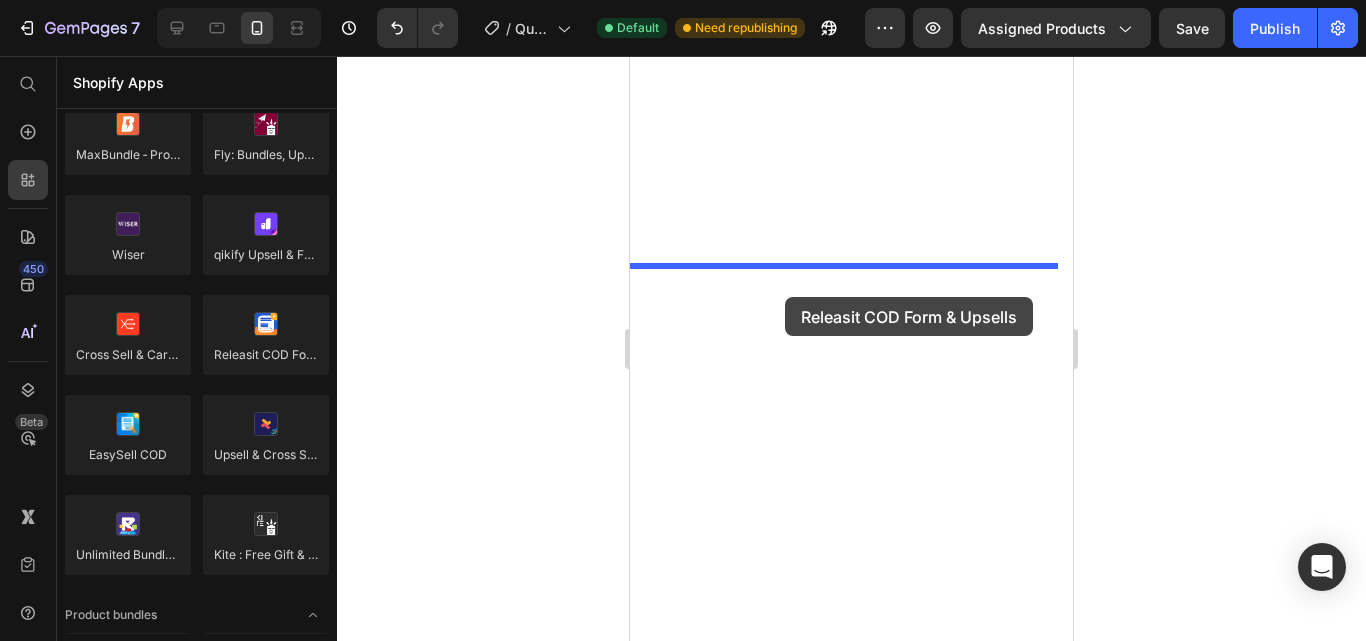 drag, startPoint x: 923, startPoint y: 401, endPoint x: 785, endPoint y: 297, distance: 172.80046 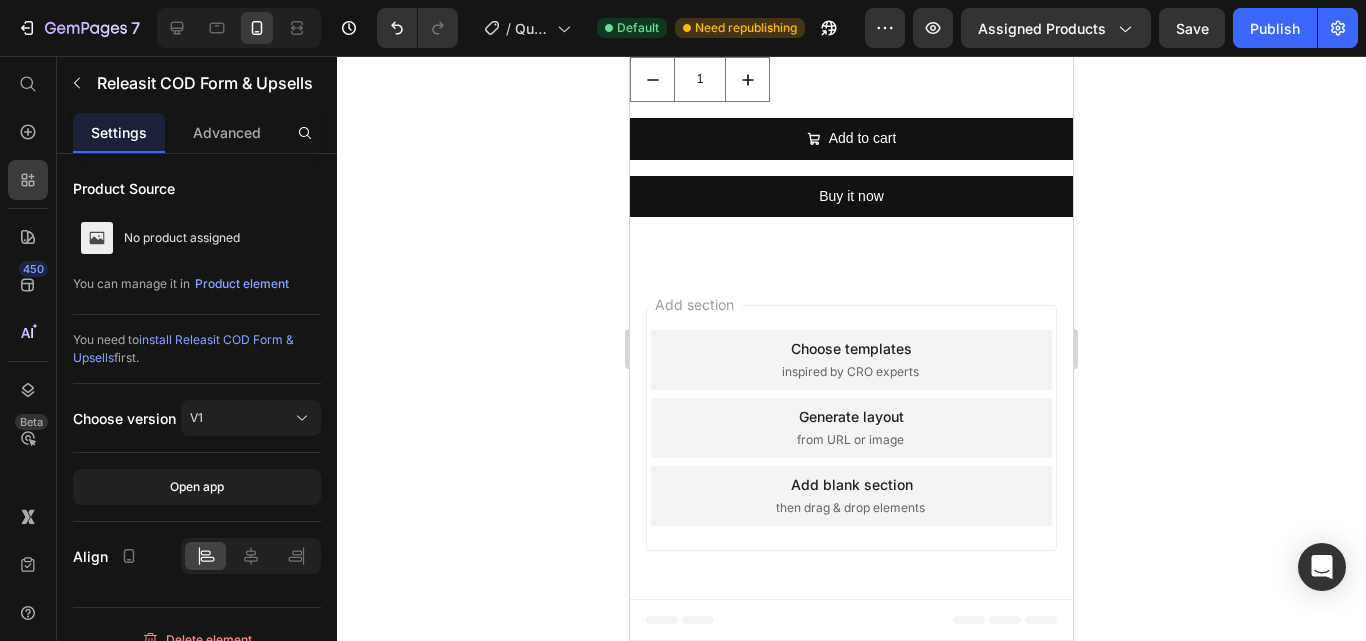 click on "Releasit COD Form & Upsells" at bounding box center [786, -699] 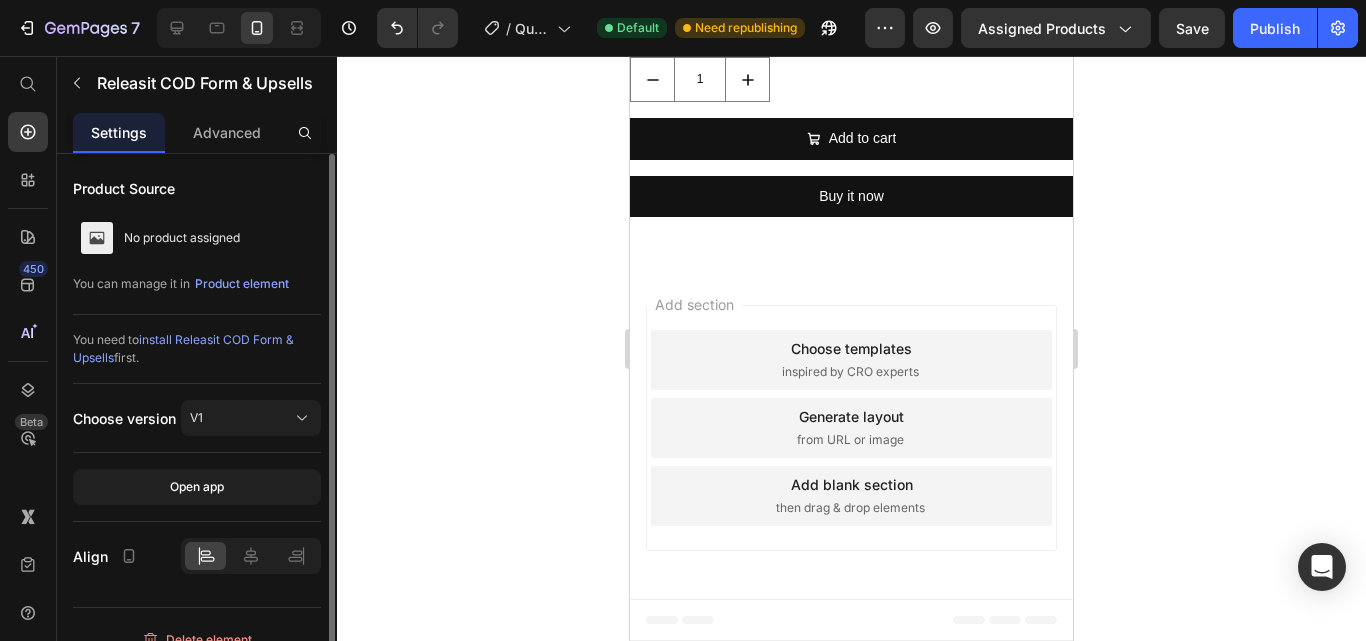 scroll, scrollTop: 24, scrollLeft: 0, axis: vertical 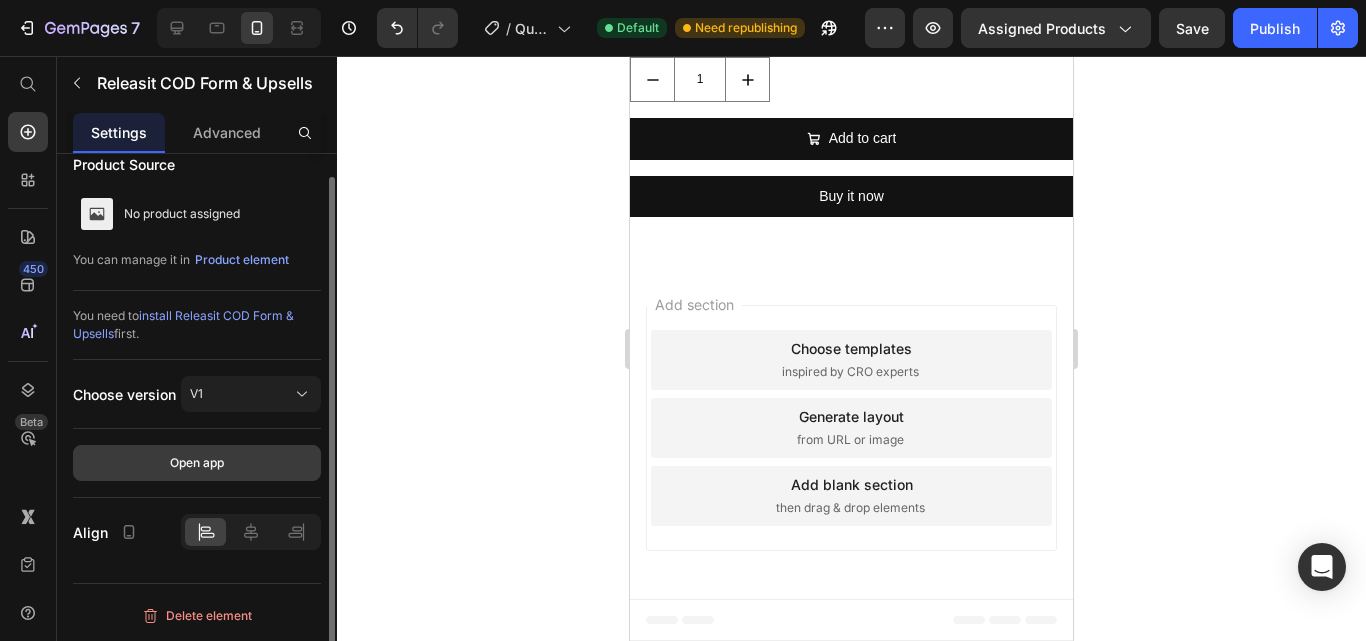 click on "Open app" at bounding box center [197, 463] 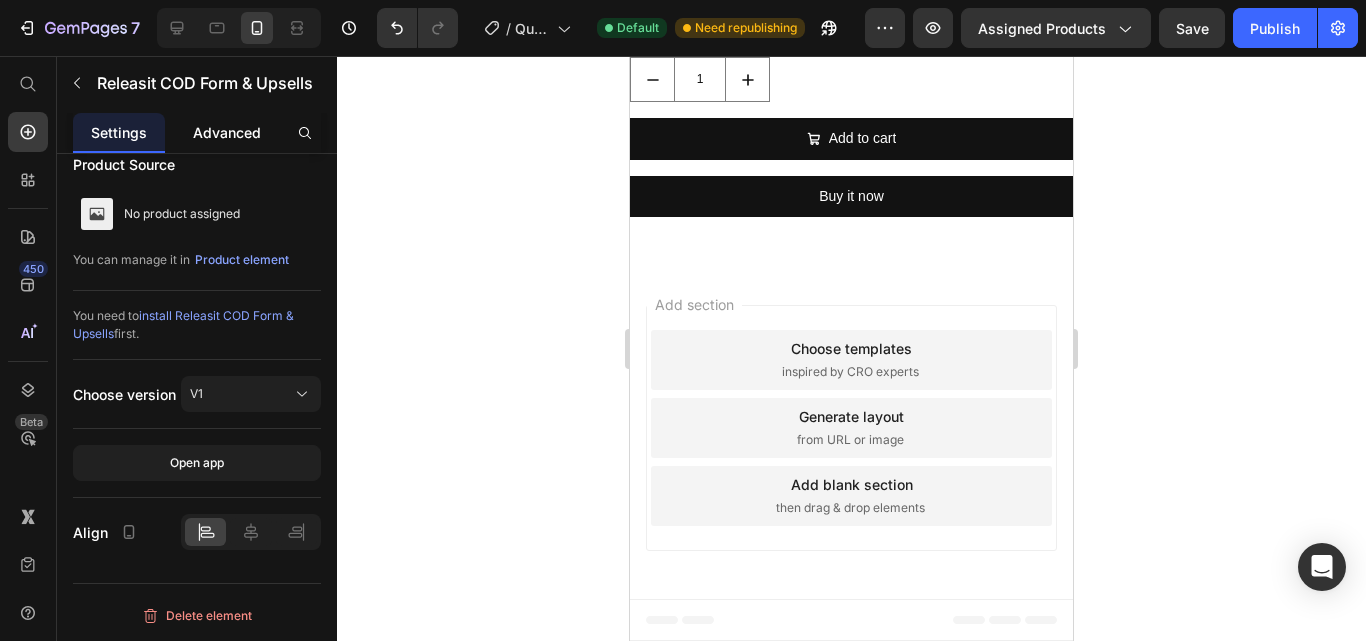 click on "Advanced" at bounding box center [227, 132] 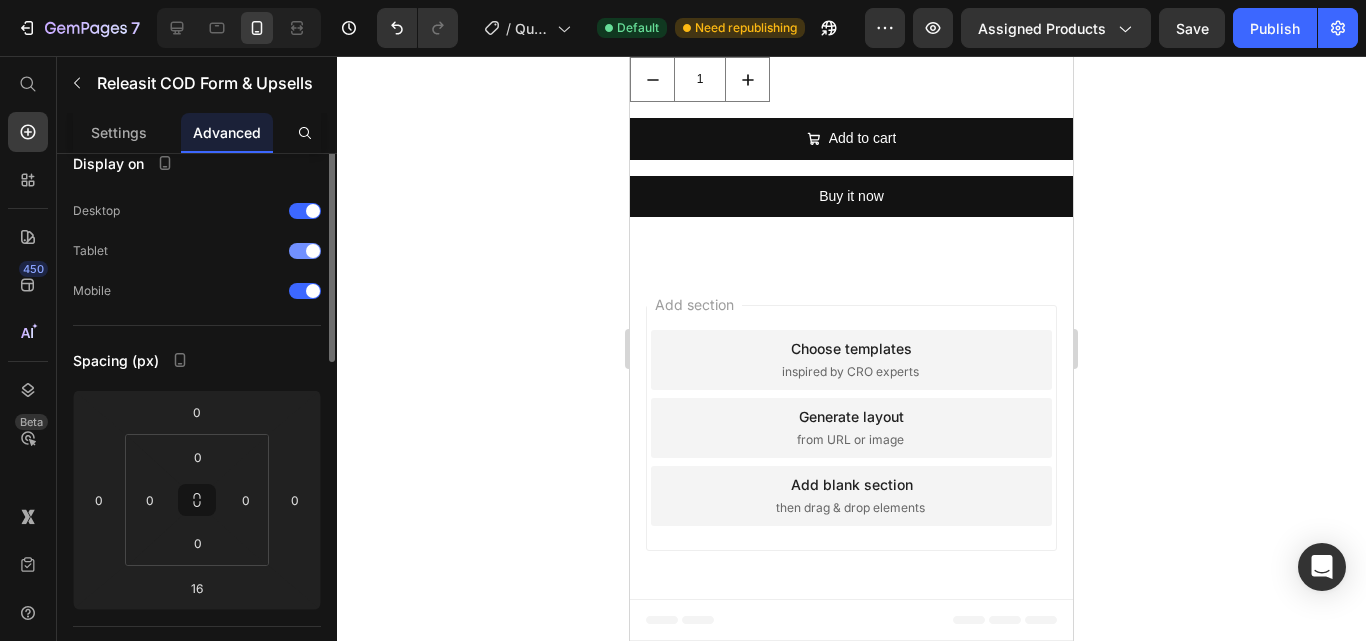 scroll, scrollTop: 0, scrollLeft: 0, axis: both 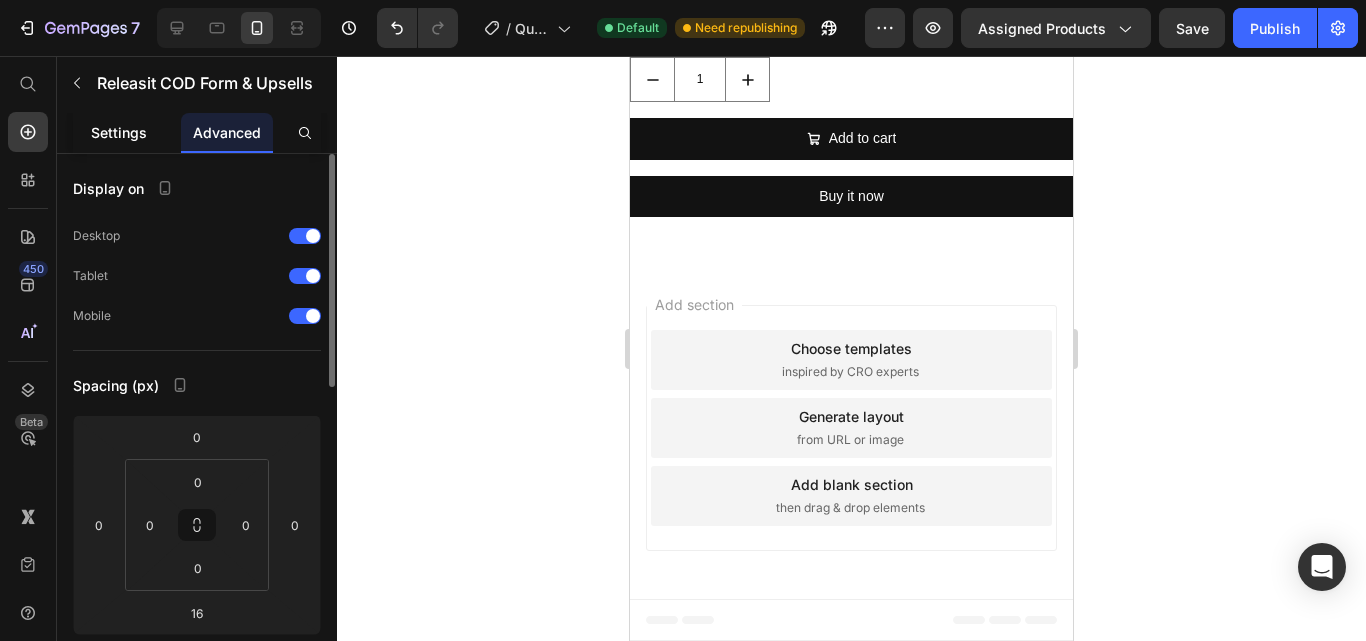 click on "Settings" at bounding box center (119, 132) 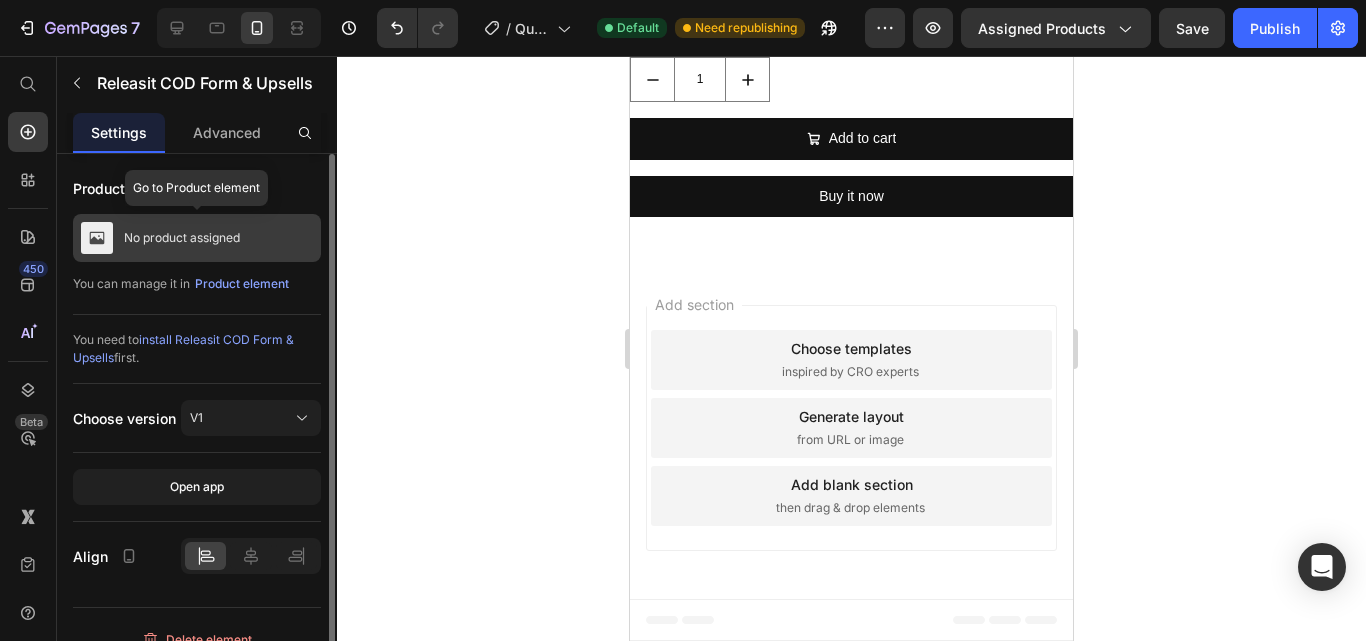 click on "No product assigned" at bounding box center (182, 238) 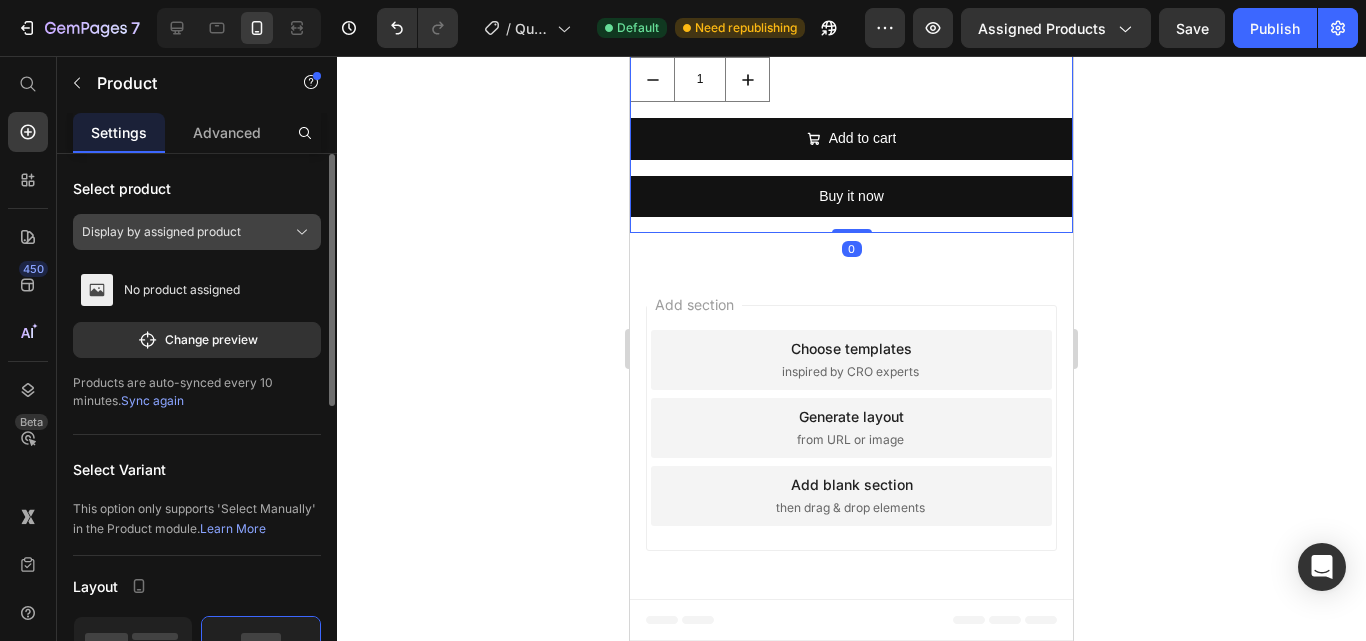 click on "Display by assigned product" at bounding box center [161, 232] 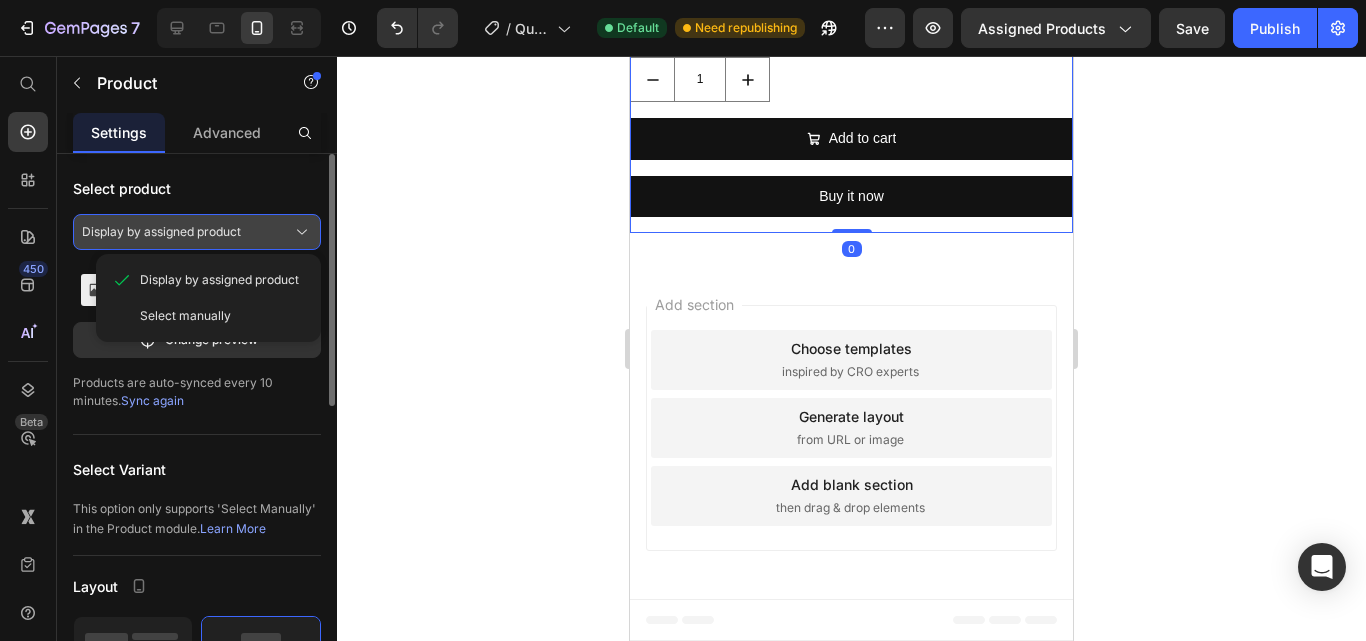 click on "Display by assigned product" at bounding box center (161, 232) 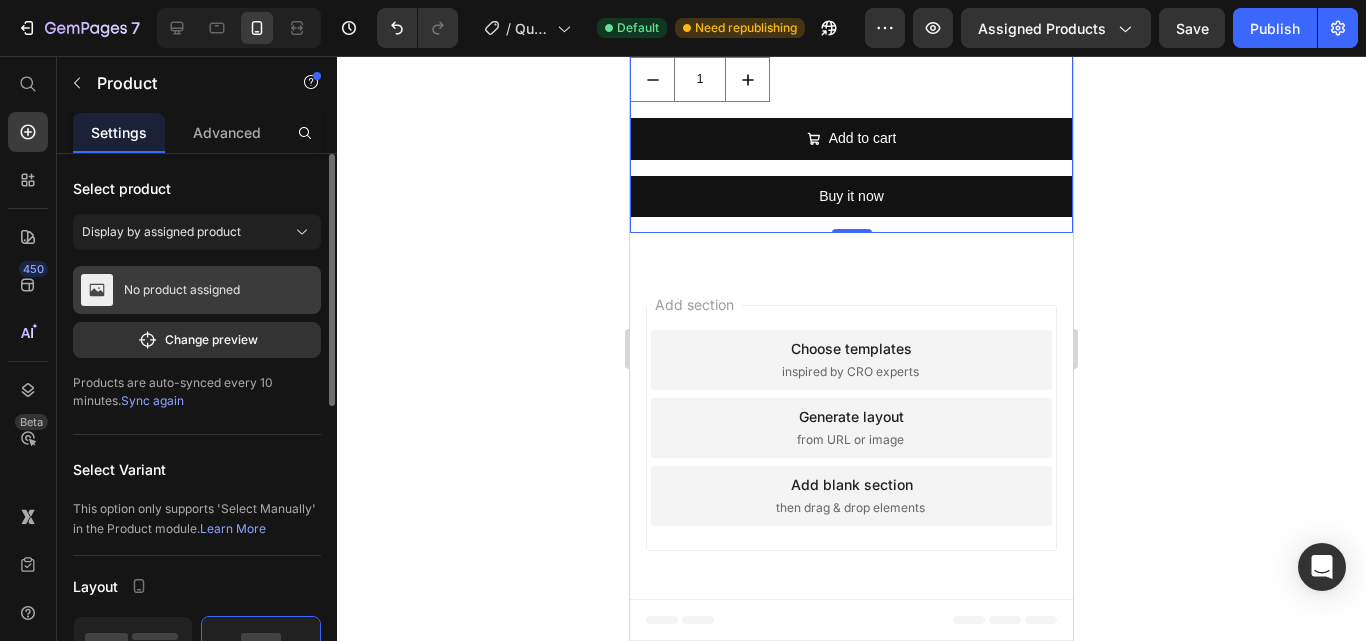click on "No product assigned" at bounding box center [182, 290] 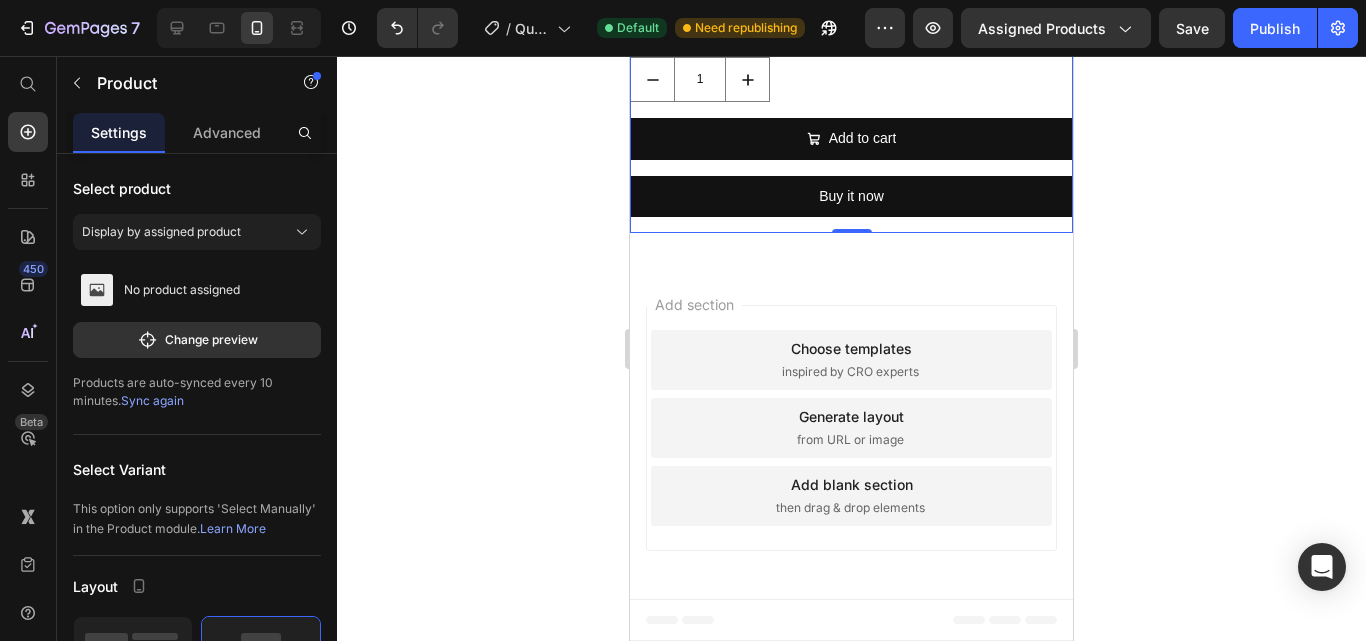 click on "Product" at bounding box center [681, -748] 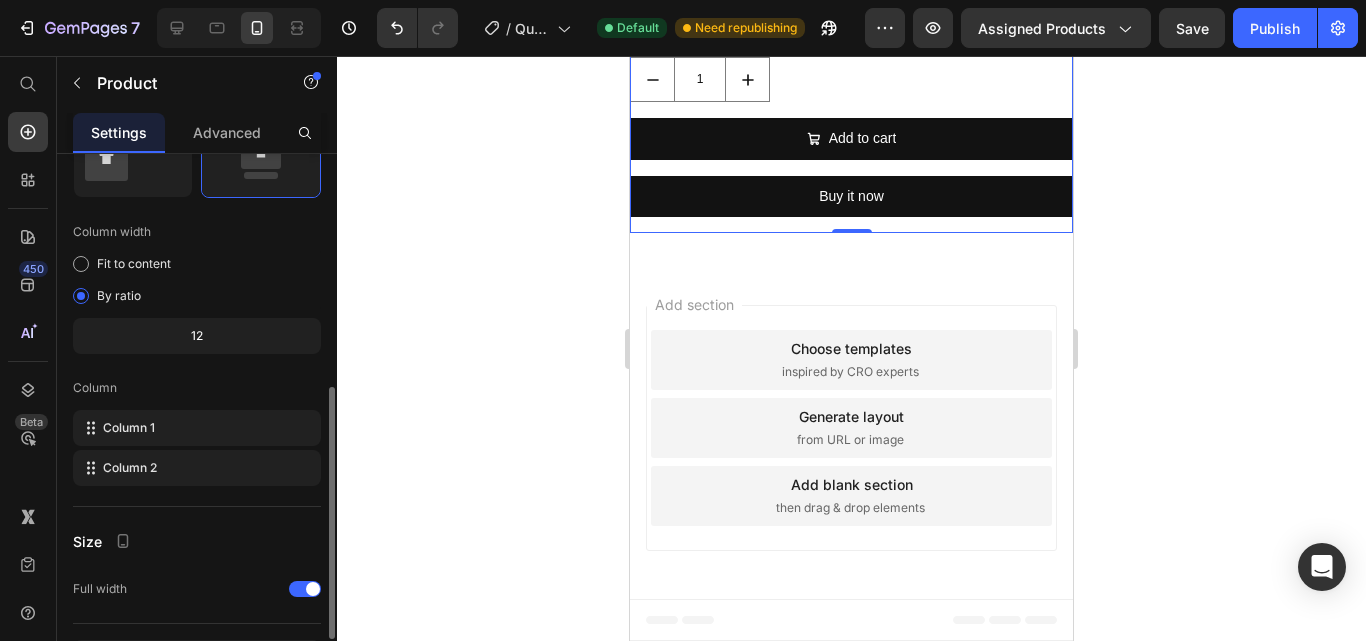 scroll, scrollTop: 626, scrollLeft: 0, axis: vertical 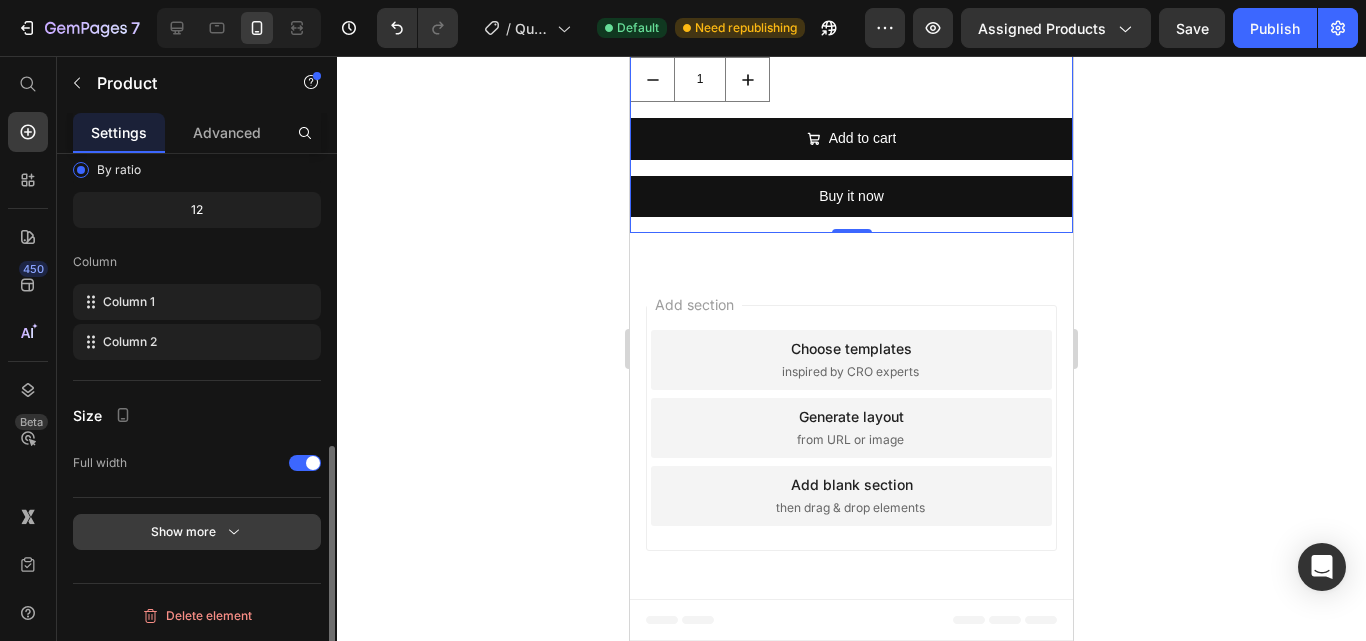 click on "Show more" at bounding box center [197, 532] 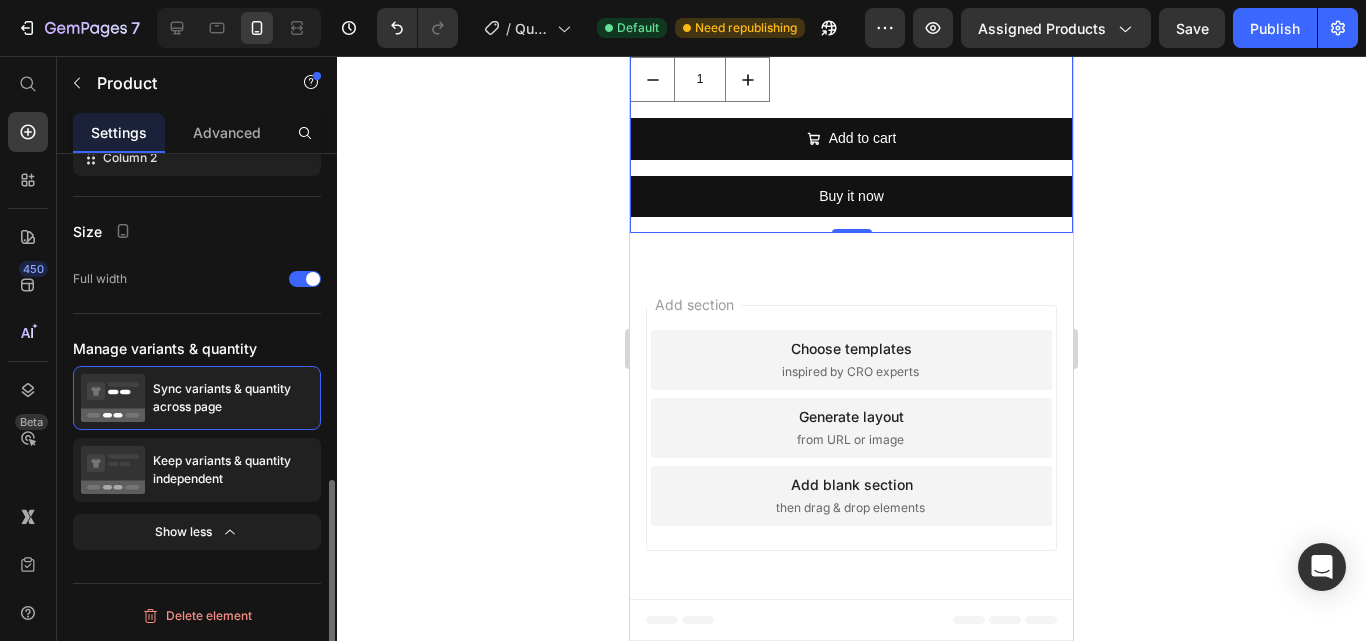 scroll, scrollTop: 610, scrollLeft: 0, axis: vertical 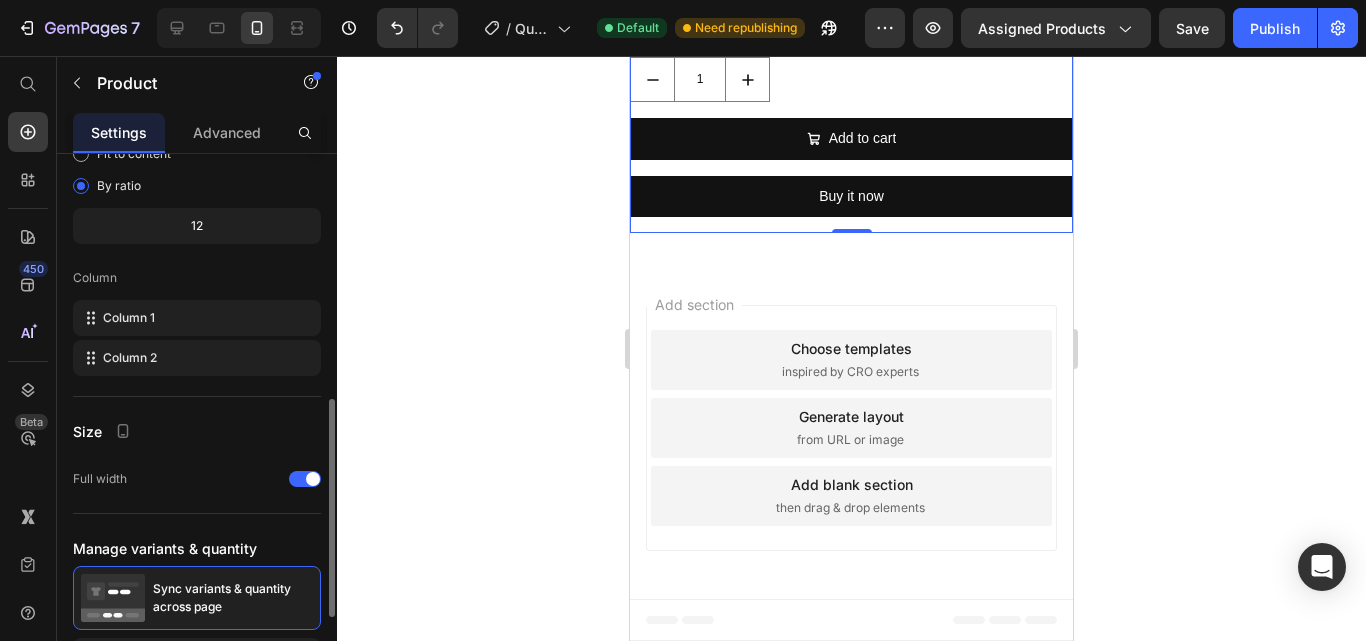 drag, startPoint x: 219, startPoint y: 543, endPoint x: 222, endPoint y: 528, distance: 15.297058 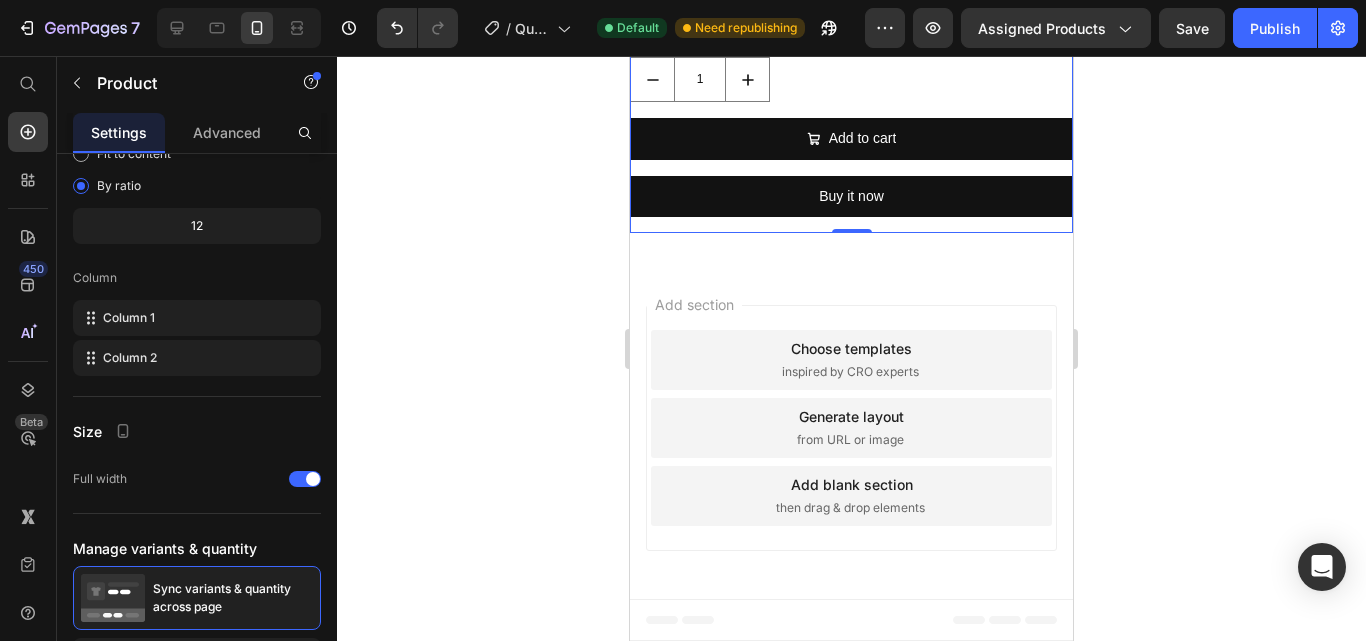 scroll, scrollTop: 10, scrollLeft: 0, axis: vertical 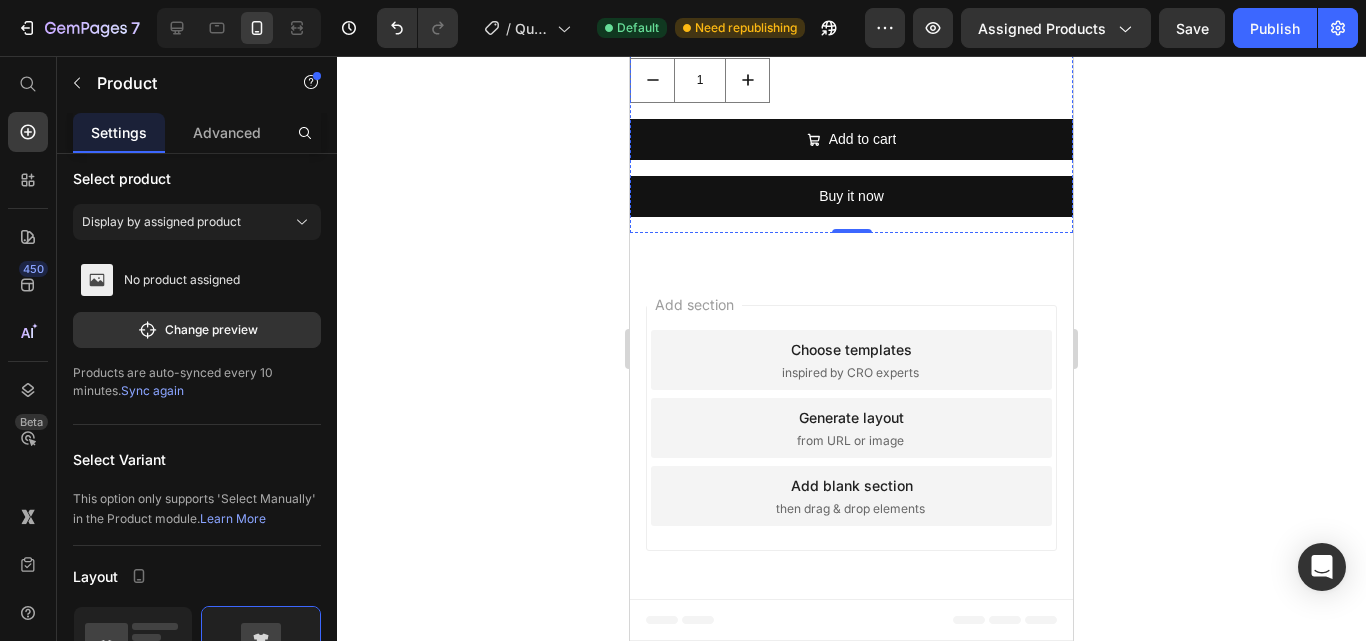 click on "Product Images" at bounding box center [851, -428] 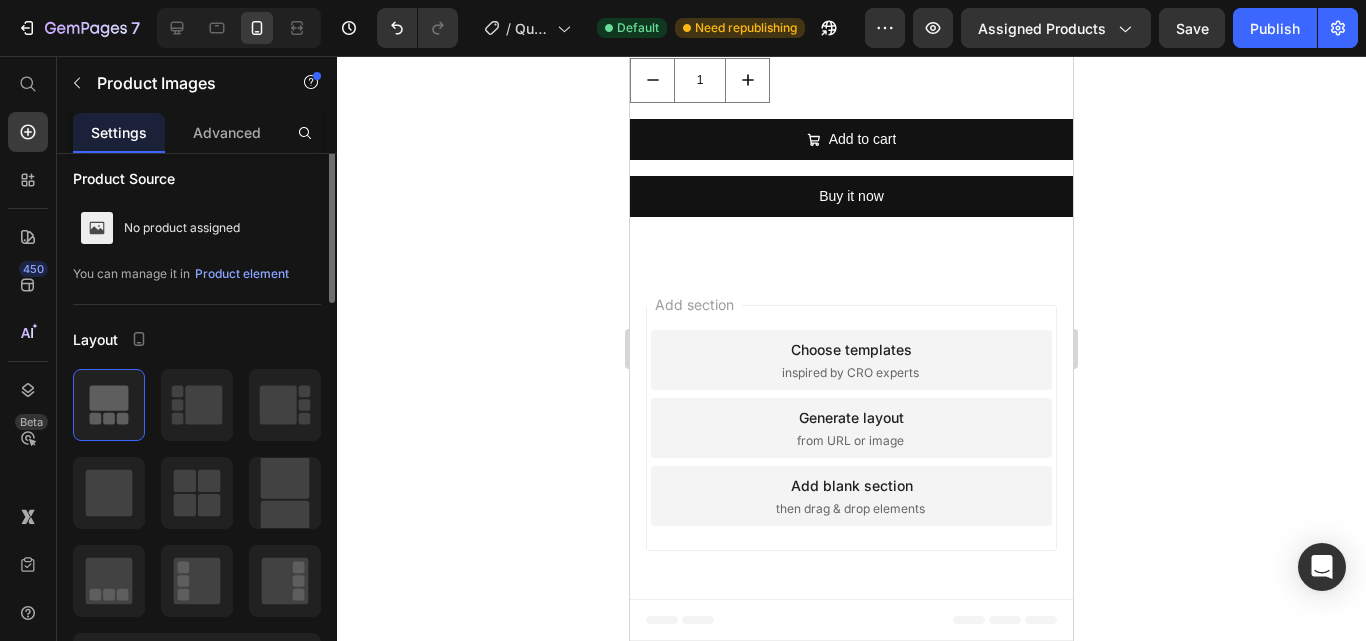 scroll, scrollTop: 0, scrollLeft: 0, axis: both 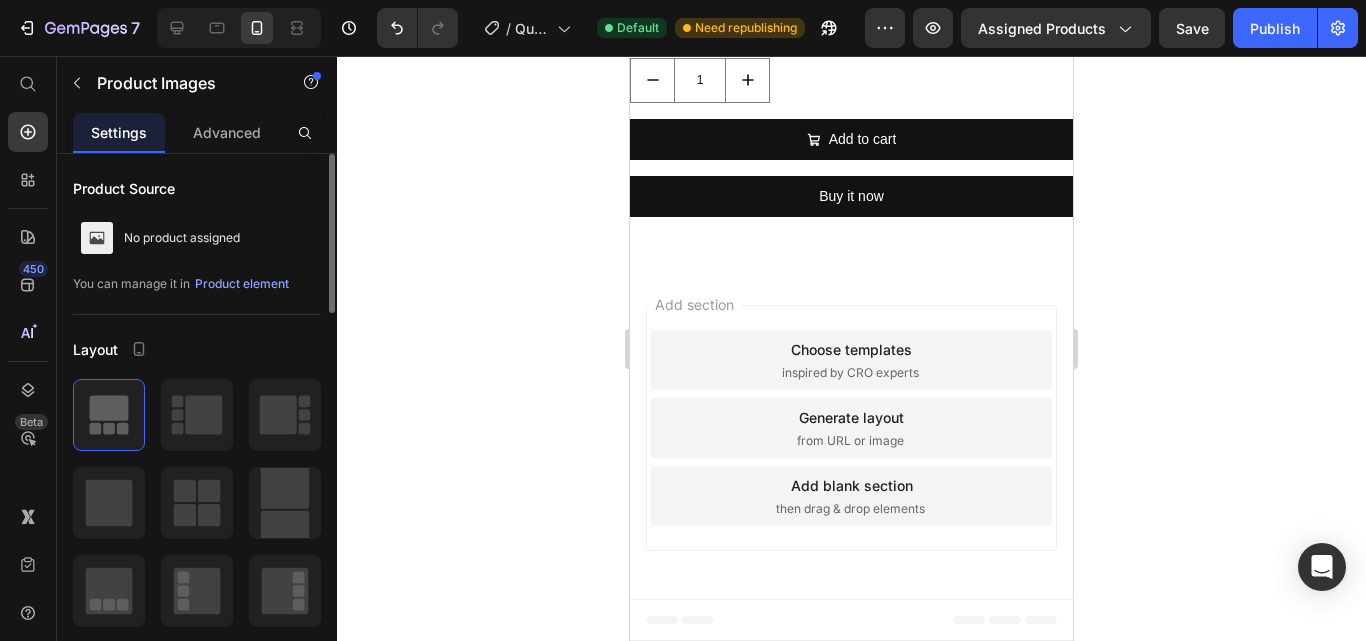 click at bounding box center [851, -428] 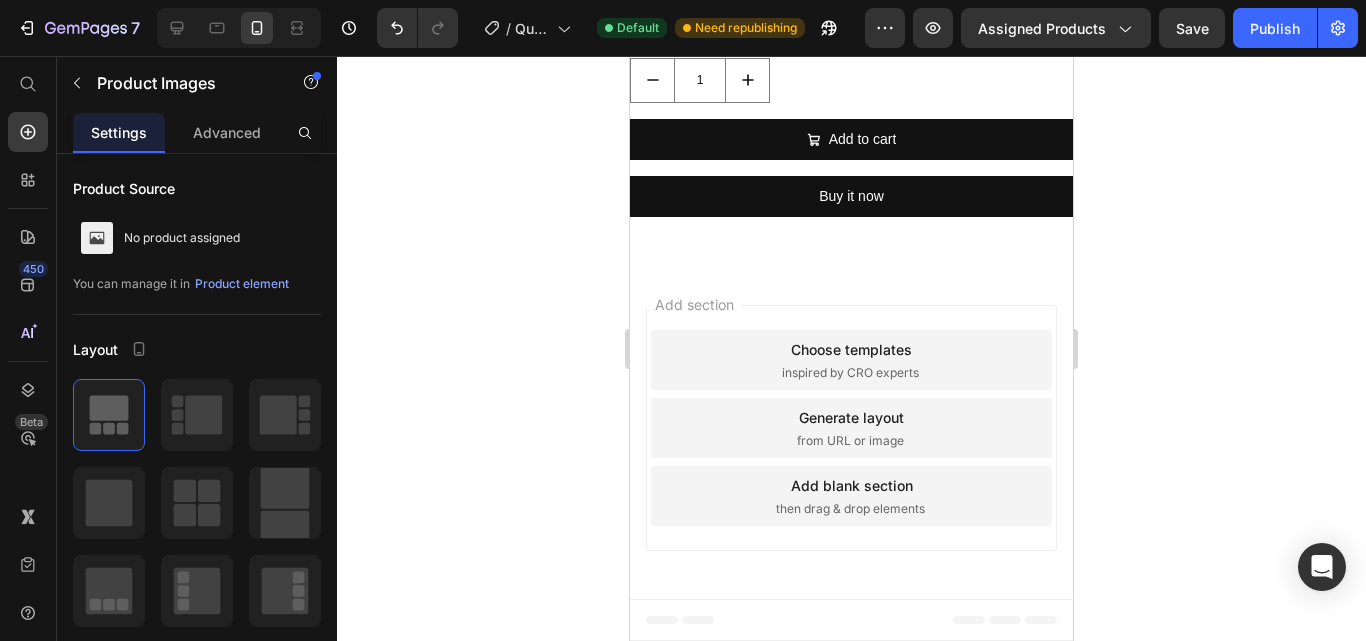 click 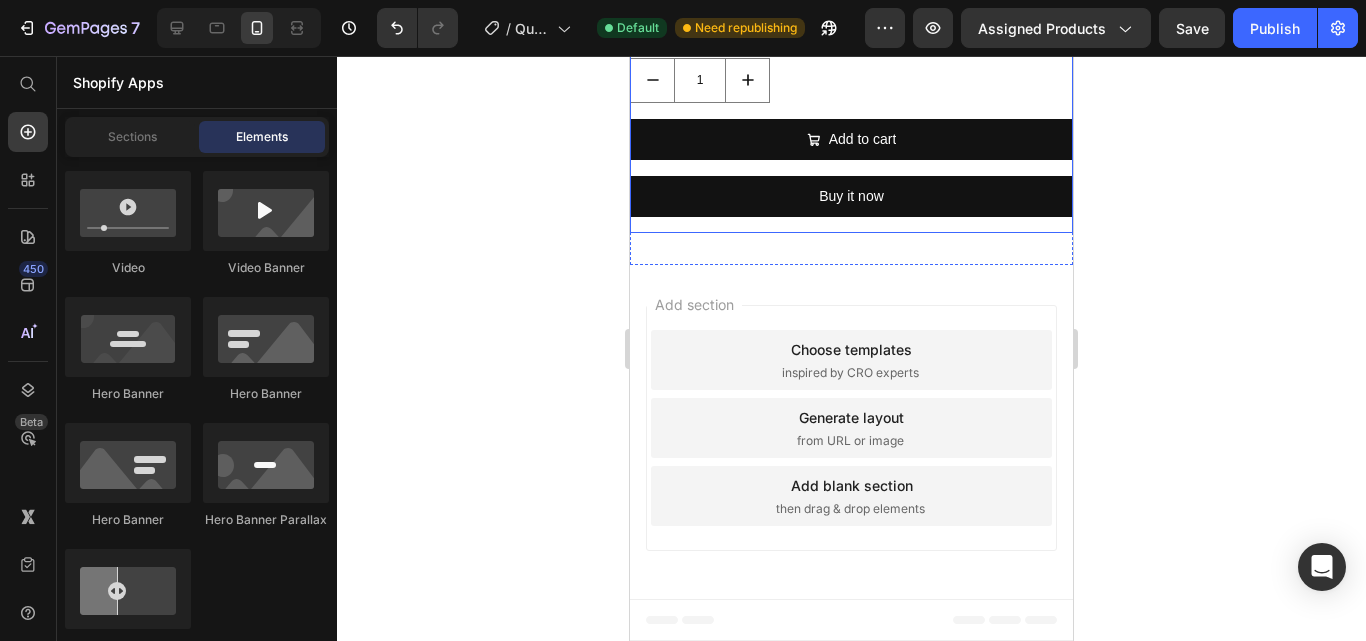click on "AULIX Product Title $63.900,00 Product Price $150.000,00 Product Price Row This product does not have a description Product Description This product has only default variant Product Variants & Swatches Quantity Text Block 1 Product Quantity
Add to cart Add to Cart Buy it now Dynamic Checkout" at bounding box center [851, 21] 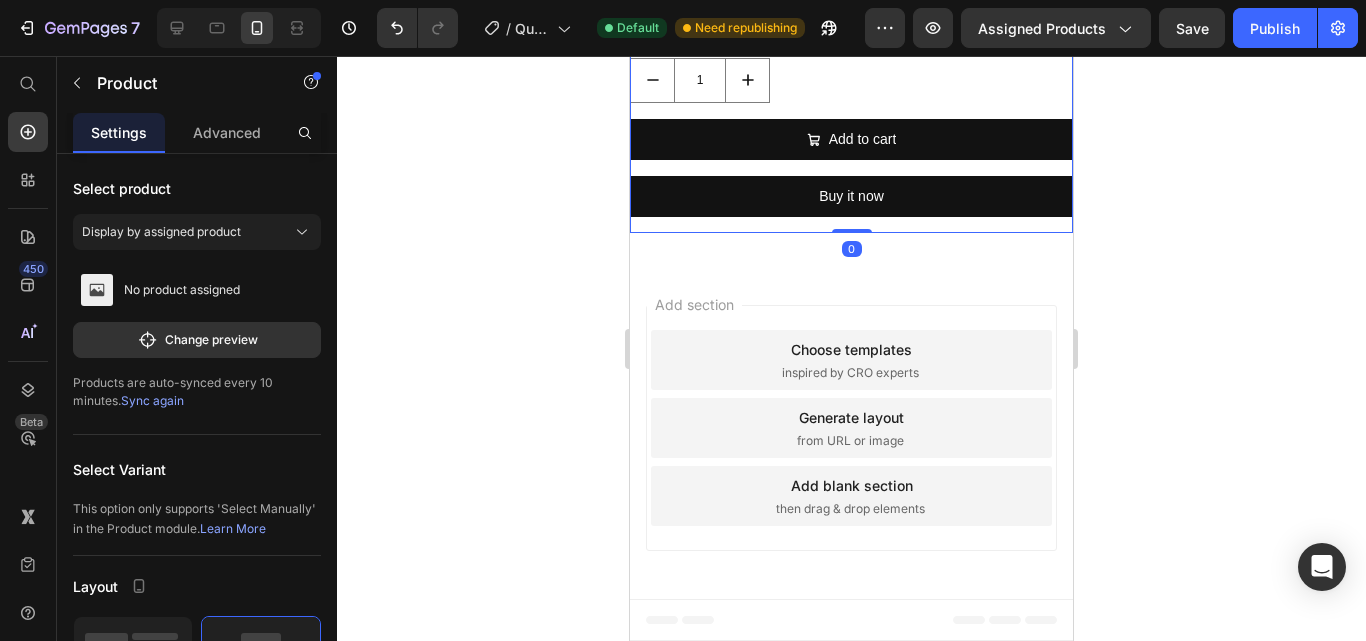 click 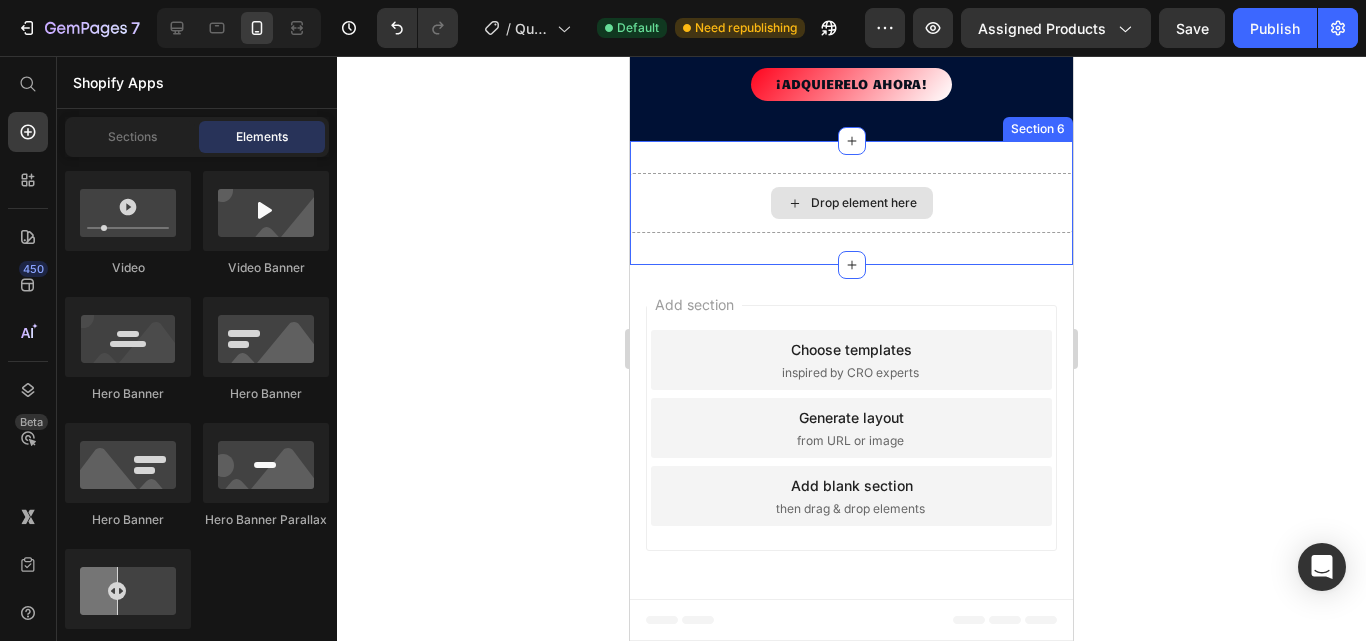 click on "Drop element here" at bounding box center (864, 203) 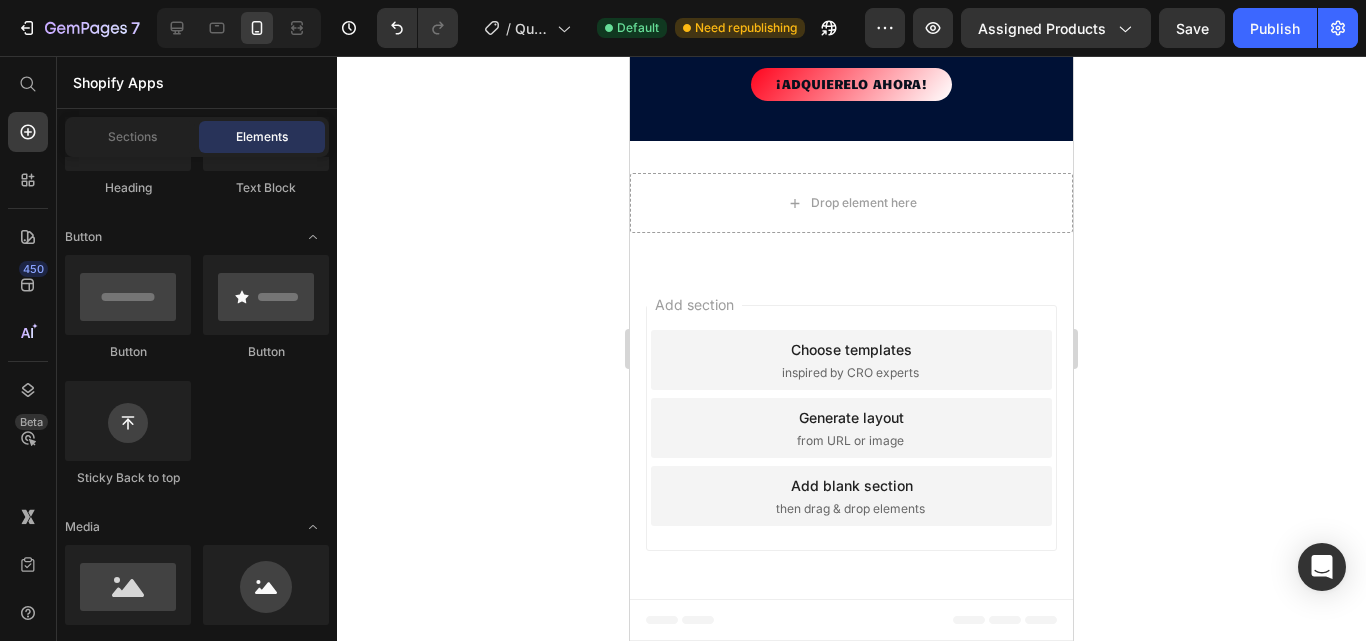 scroll, scrollTop: 0, scrollLeft: 0, axis: both 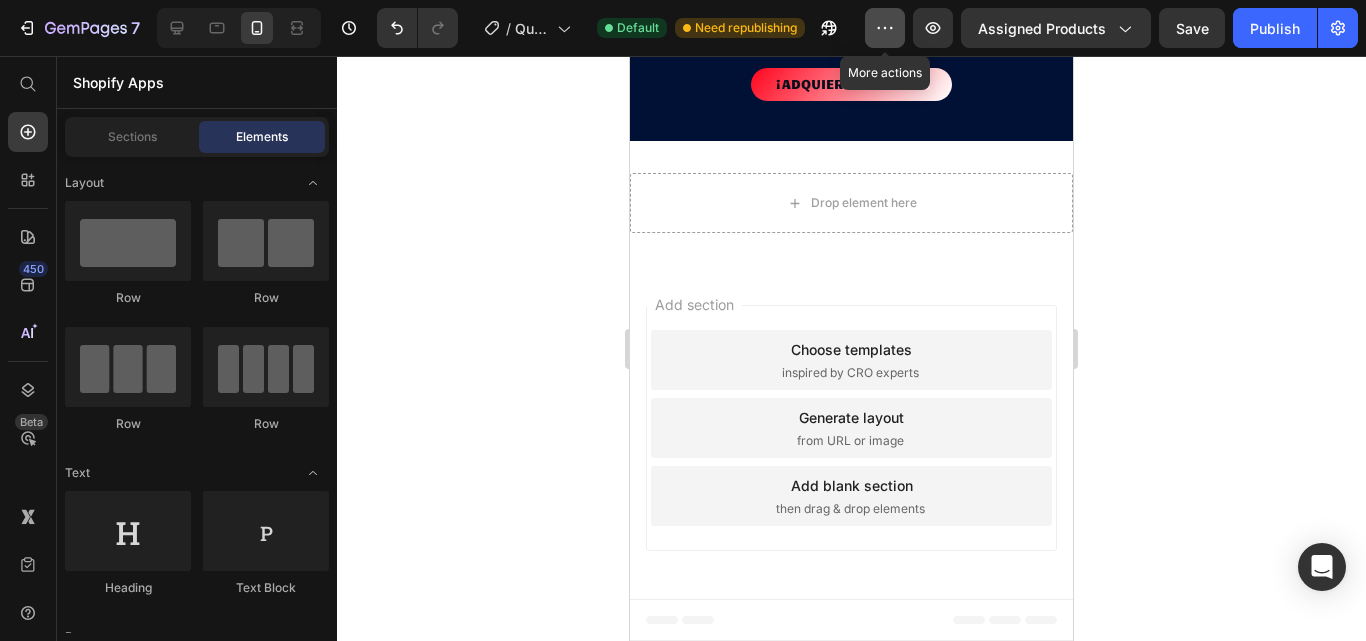 click 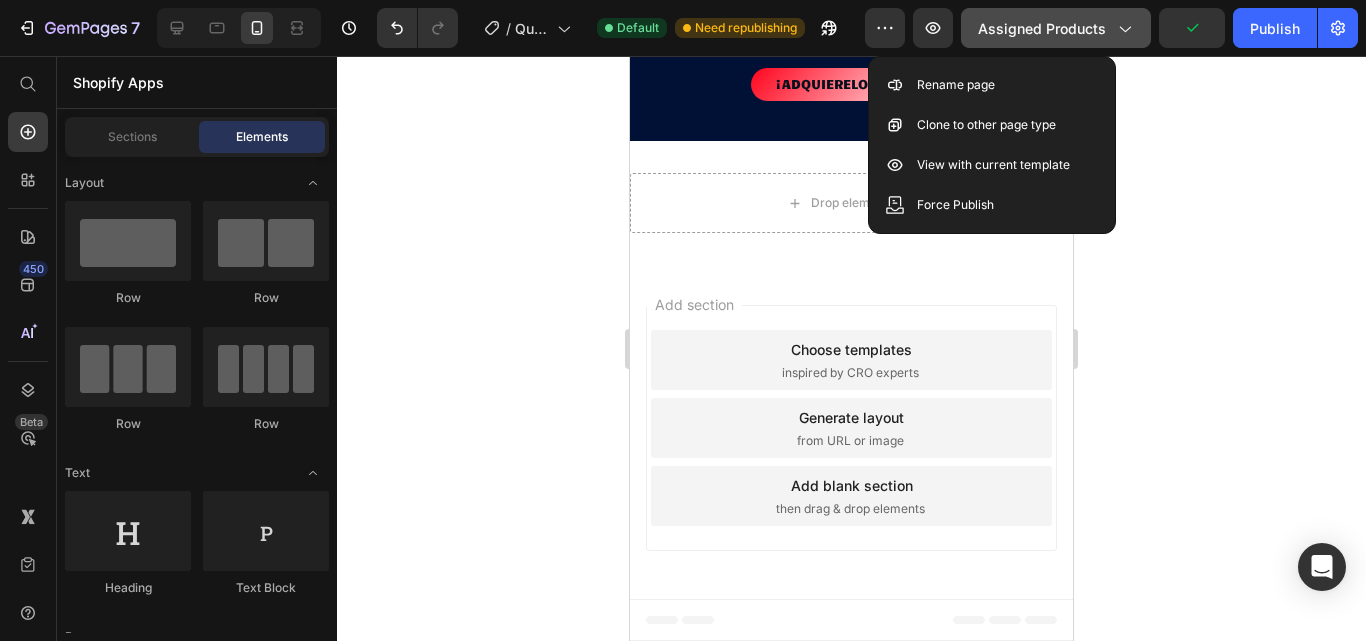 click 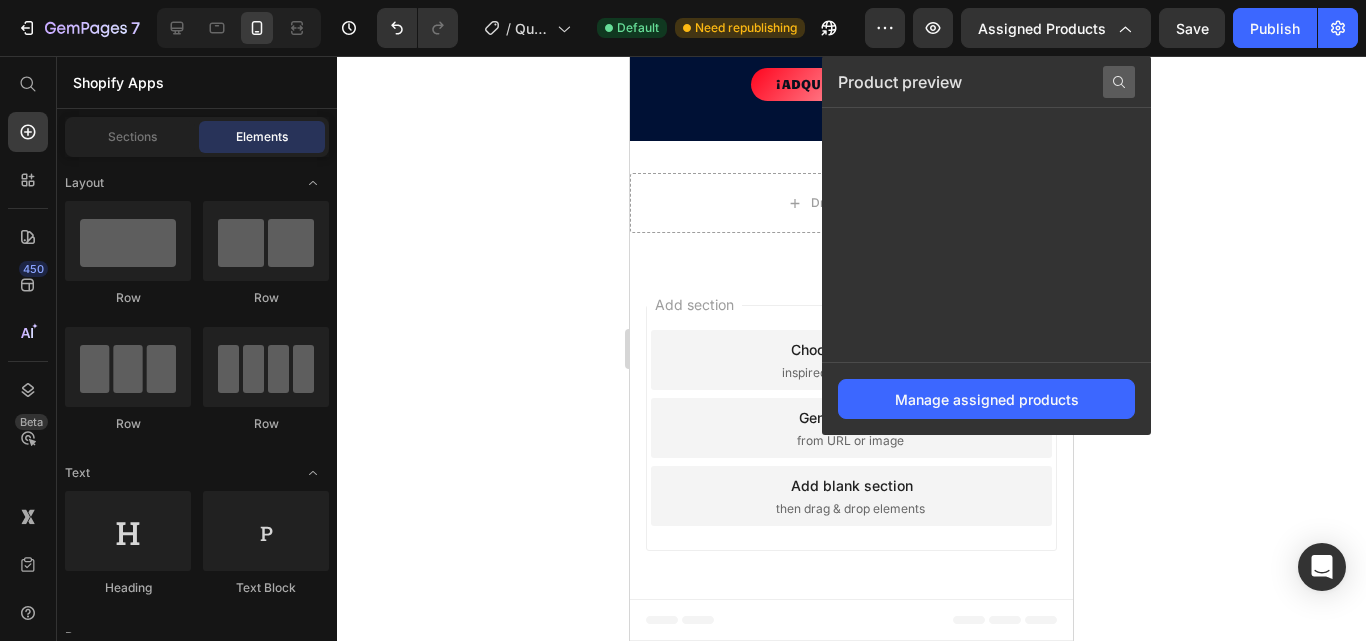 click 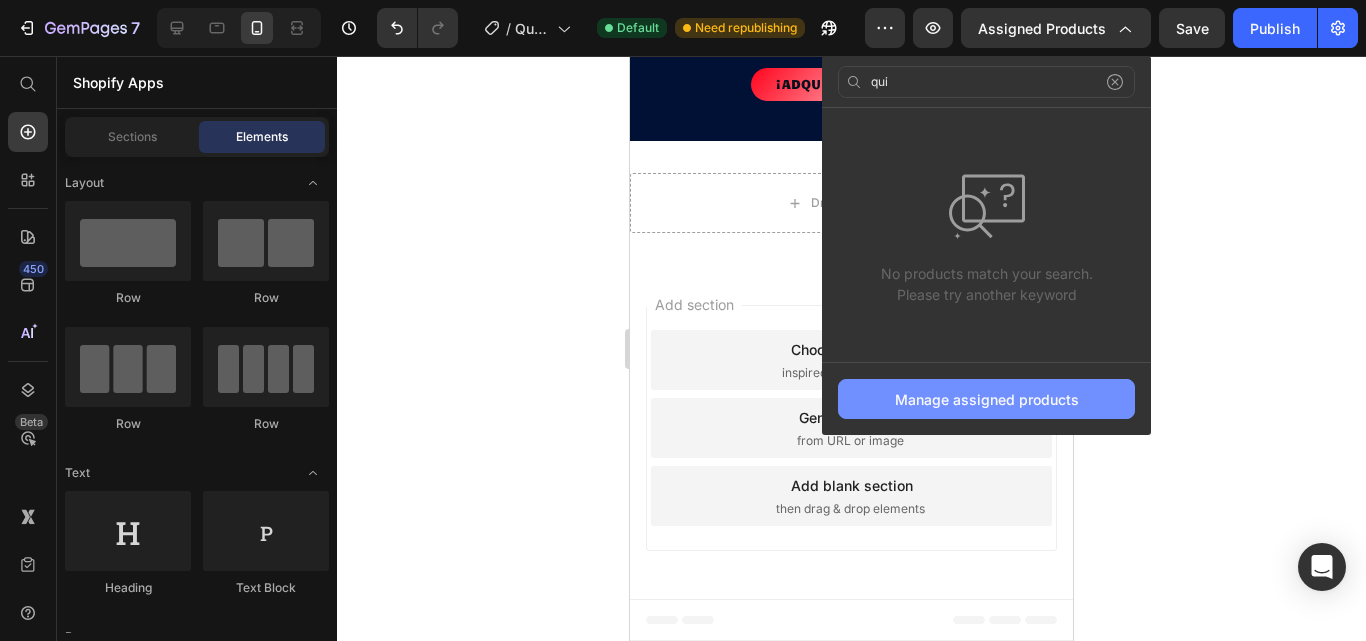 type on "qui" 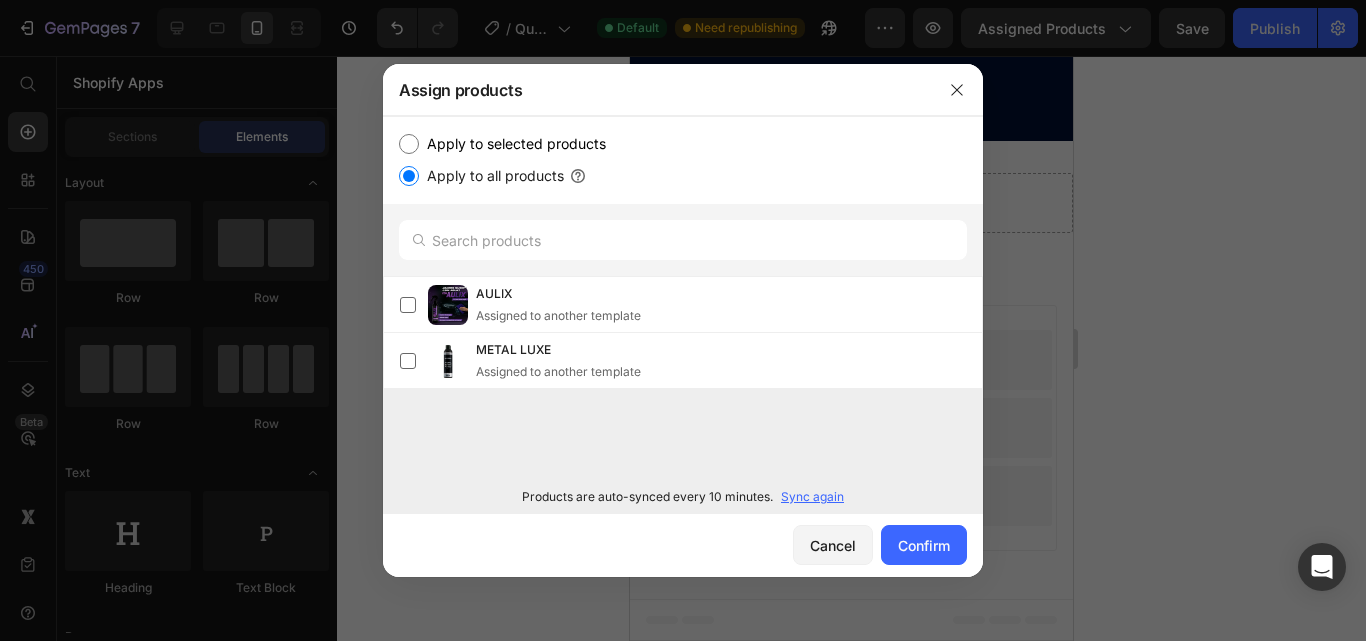 click on "Apply to selected products" at bounding box center [409, 144] 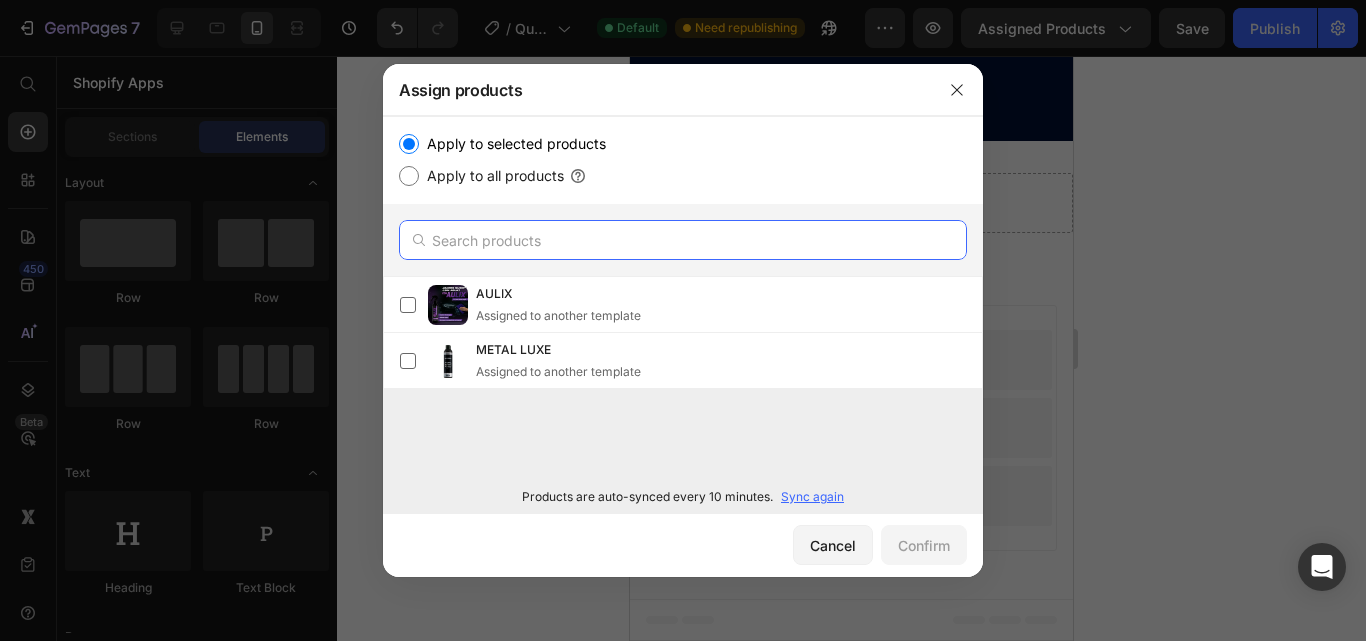 click at bounding box center [683, 240] 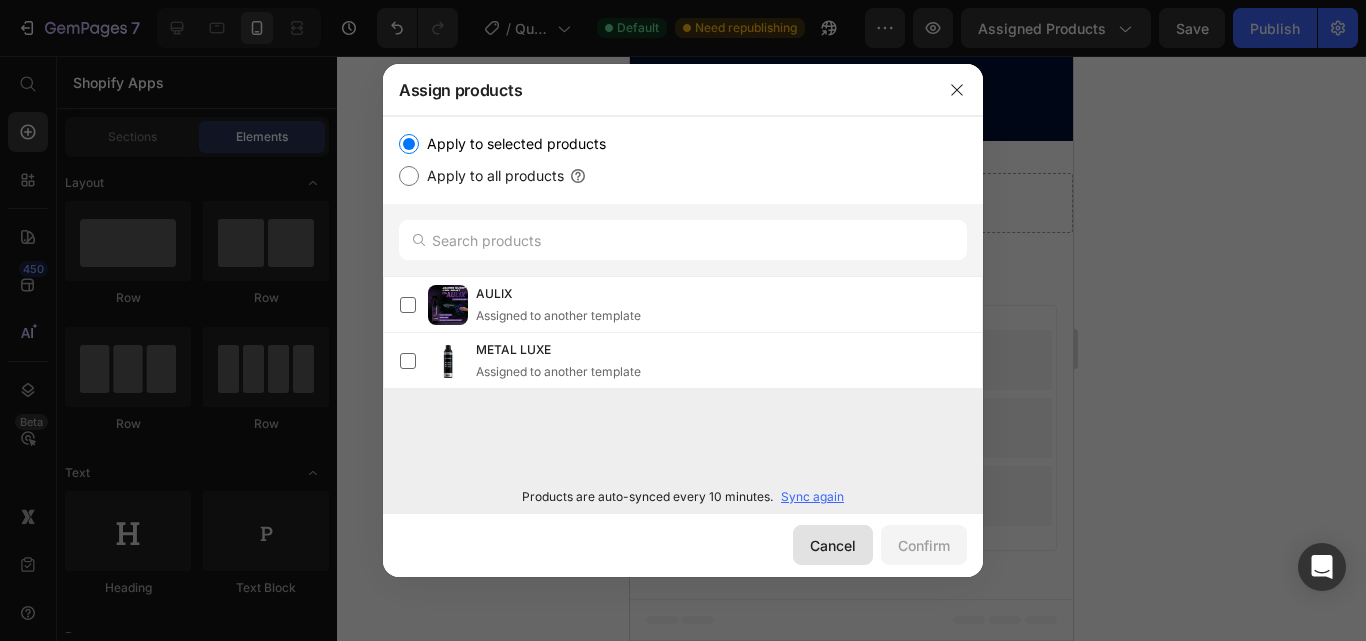 drag, startPoint x: 829, startPoint y: 551, endPoint x: 234, endPoint y: 393, distance: 615.62085 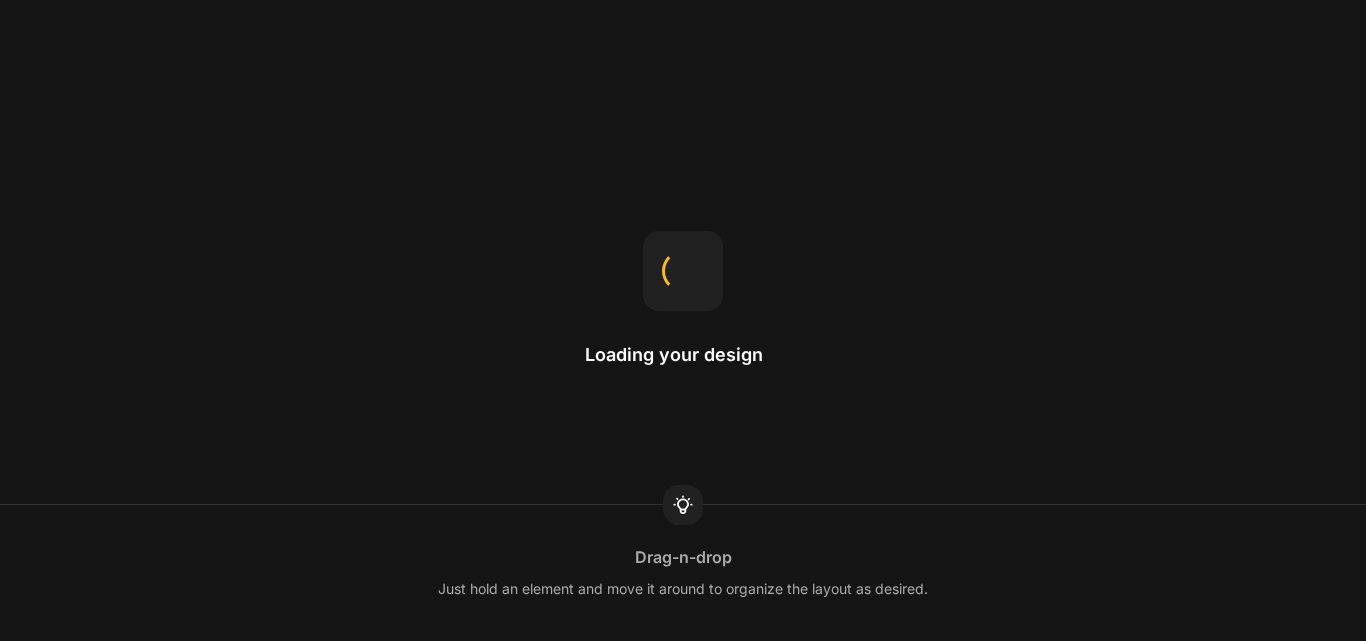 scroll, scrollTop: 0, scrollLeft: 0, axis: both 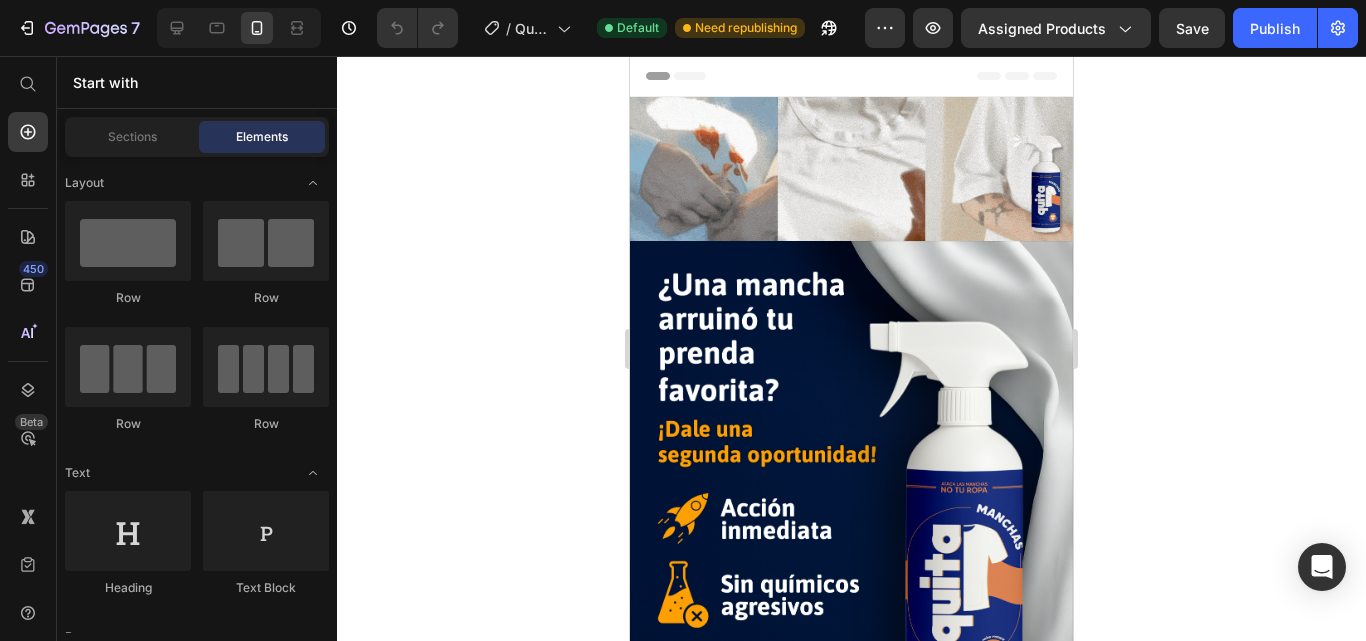 click on "Assigned Products" 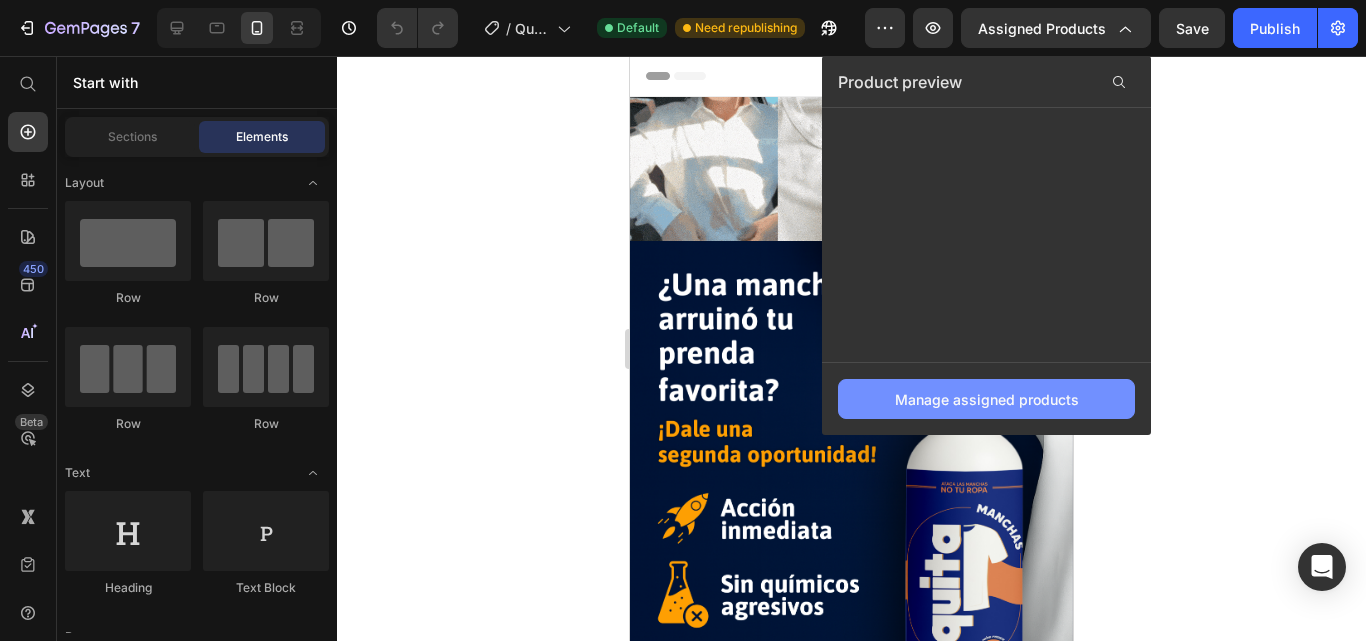click on "Manage assigned products" at bounding box center [987, 399] 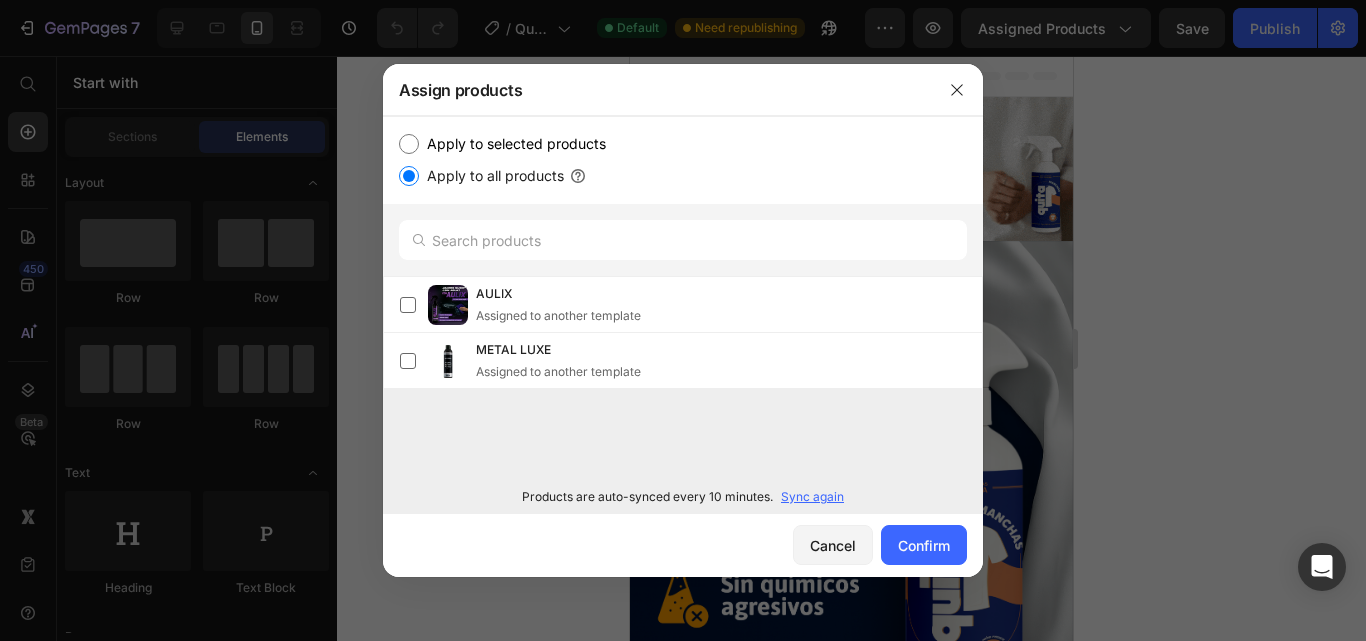 click on "Apply to selected products" at bounding box center [409, 144] 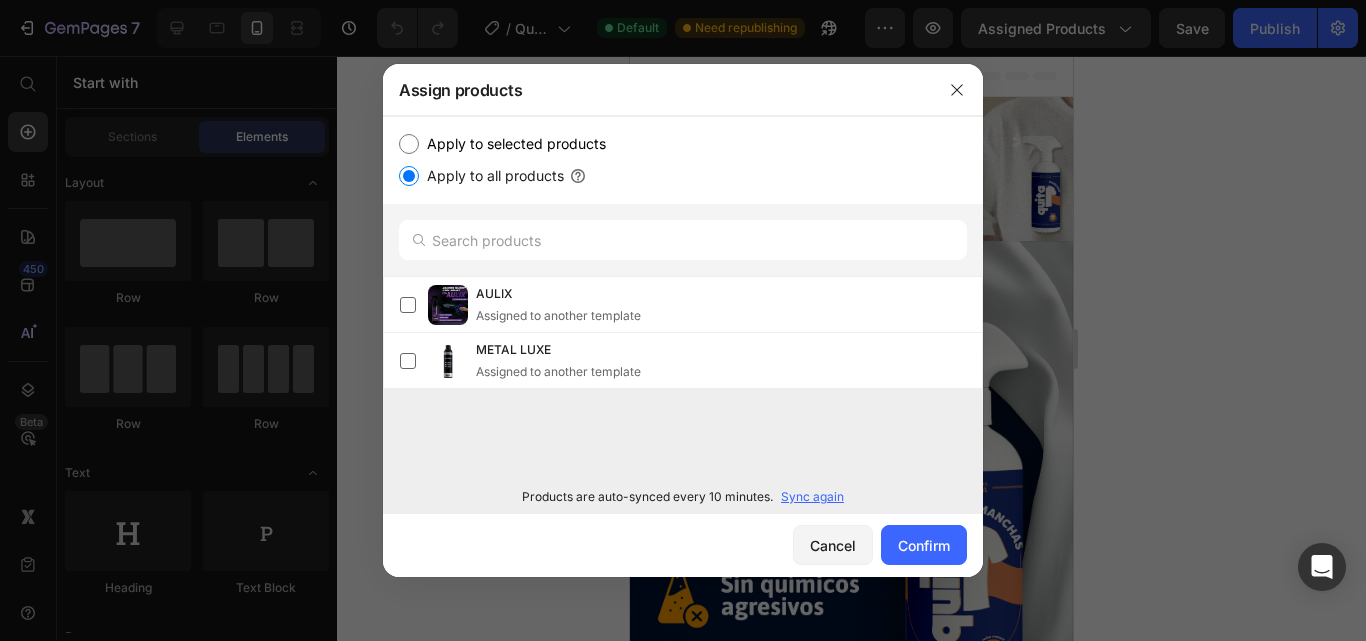 radio on "true" 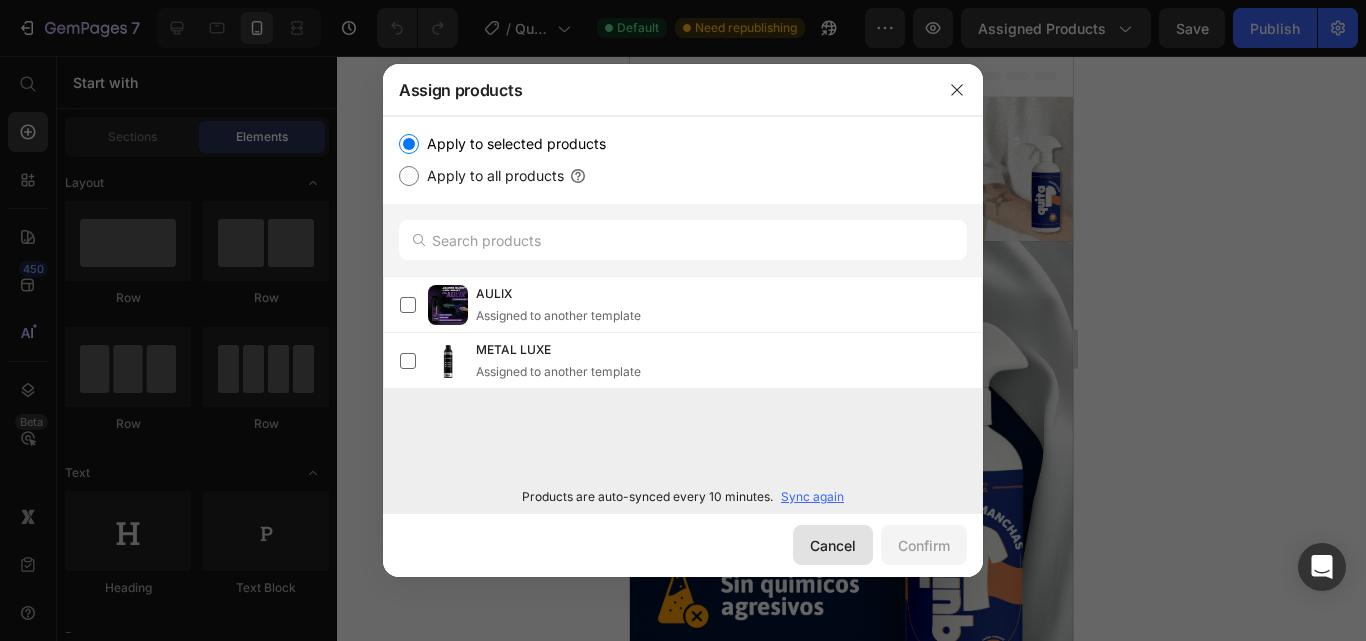 click on "Cancel" at bounding box center (833, 545) 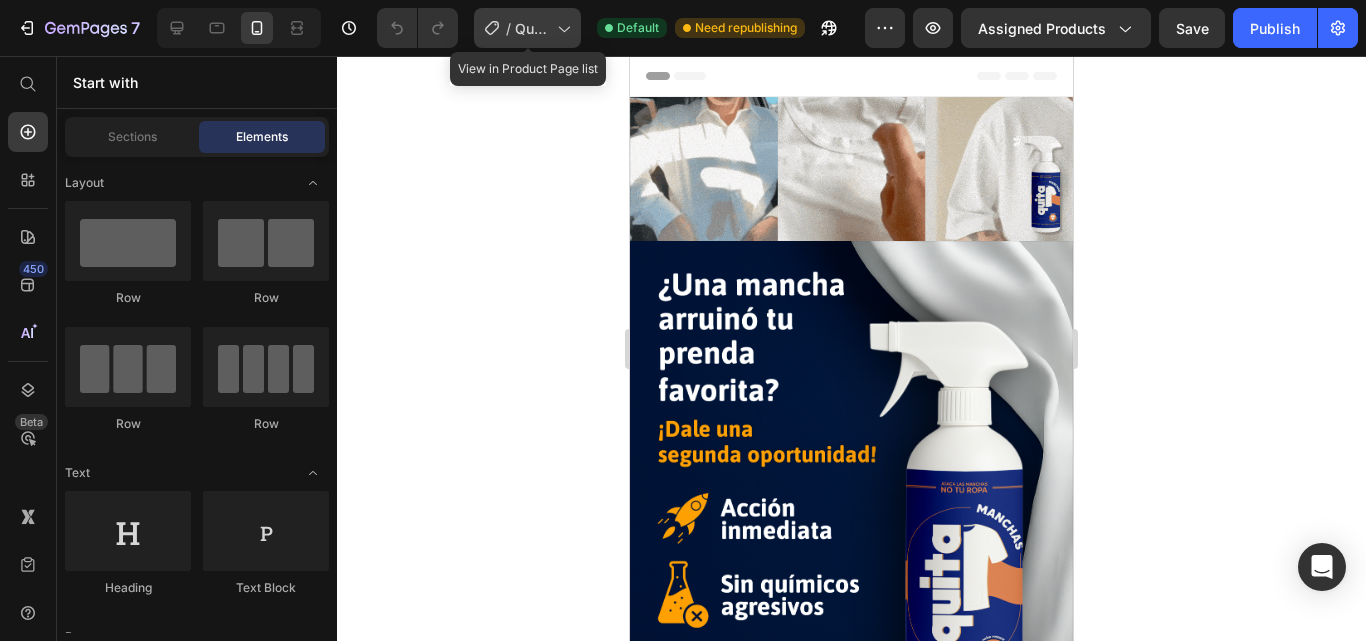 click 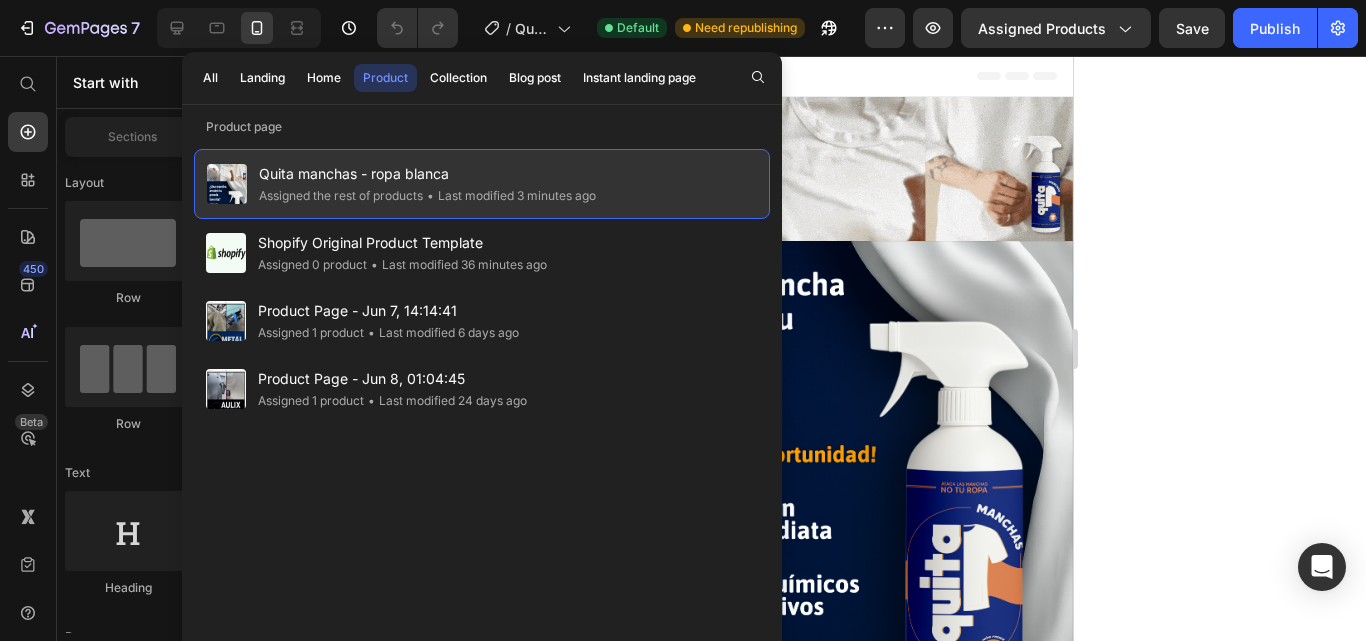 click on "Assigned the rest of products" 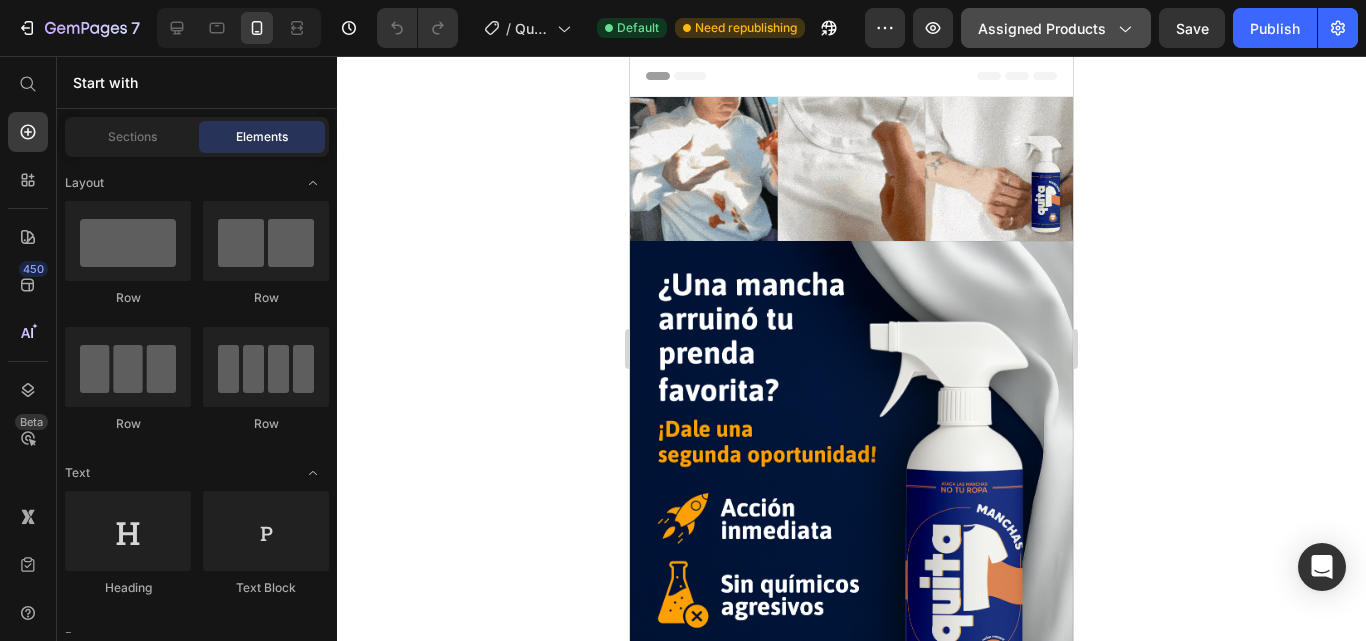 click on "Assigned Products" 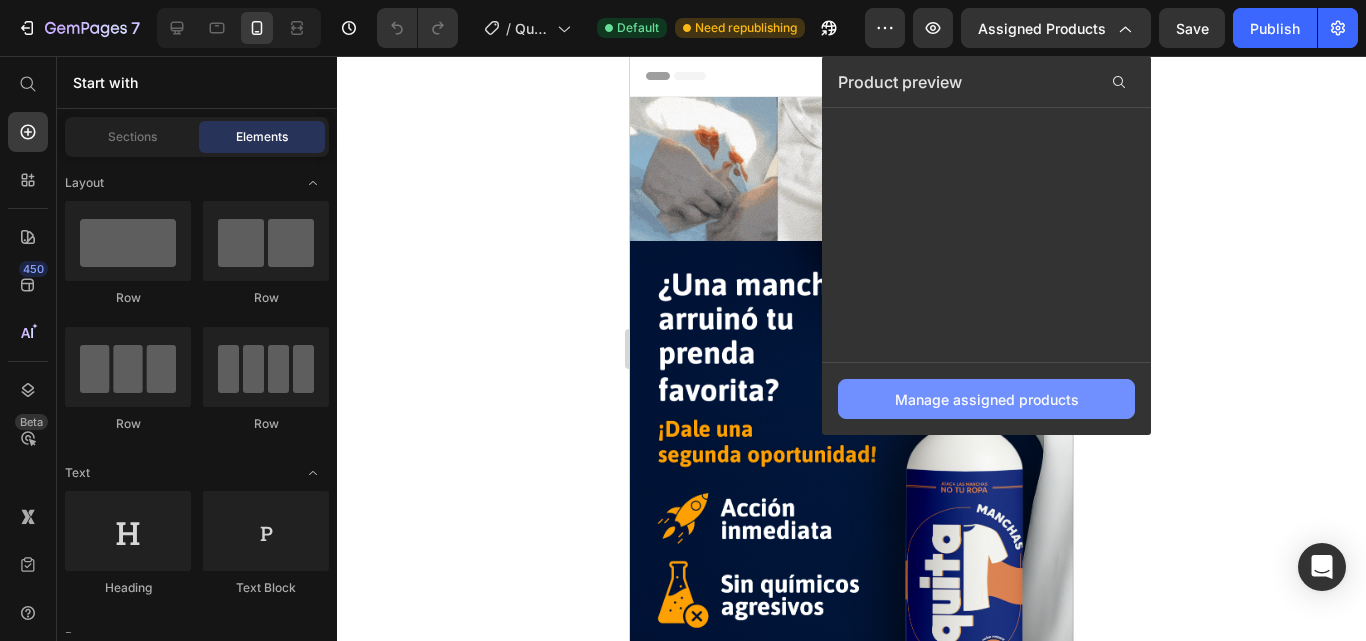 click on "Manage assigned products" at bounding box center (987, 399) 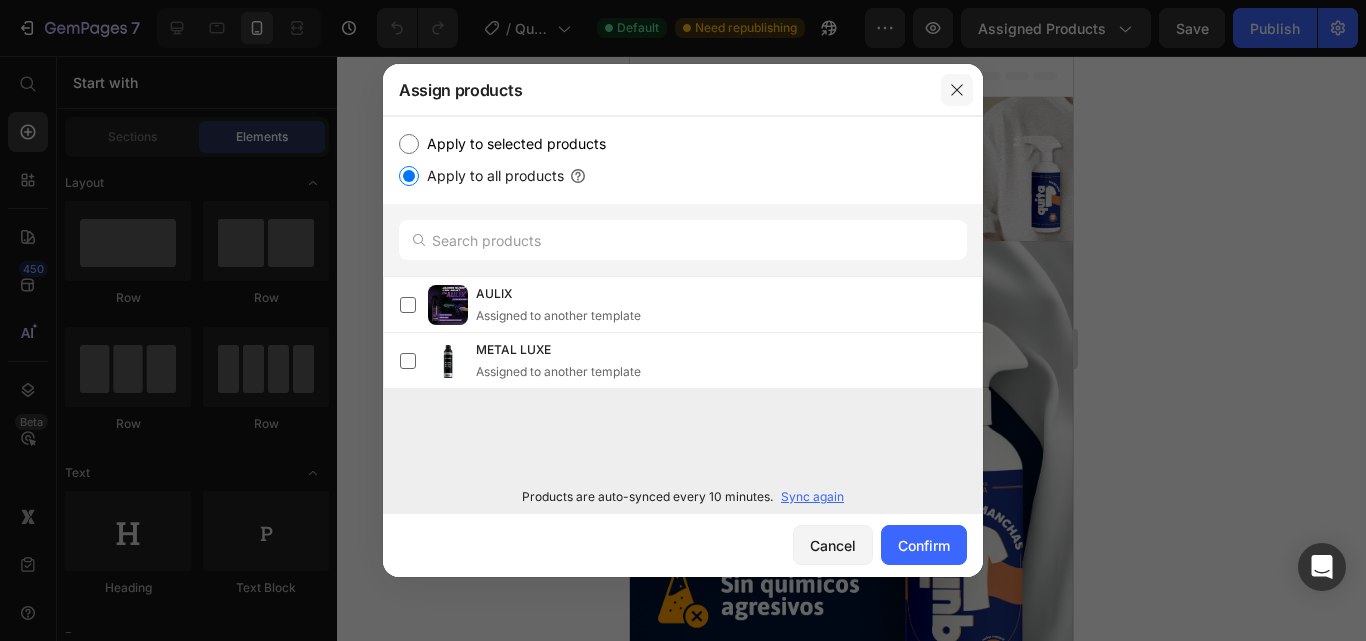 click 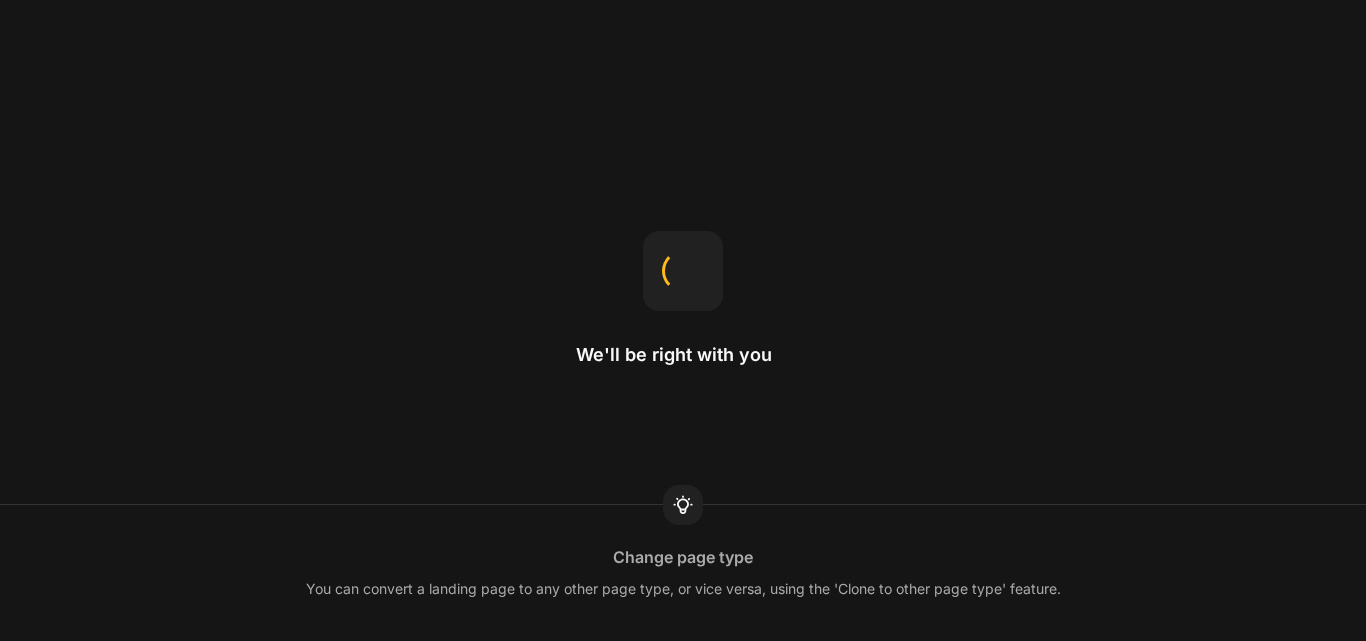 scroll, scrollTop: 0, scrollLeft: 0, axis: both 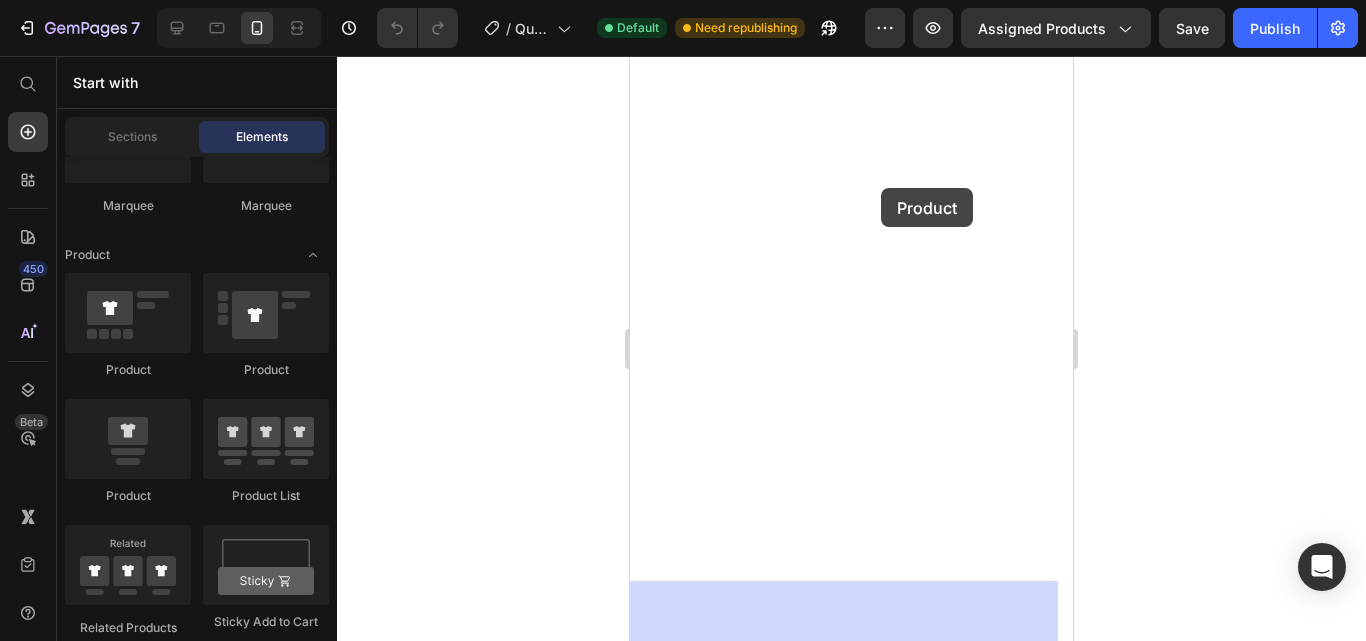 drag, startPoint x: 749, startPoint y: 380, endPoint x: 864, endPoint y: 188, distance: 223.80573 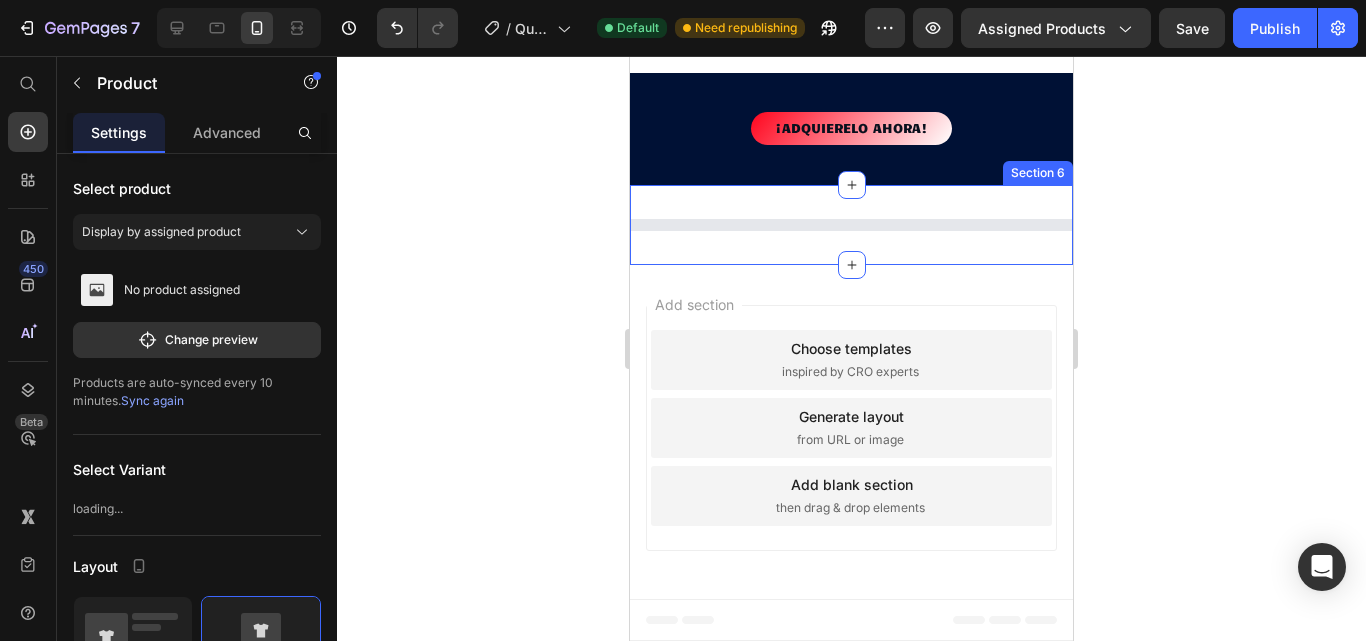 scroll, scrollTop: 7655, scrollLeft: 0, axis: vertical 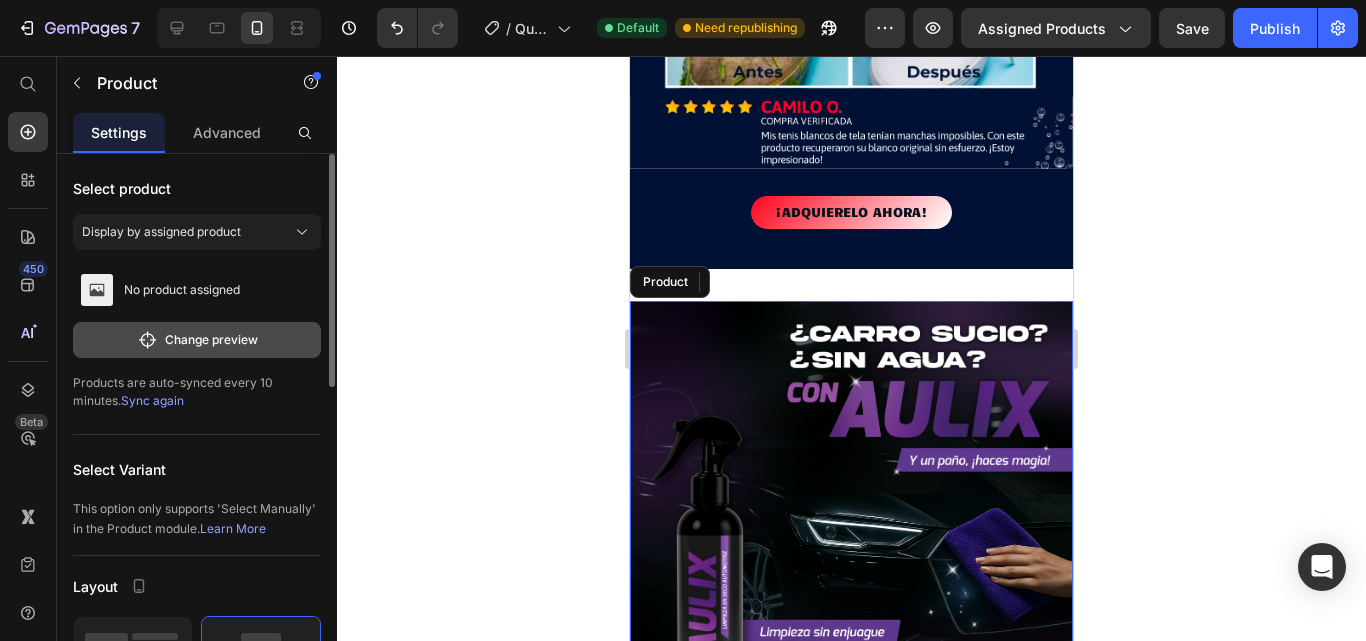 click 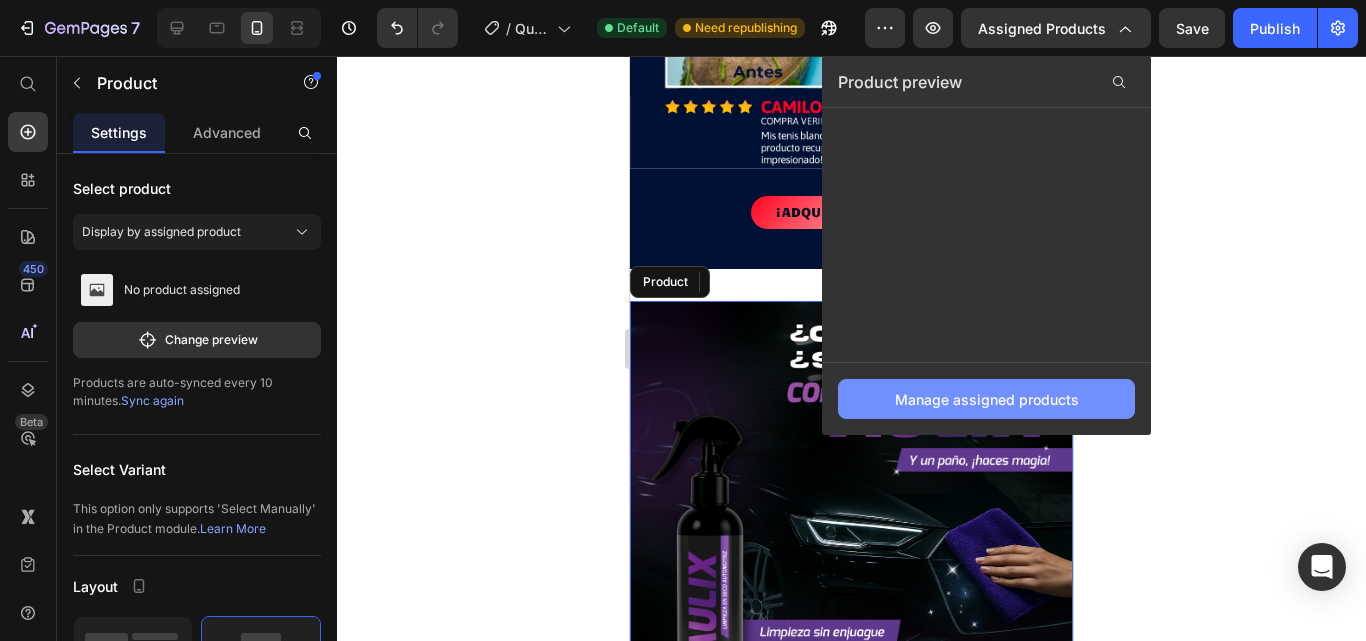 click on "Manage assigned products" at bounding box center (986, 399) 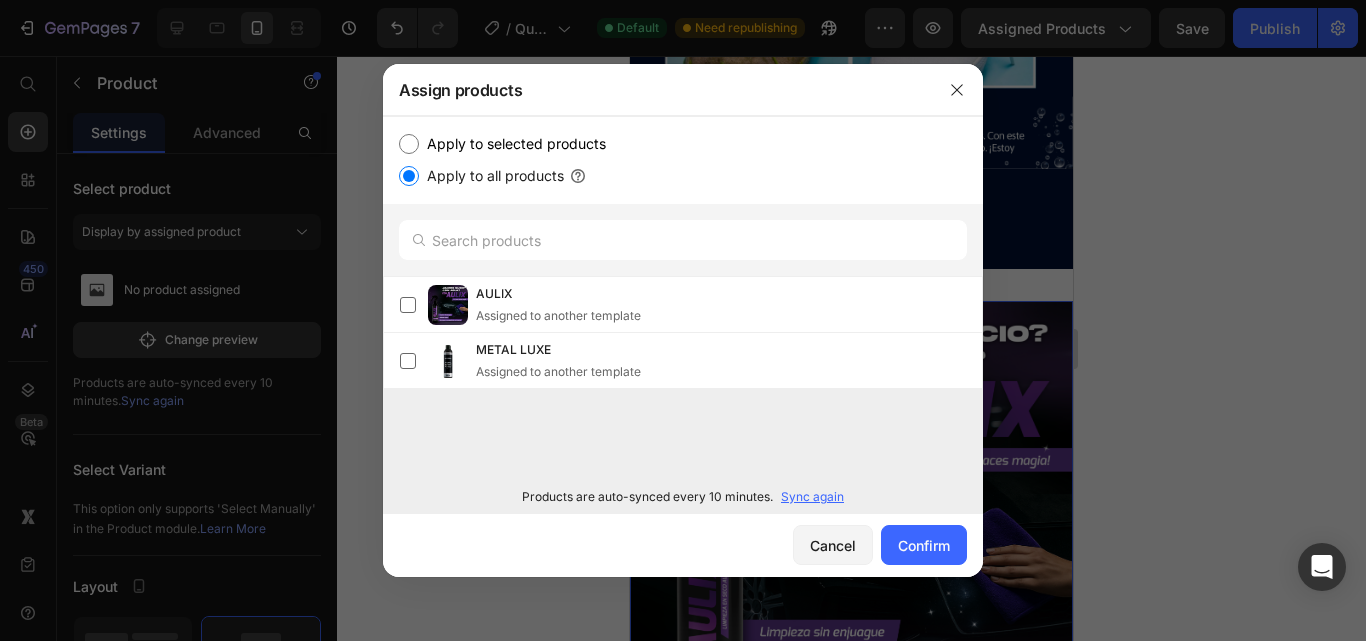 click on "Apply to selected products" at bounding box center [512, 144] 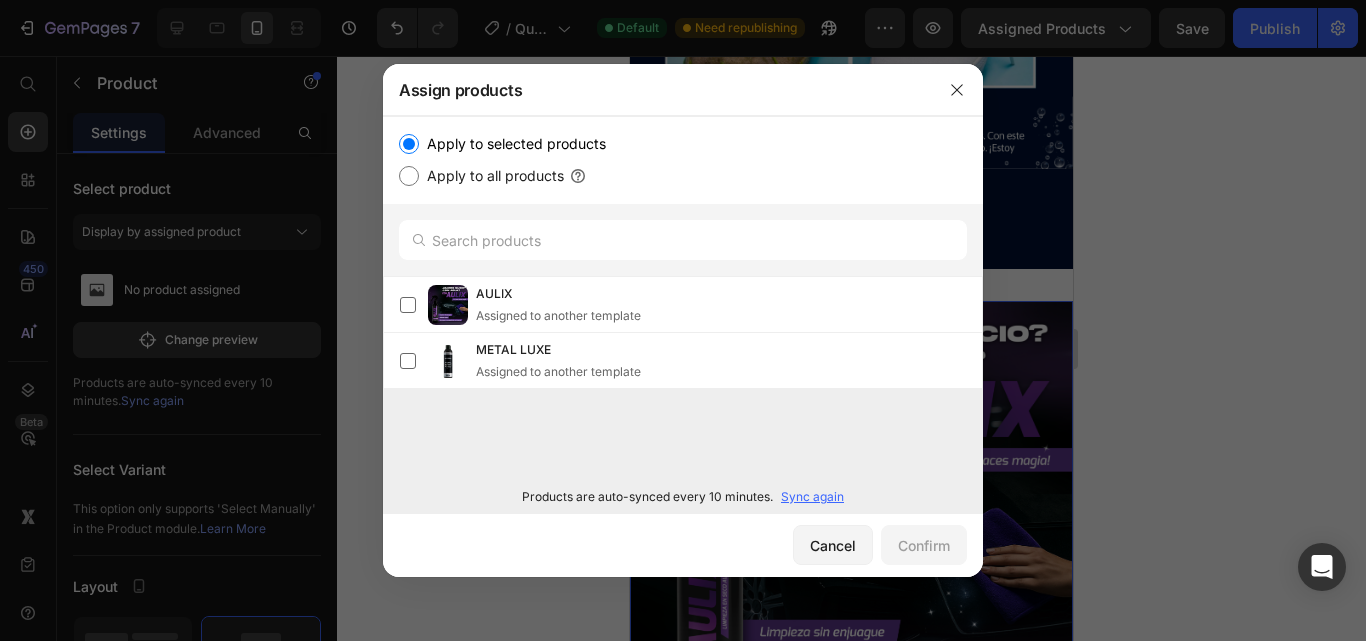 click on "Apply to all products" at bounding box center [491, 176] 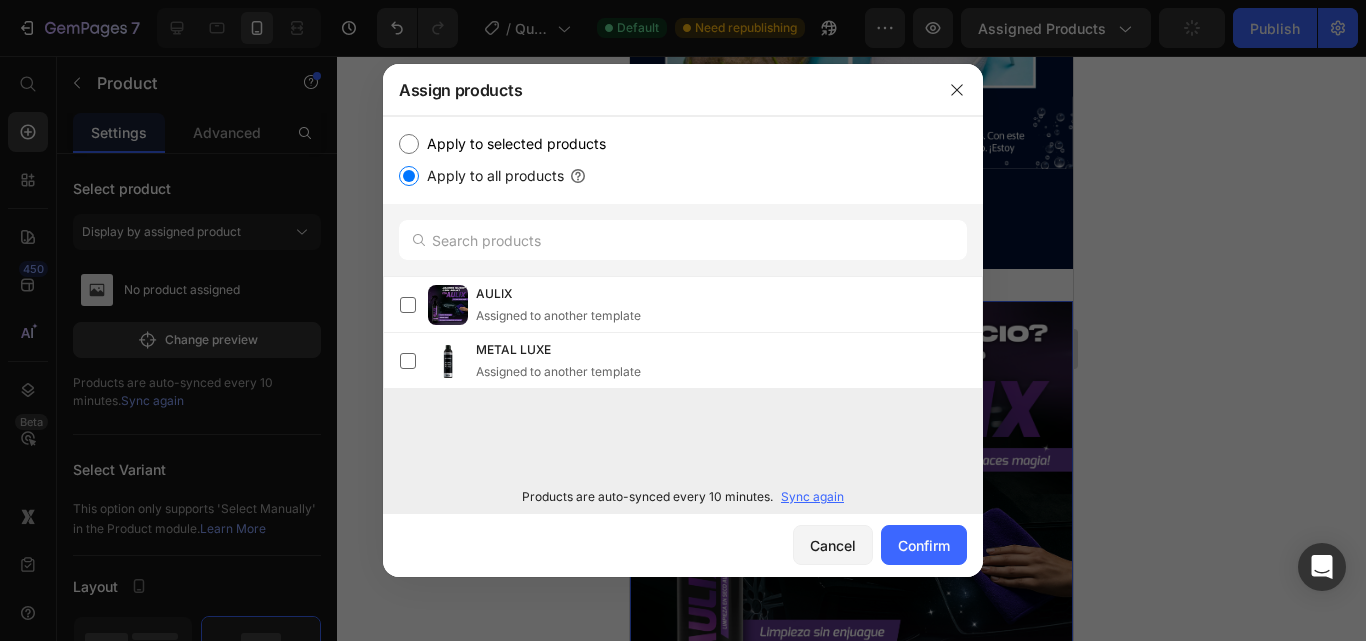 click on "Sync again" at bounding box center (812, 497) 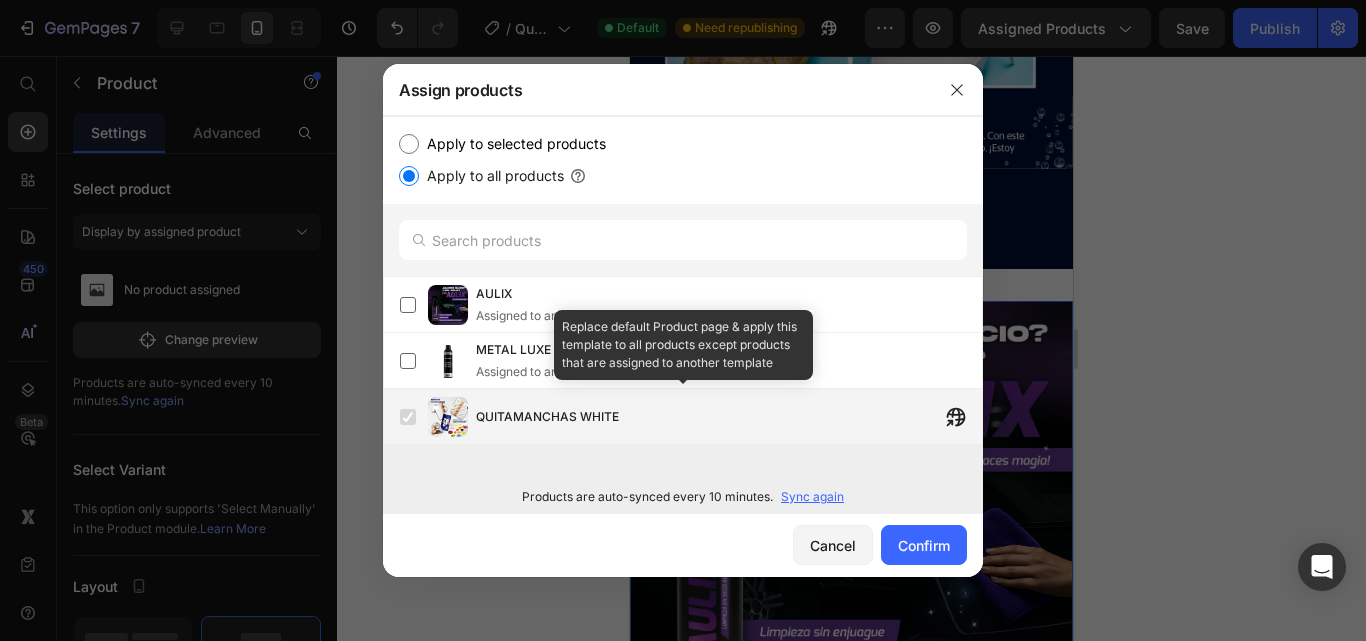 click on "QUITAMANCHAS WHITE" at bounding box center [547, 417] 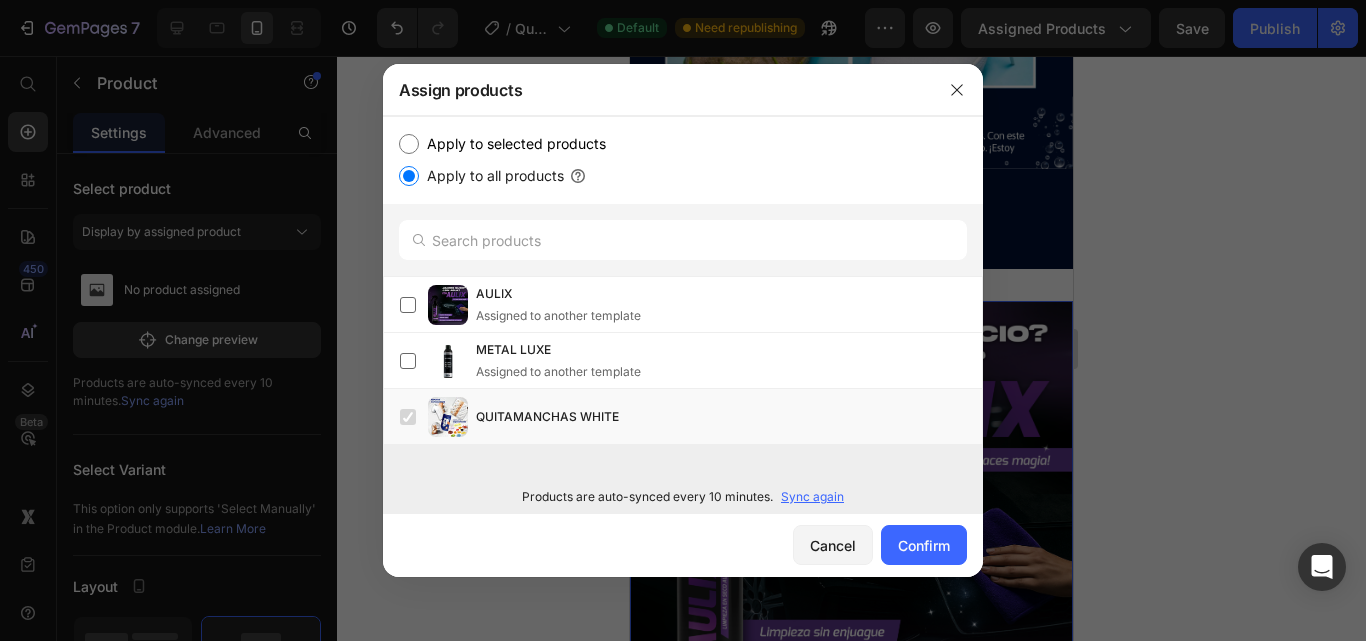 click on "Apply to selected products" at bounding box center (409, 144) 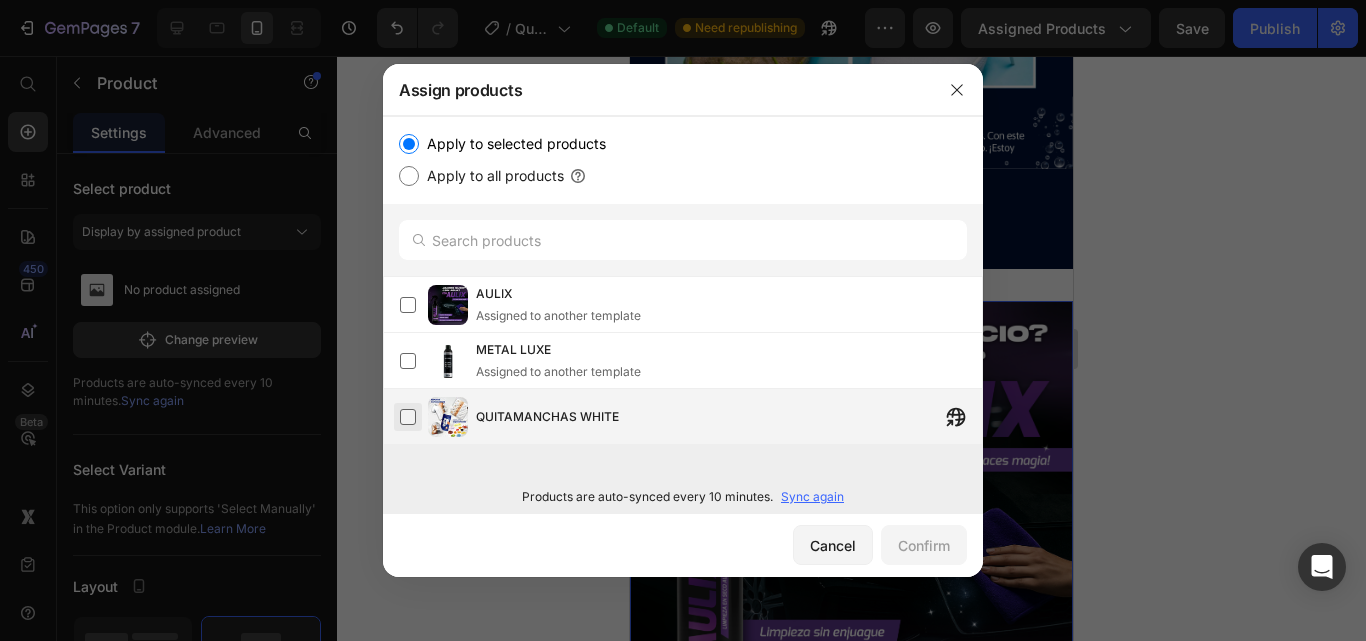 click at bounding box center [408, 417] 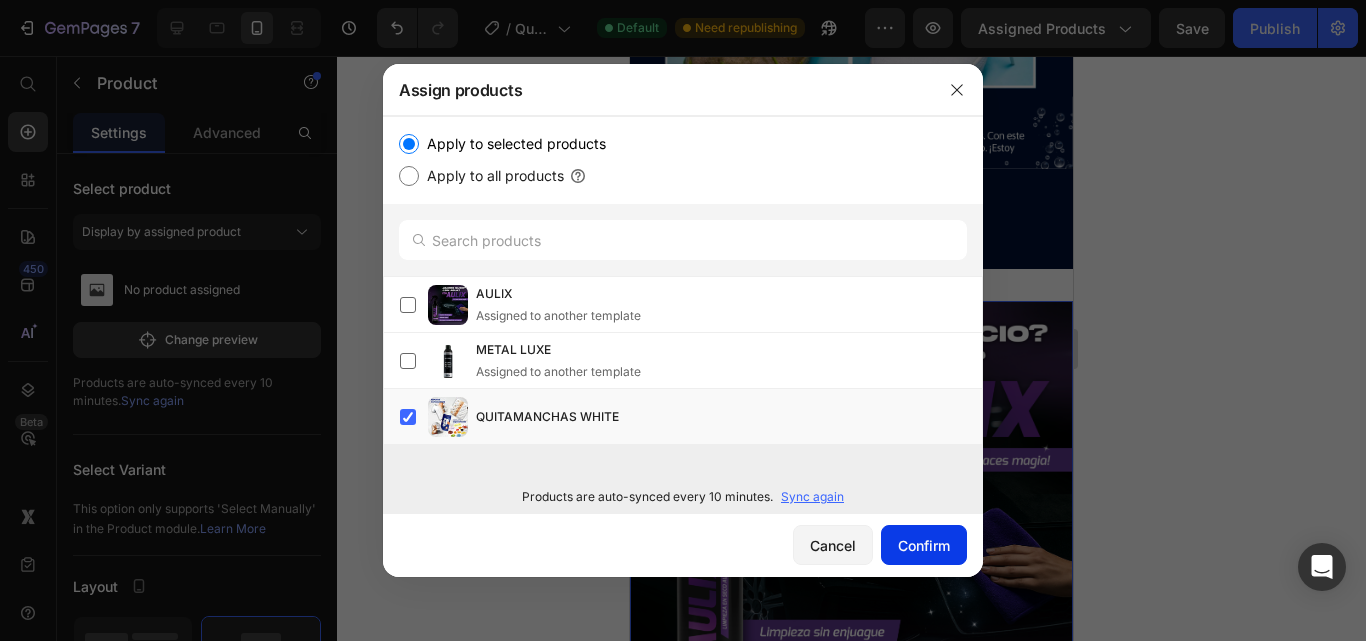 click on "Confirm" at bounding box center [924, 545] 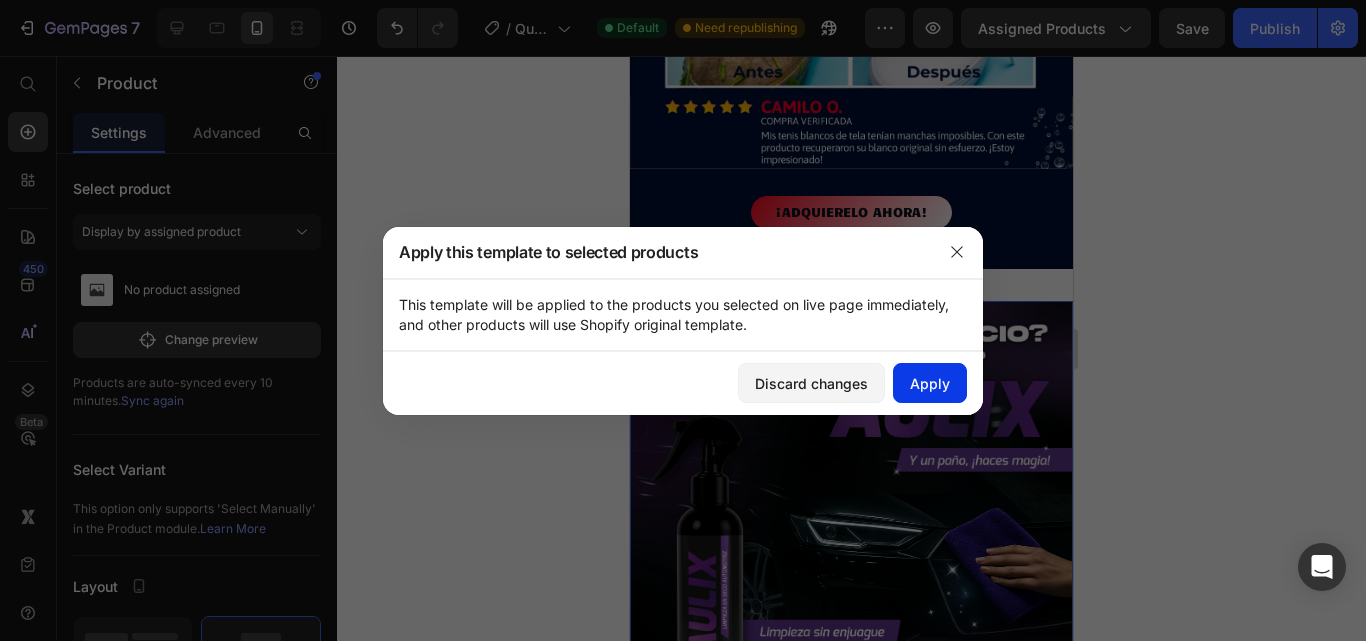 click on "Apply" at bounding box center [930, 383] 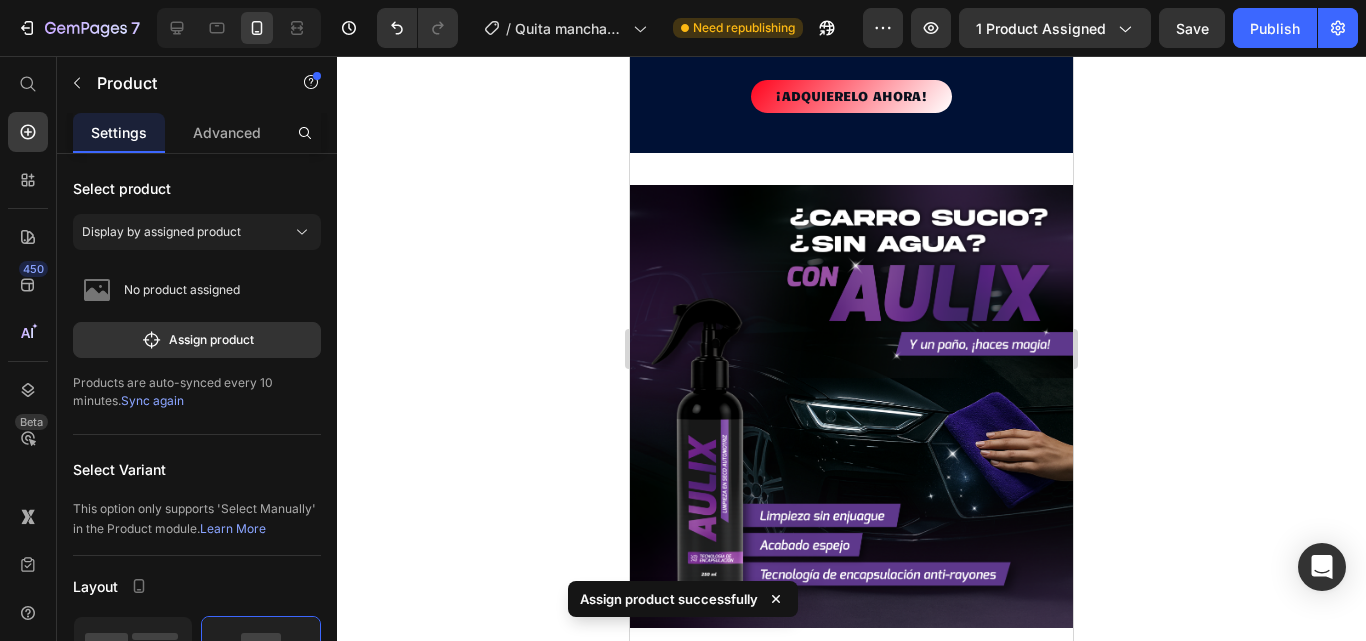 scroll, scrollTop: 7655, scrollLeft: 0, axis: vertical 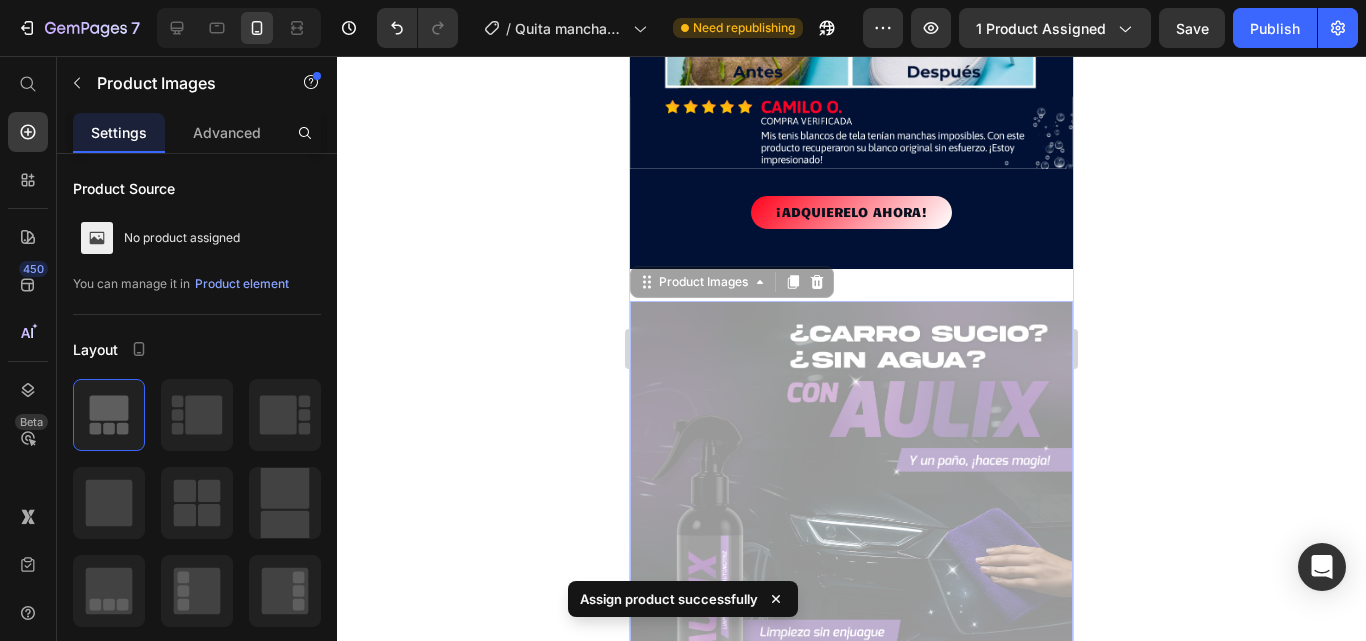 drag, startPoint x: 863, startPoint y: 322, endPoint x: 946, endPoint y: 205, distance: 143.45033 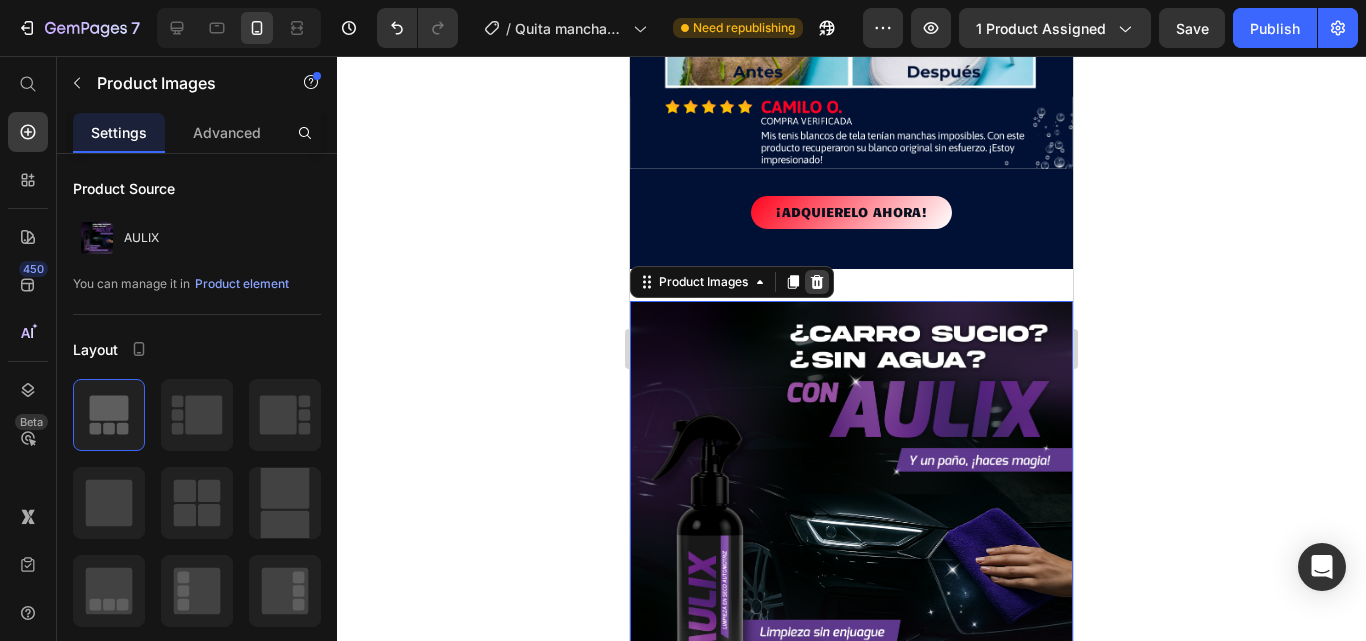 click 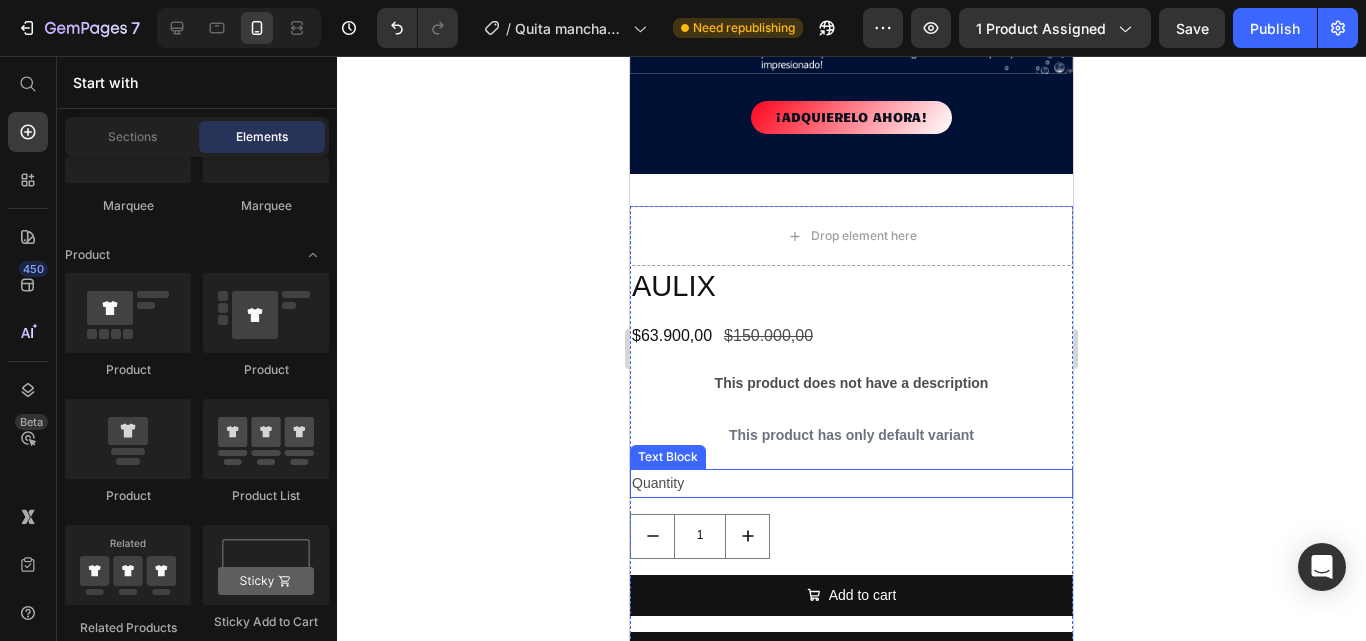 scroll, scrollTop: 7755, scrollLeft: 0, axis: vertical 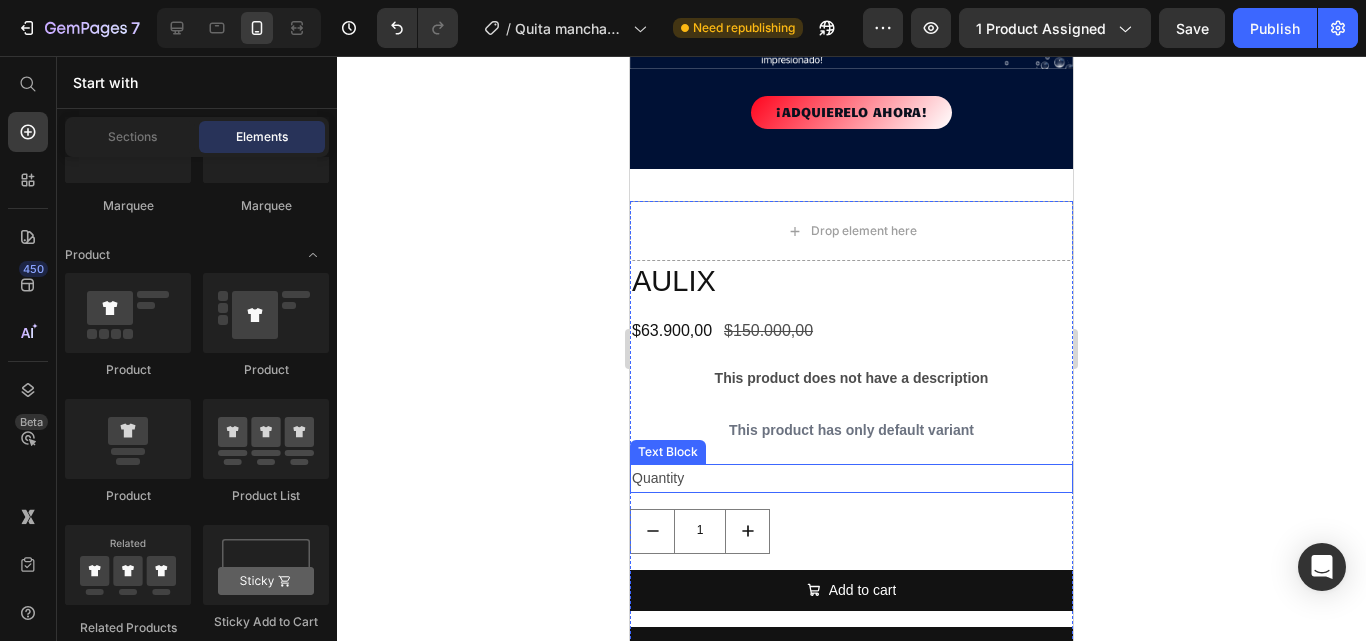 click on "AULIX Product Title $63.900,00 Product Price $150.000,00 Product Price Row This product does not have a description Product Description This product has only default variant Product Variants & Swatches Quantity Text Block 1 Product Quantity
Add to cart Add to Cart Buy it now Dynamic Checkout" at bounding box center [851, 472] 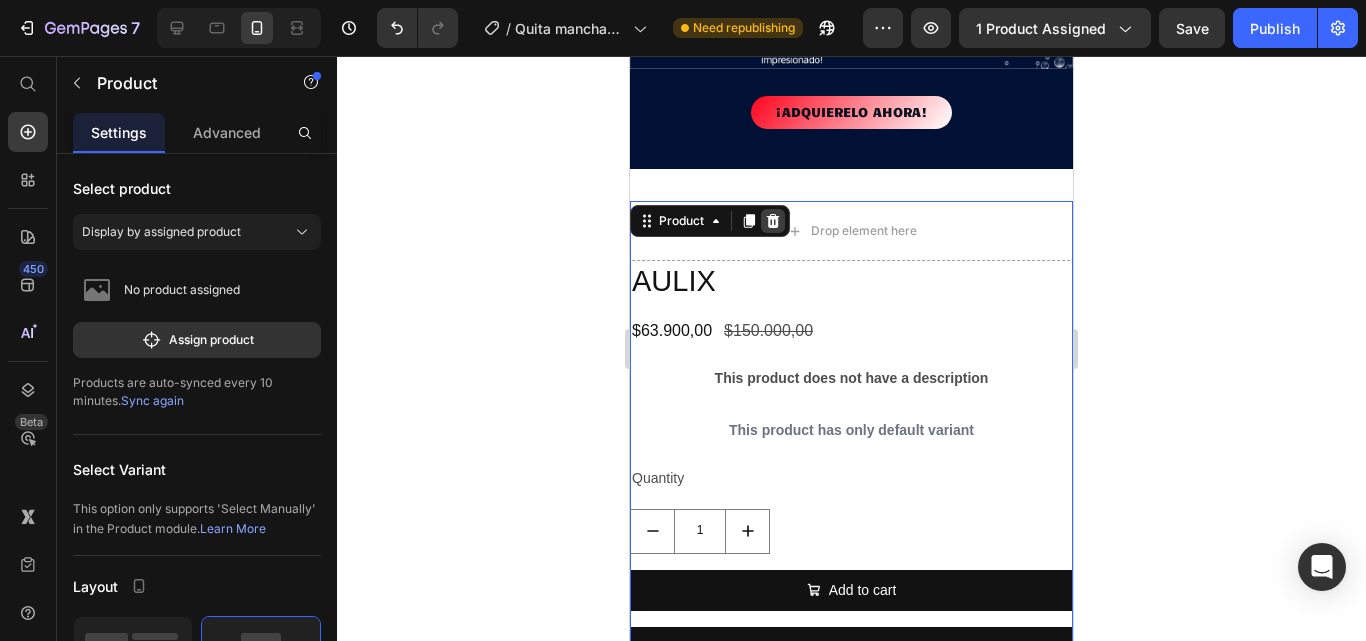click at bounding box center (773, 221) 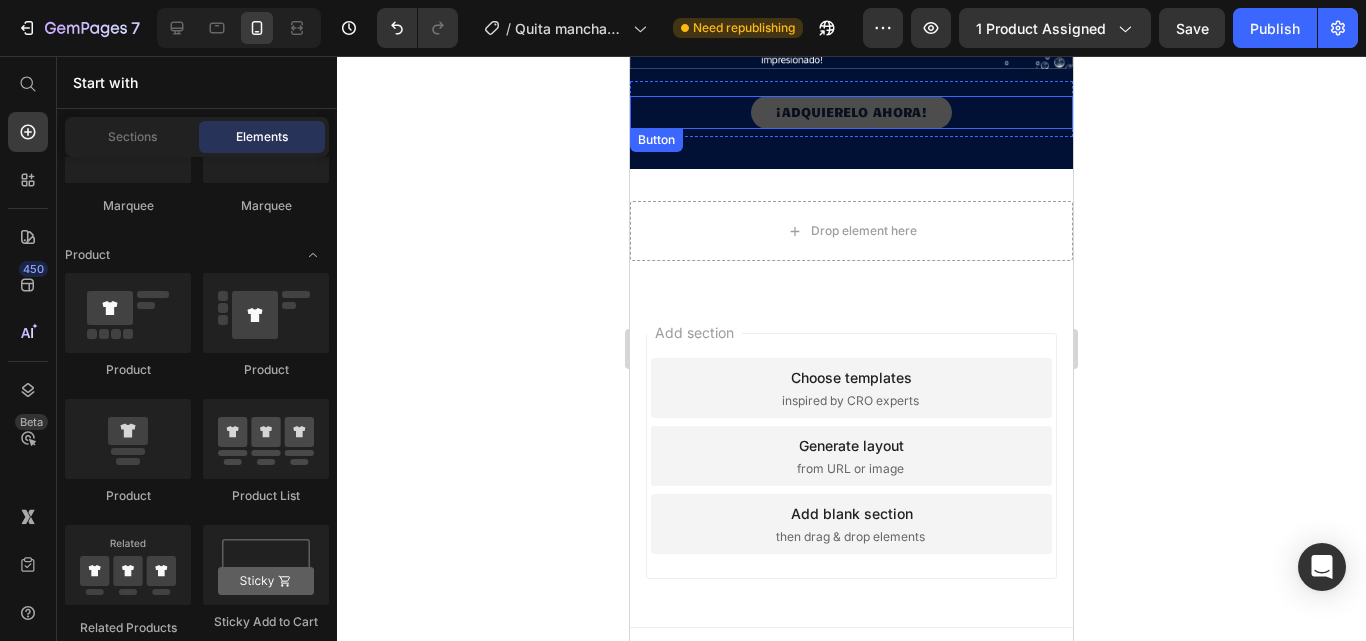 scroll, scrollTop: 7655, scrollLeft: 0, axis: vertical 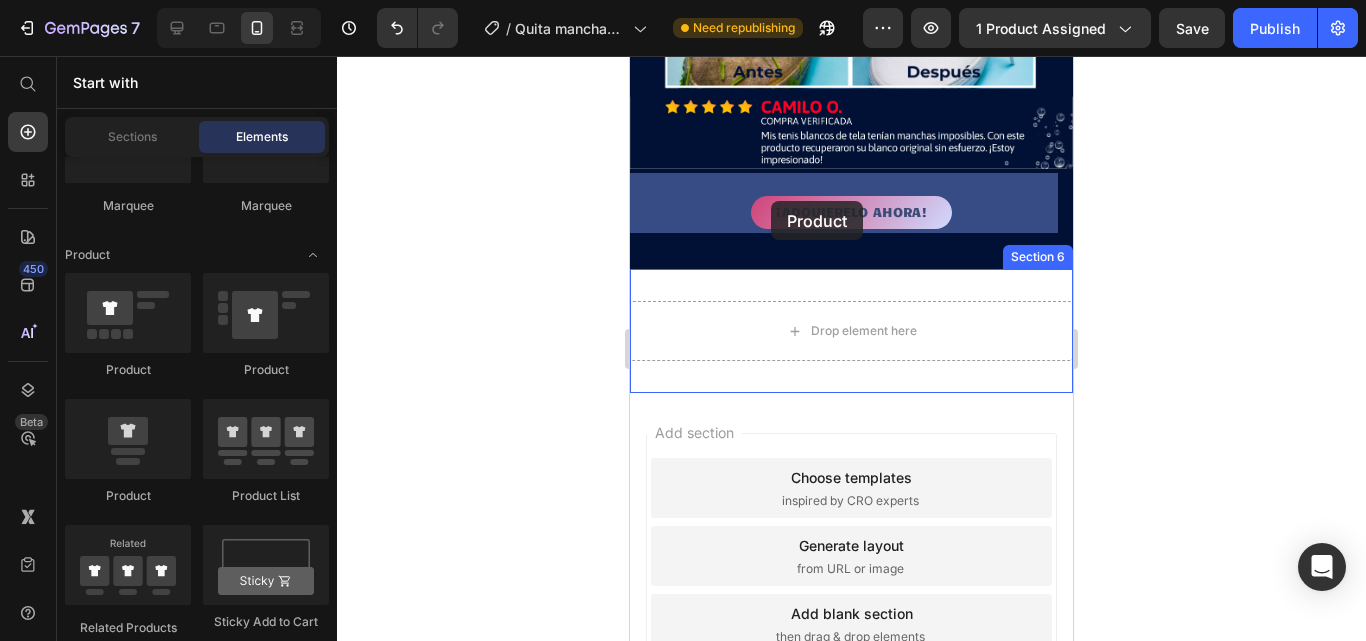 drag, startPoint x: 765, startPoint y: 386, endPoint x: 771, endPoint y: 201, distance: 185.09727 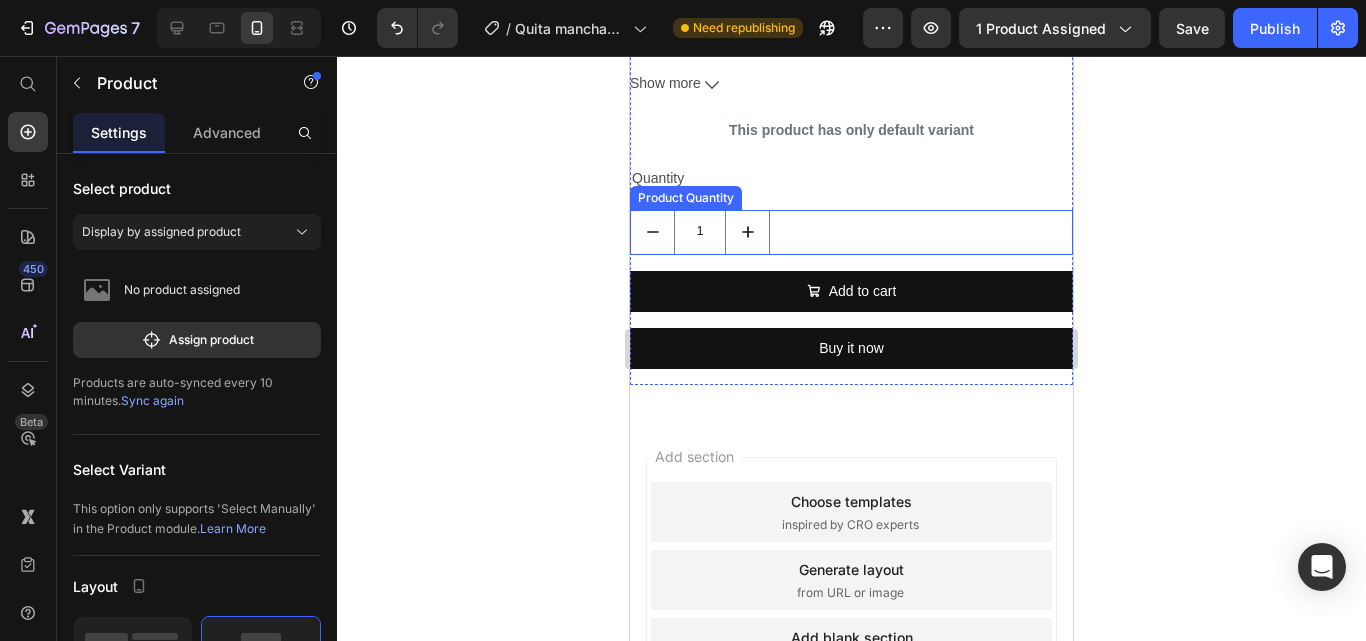 scroll, scrollTop: 8655, scrollLeft: 0, axis: vertical 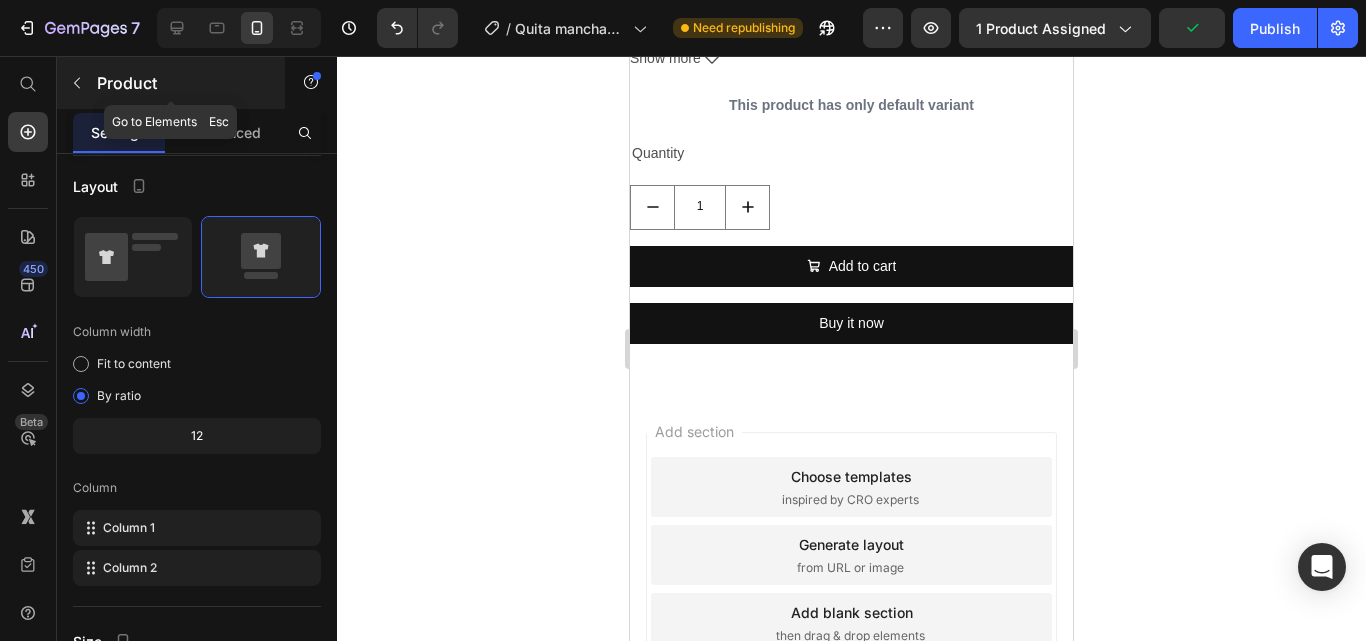 click 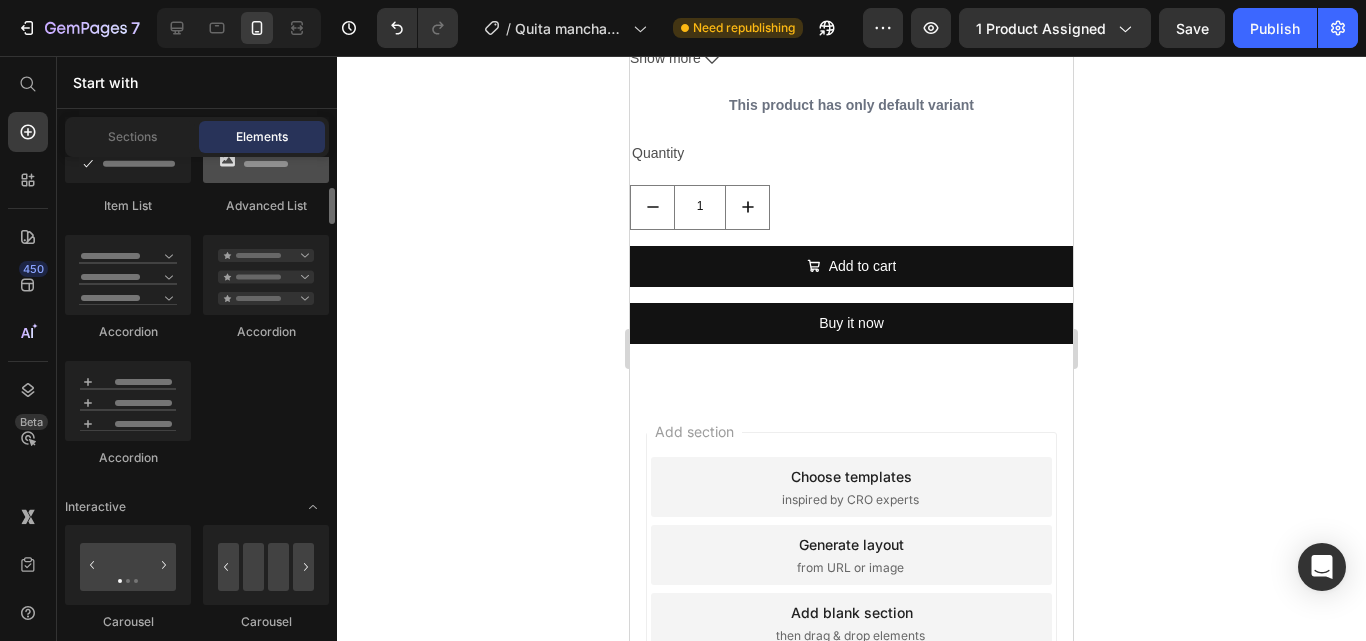 scroll, scrollTop: 1700, scrollLeft: 0, axis: vertical 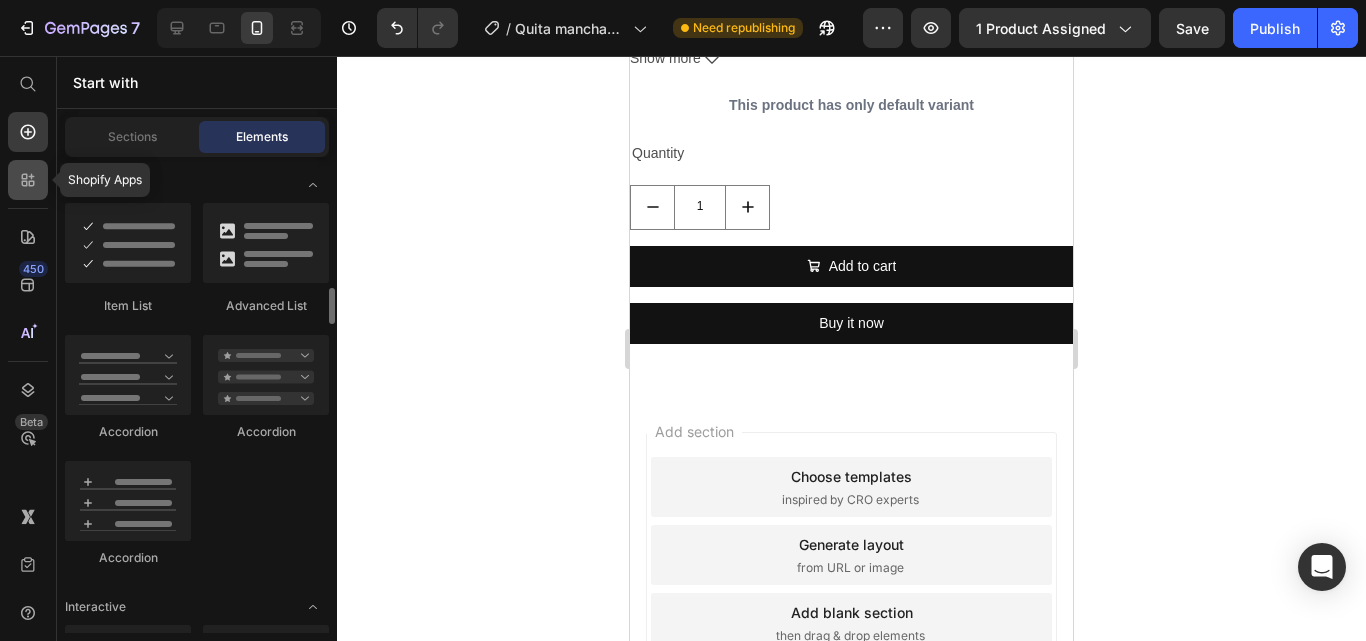 click 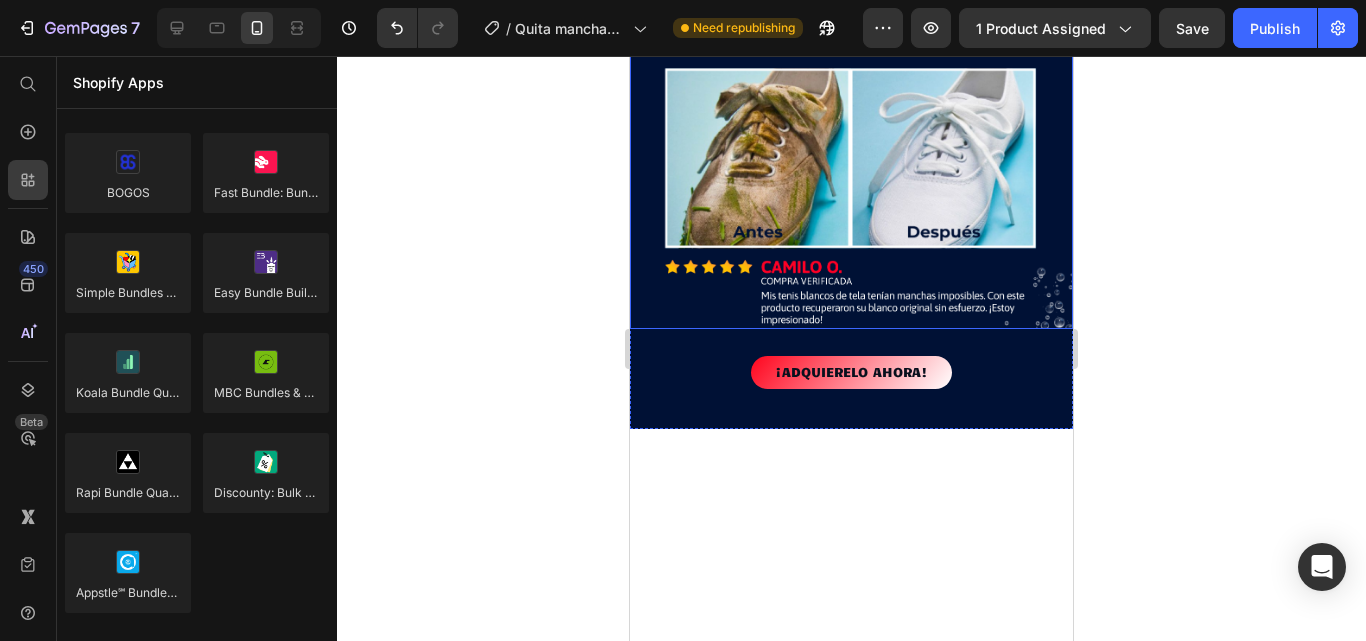 scroll, scrollTop: 6978, scrollLeft: 0, axis: vertical 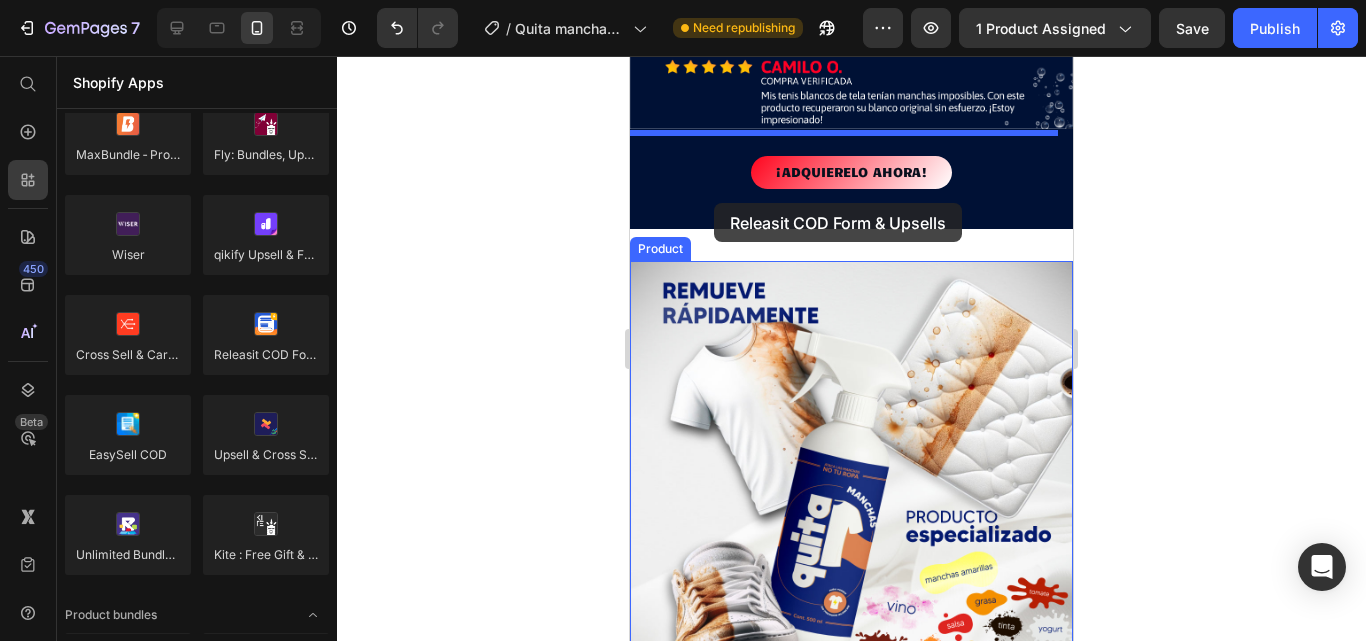drag, startPoint x: 892, startPoint y: 407, endPoint x: 714, endPoint y: 203, distance: 270.73972 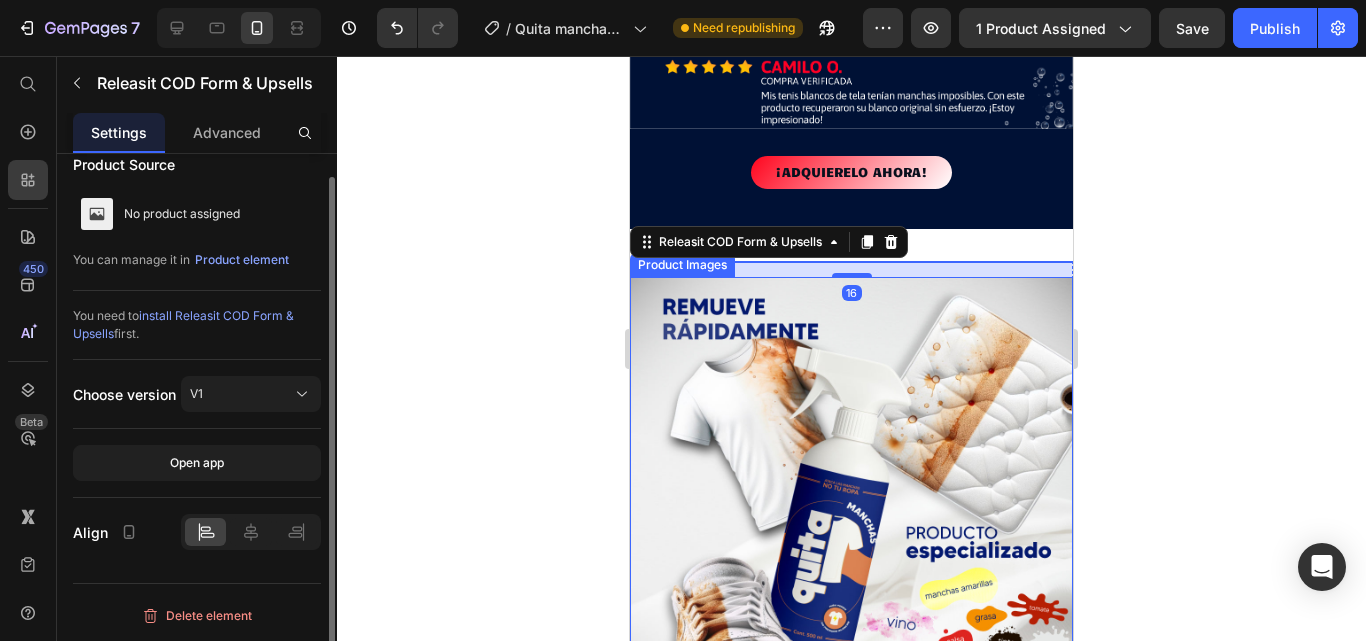 scroll, scrollTop: 0, scrollLeft: 0, axis: both 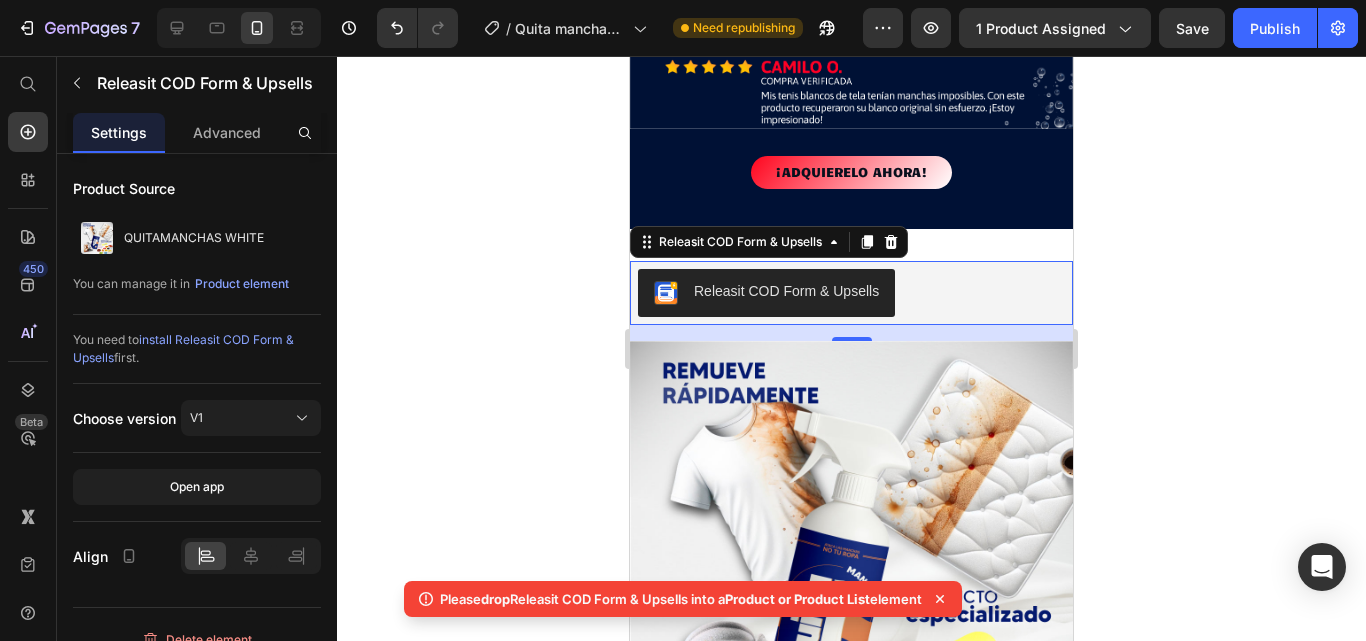 click on "Releasit COD Form & Upsells" at bounding box center [786, 291] 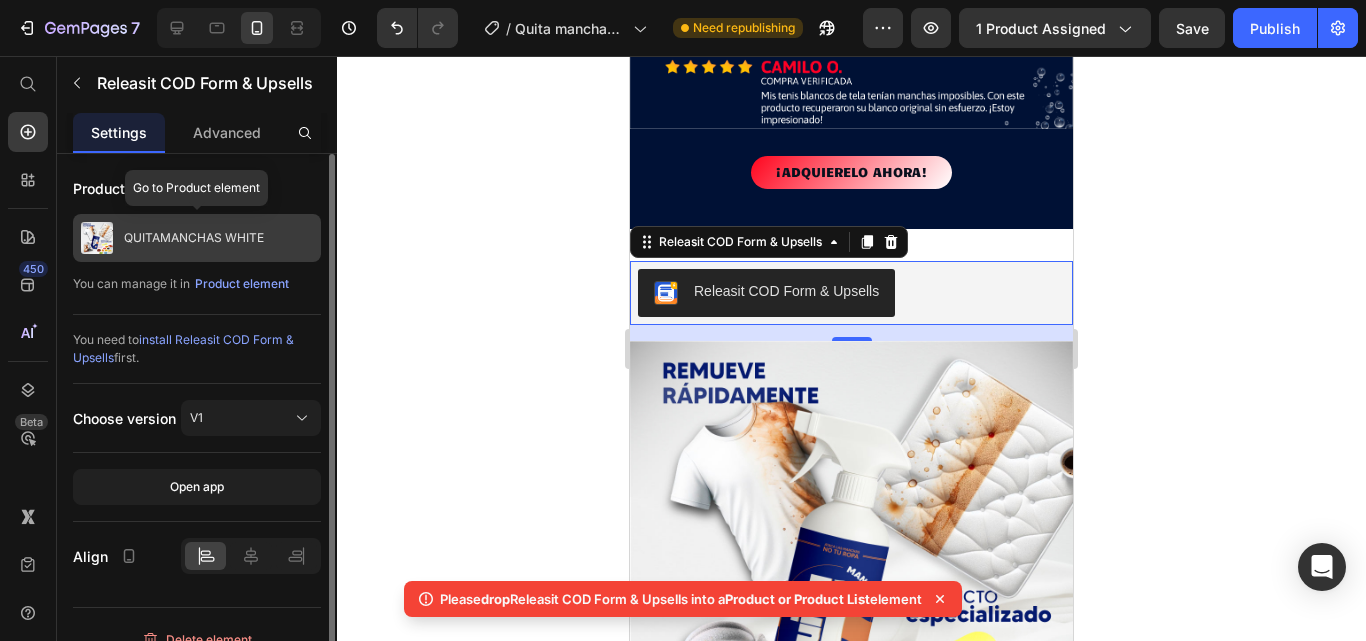 click on "QUITAMANCHAS WHITE" at bounding box center (194, 238) 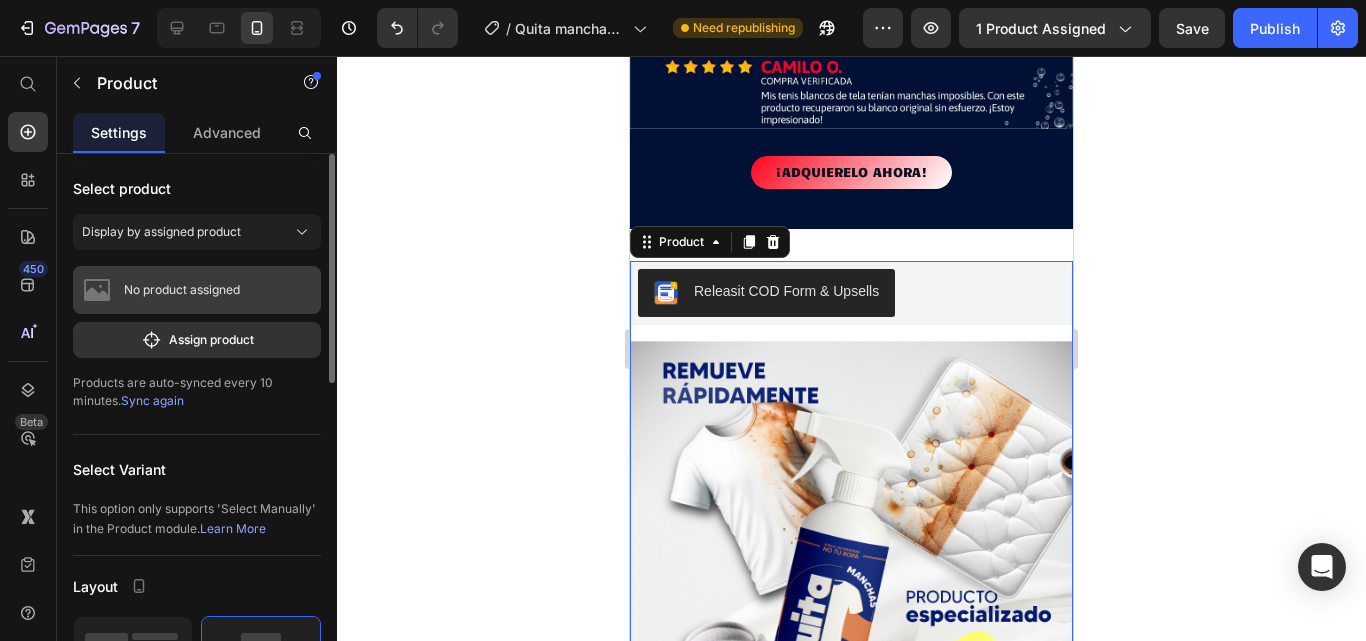 click on "No product assigned" at bounding box center (182, 290) 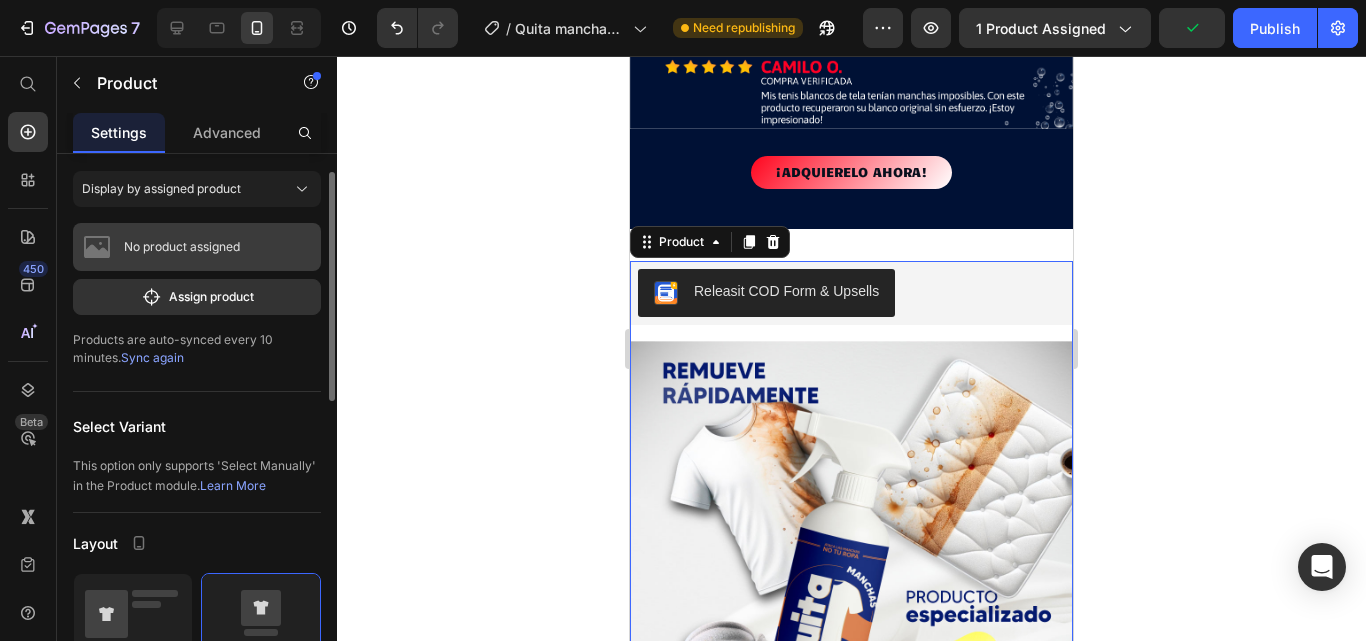 scroll, scrollTop: 0, scrollLeft: 0, axis: both 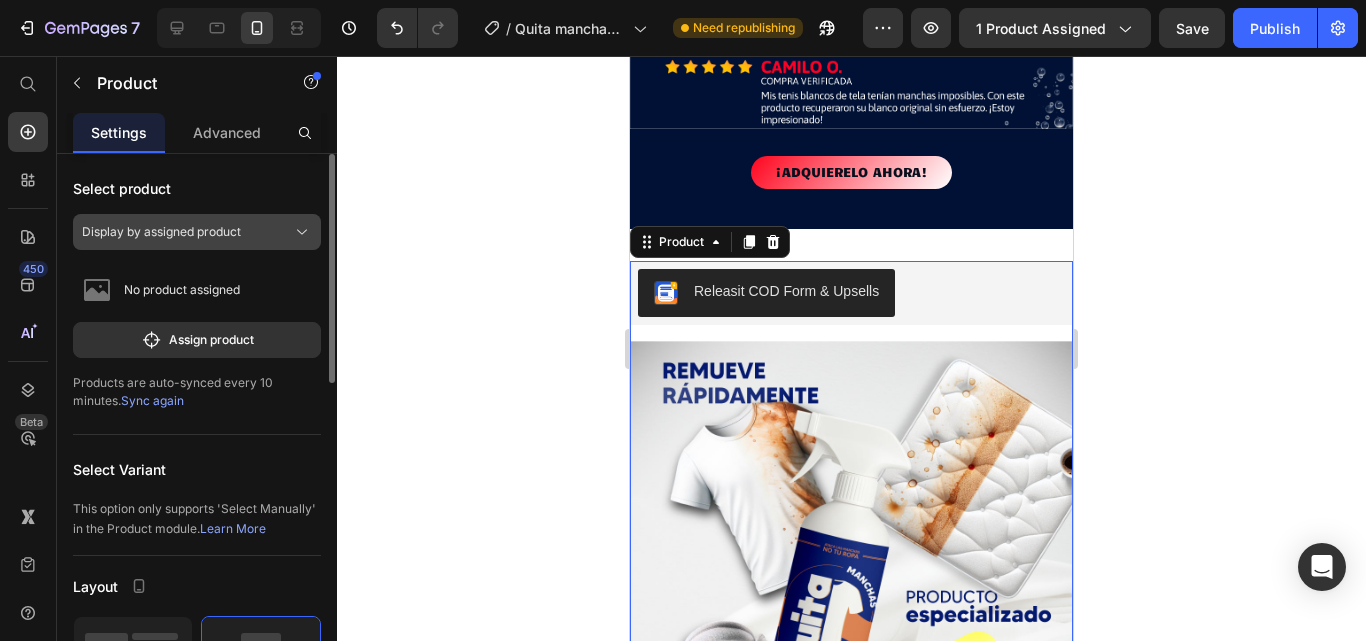 click on "Display by assigned product" at bounding box center (161, 232) 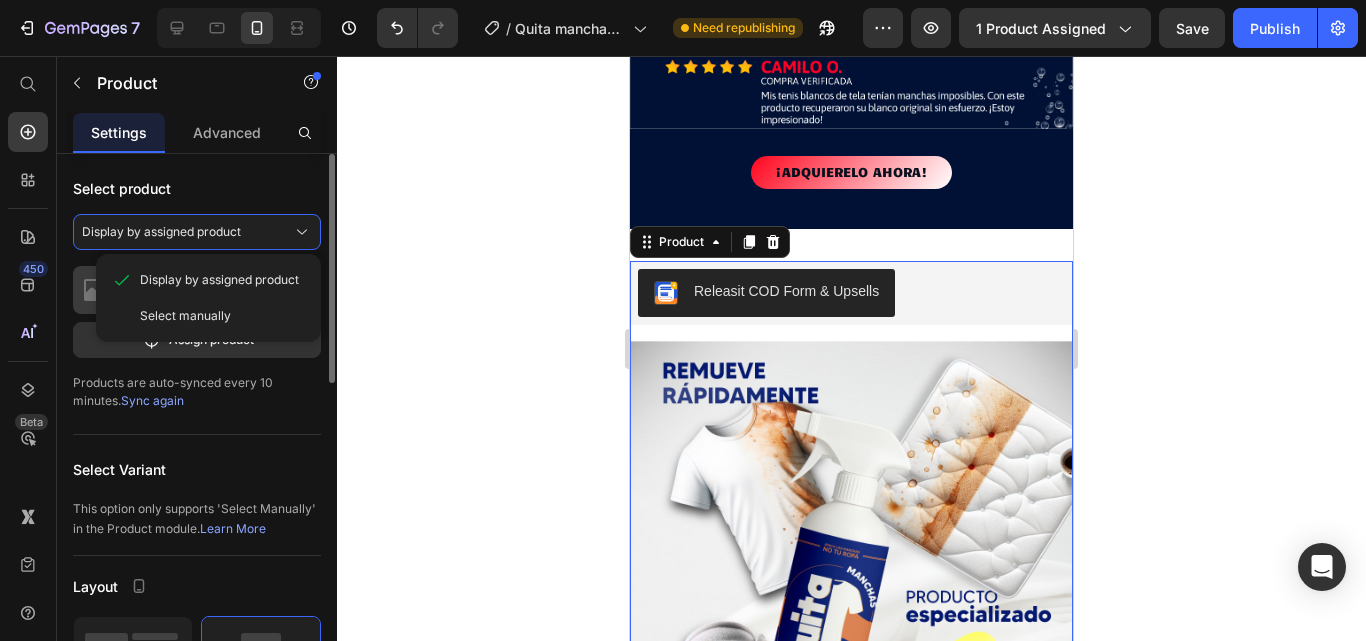 click on "Select manually" at bounding box center [185, 316] 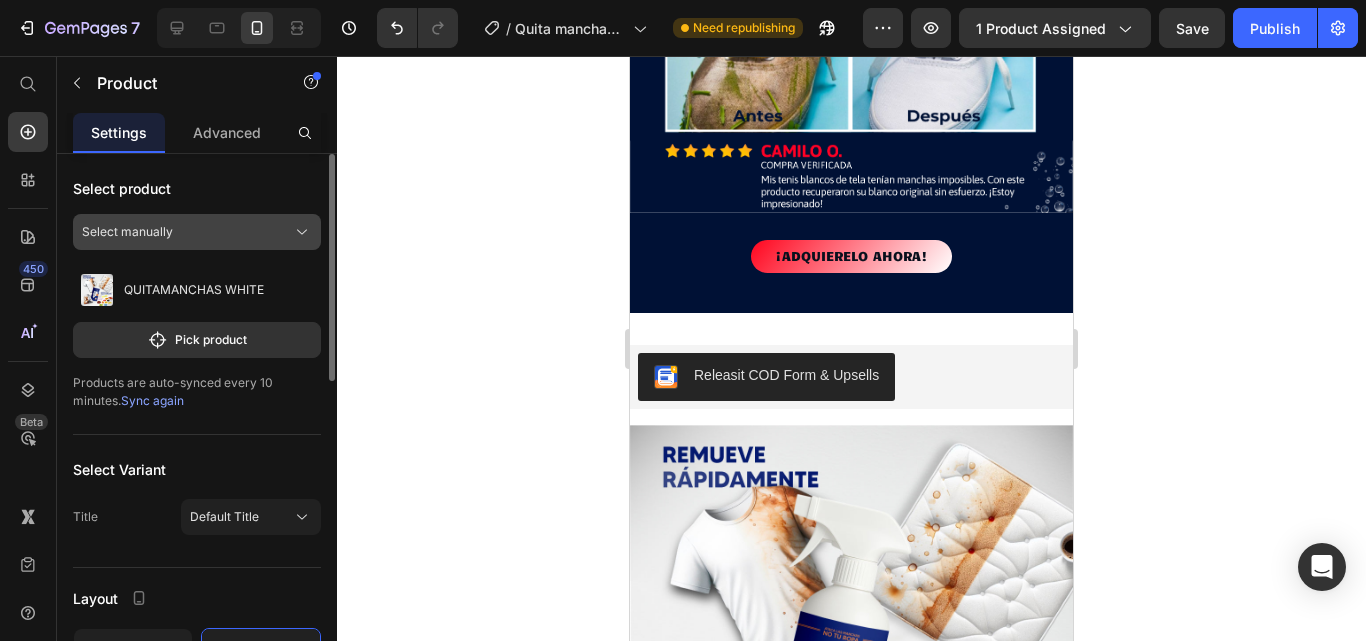scroll, scrollTop: 6978, scrollLeft: 0, axis: vertical 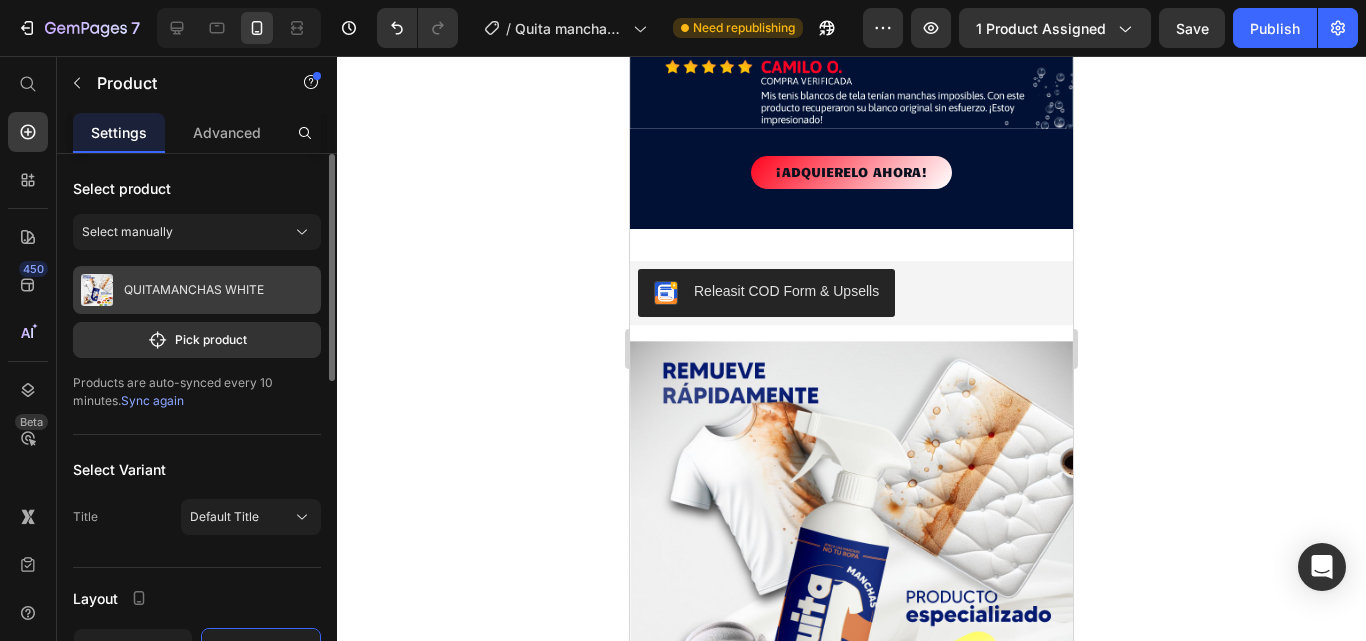click on "QUITAMANCHAS WHITE" at bounding box center [194, 290] 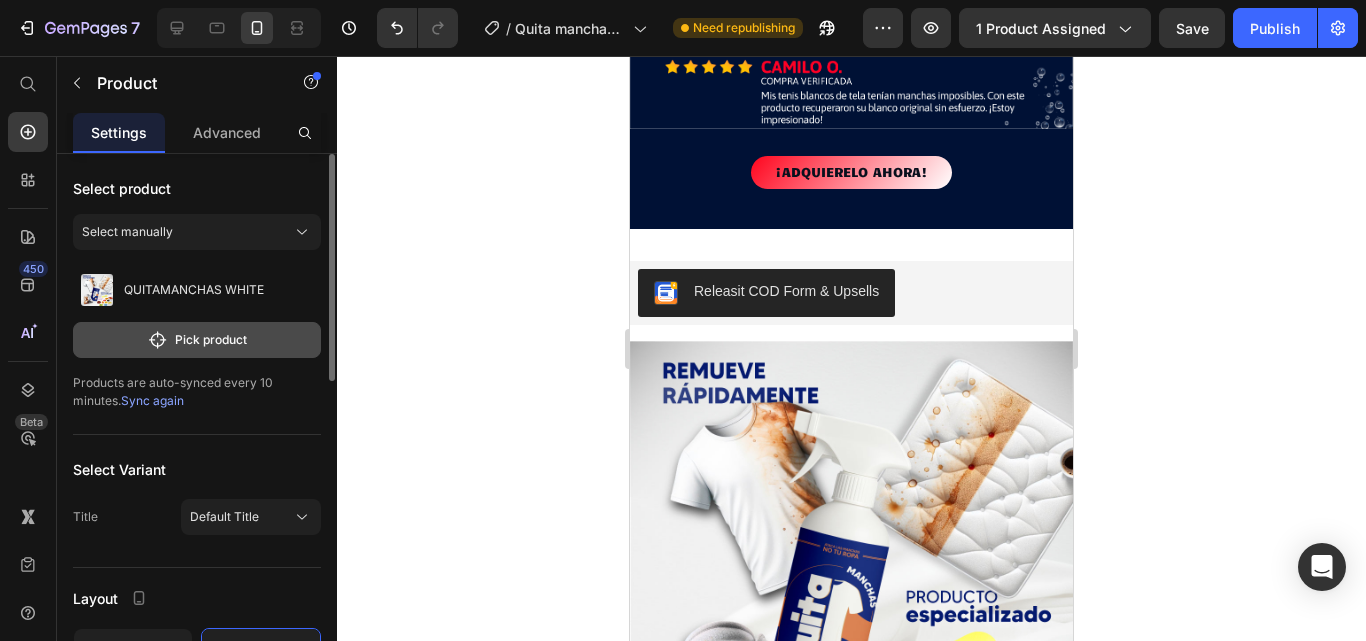 click 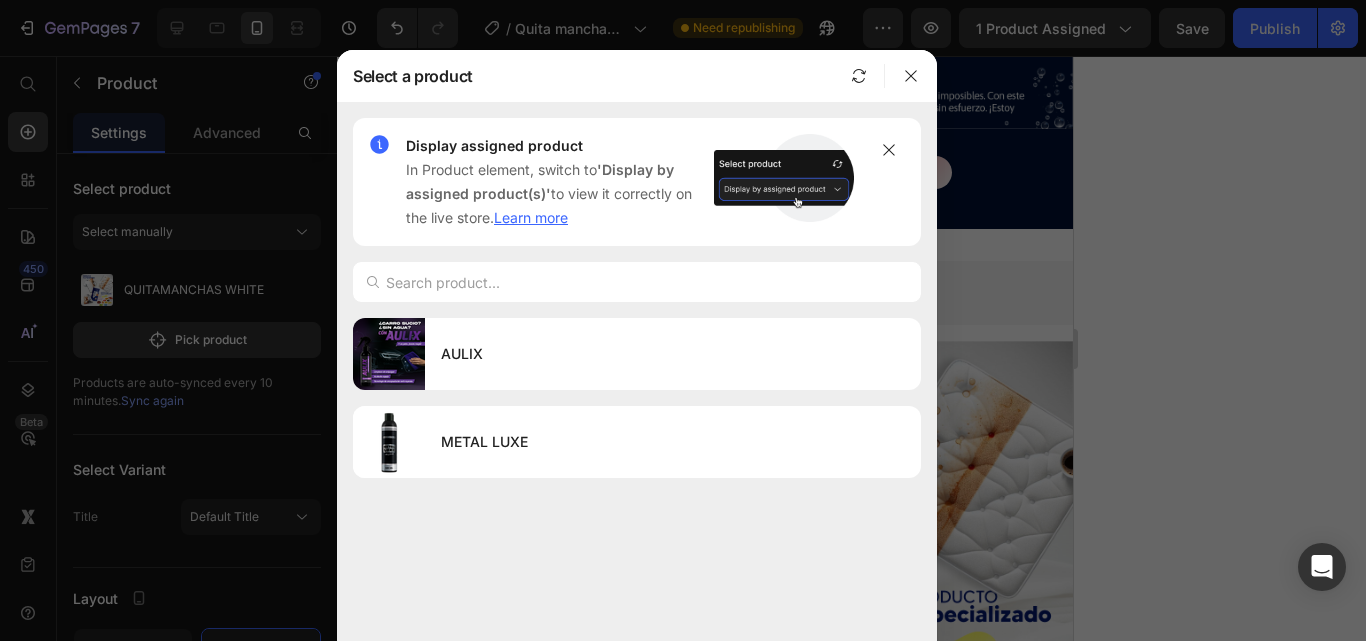 drag, startPoint x: 810, startPoint y: 181, endPoint x: 872, endPoint y: 161, distance: 65.14599 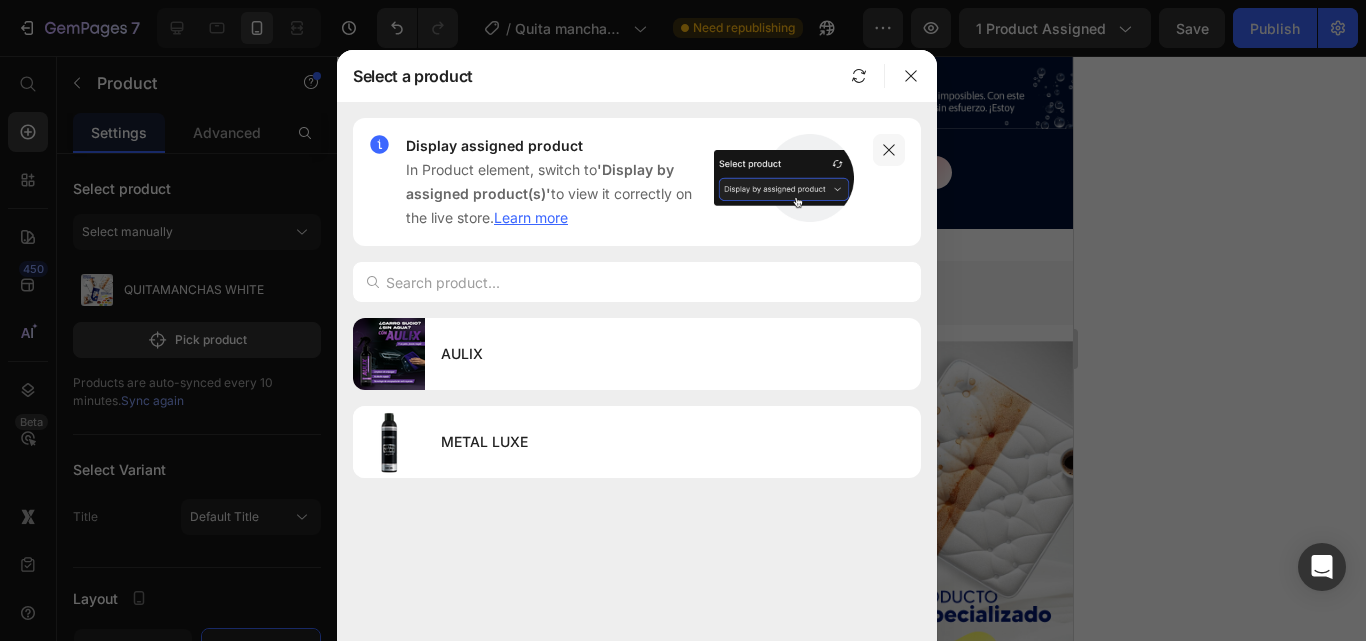click 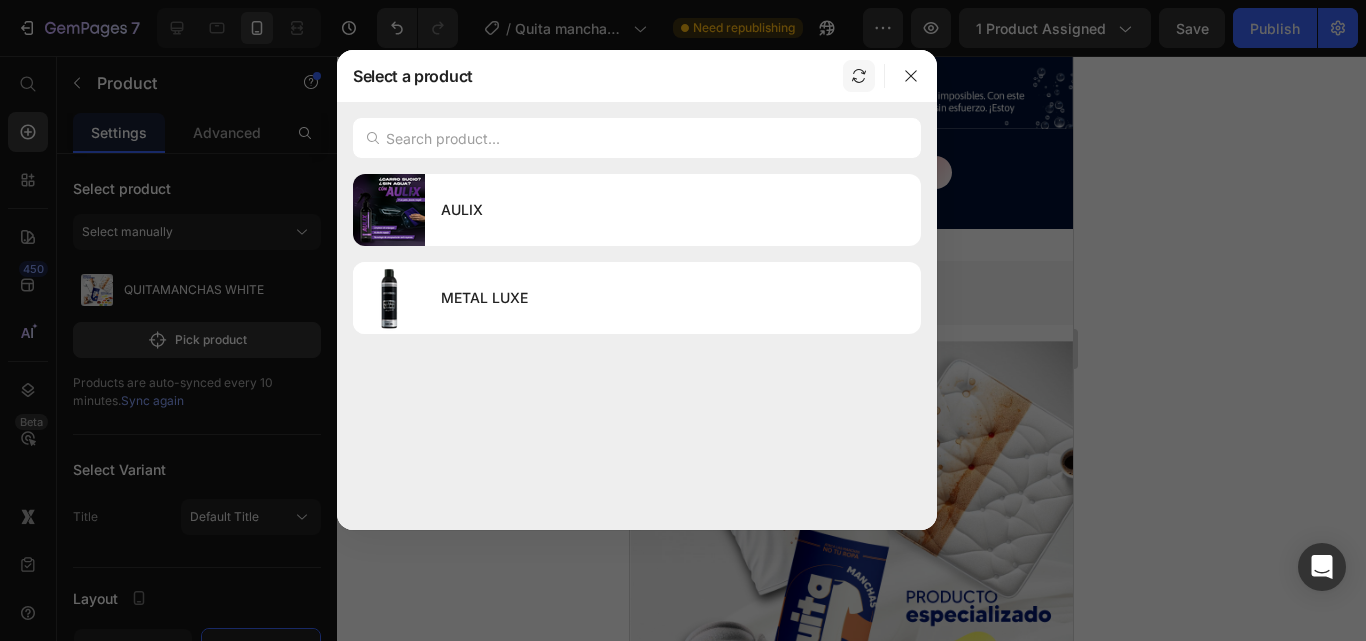 click 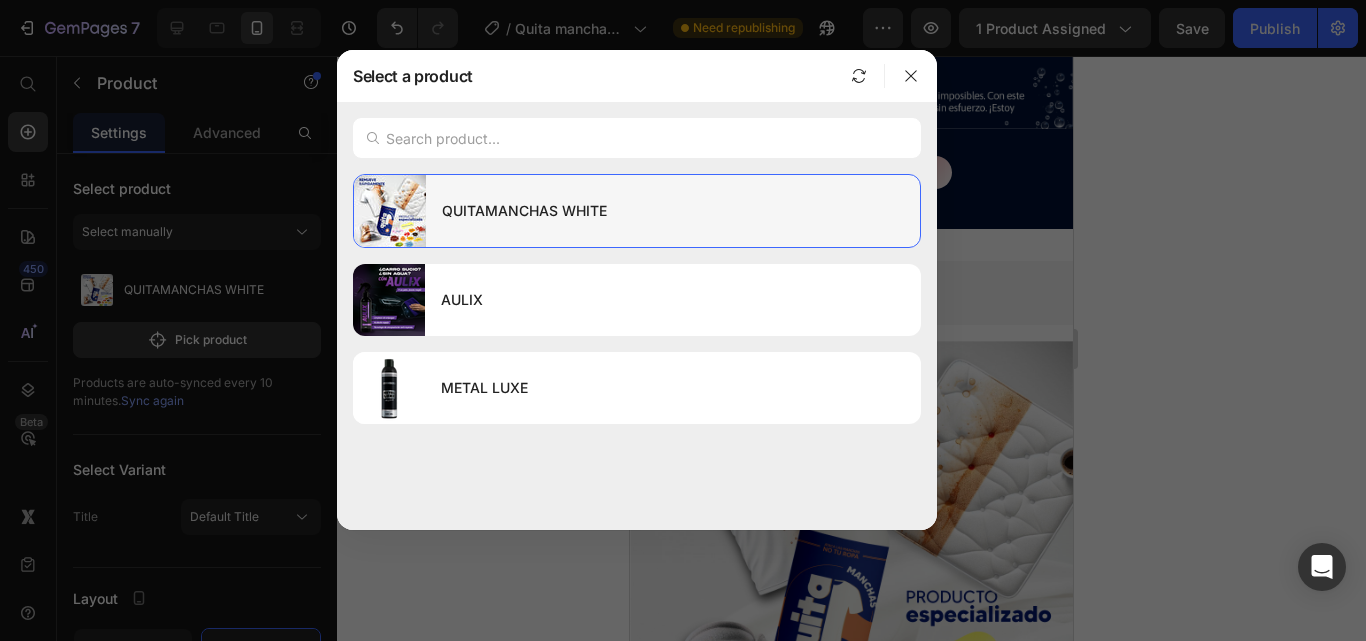 click on "QUITAMANCHAS WHITE" at bounding box center [673, 211] 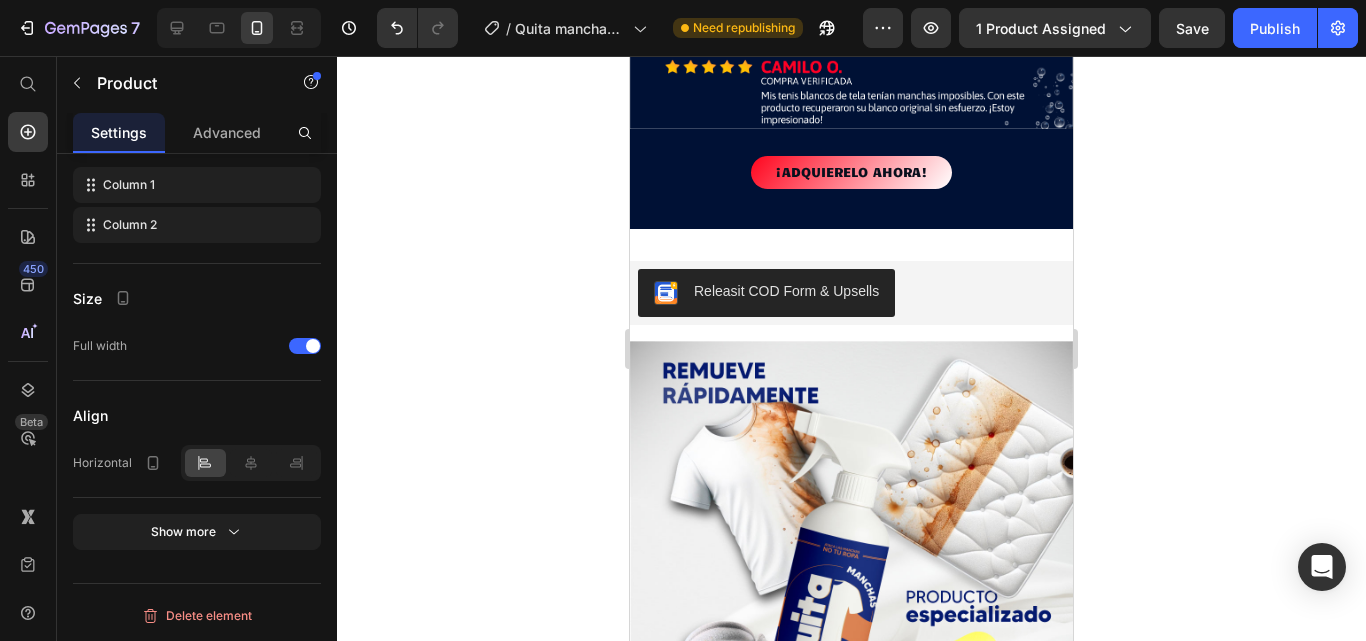 scroll, scrollTop: 0, scrollLeft: 0, axis: both 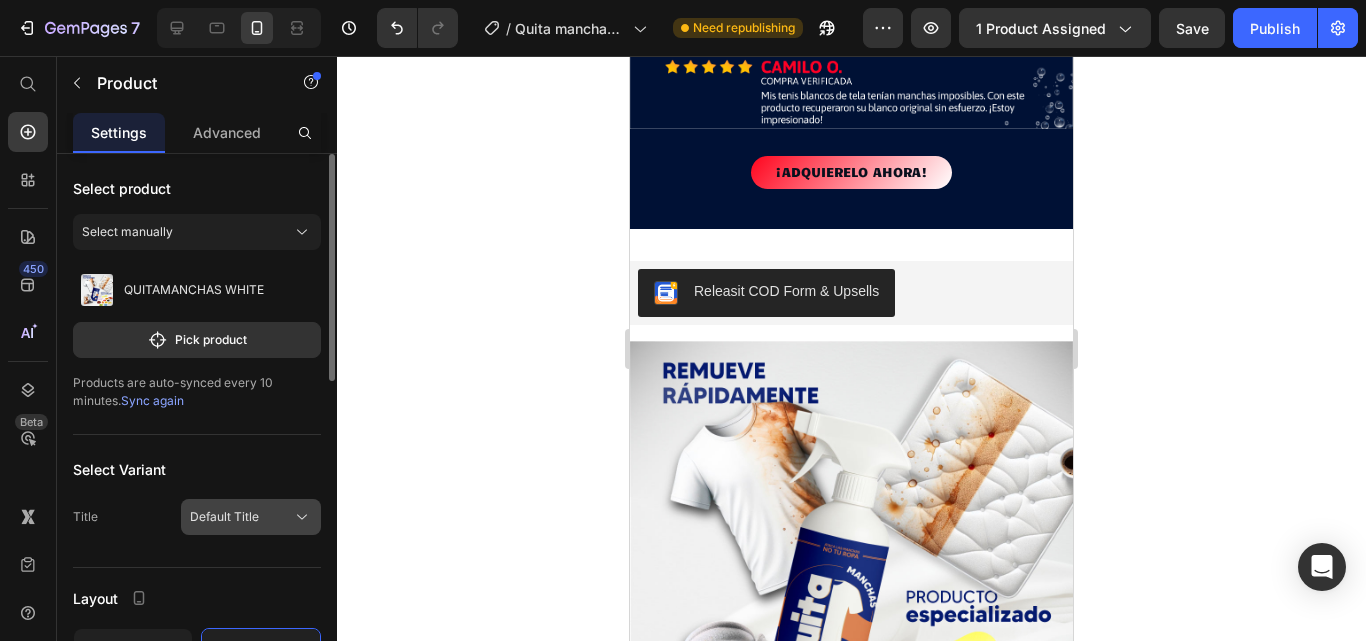 click on "Default Title" at bounding box center (224, 517) 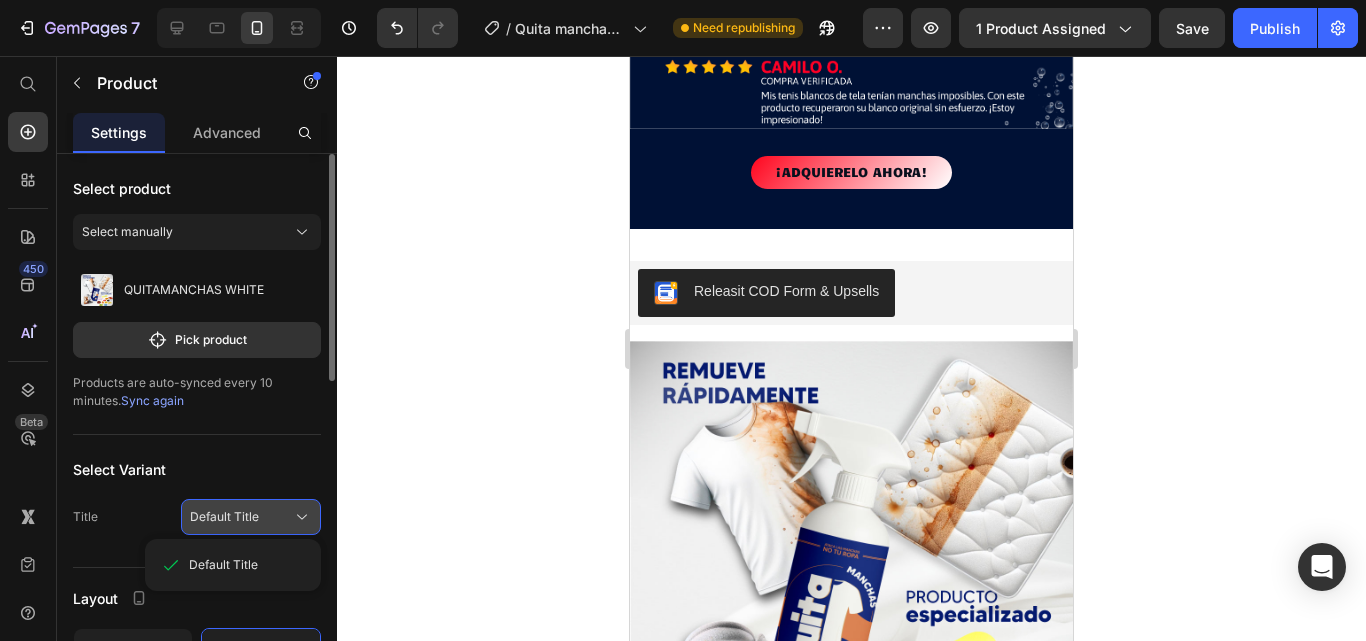 click on "Default Title" at bounding box center (224, 517) 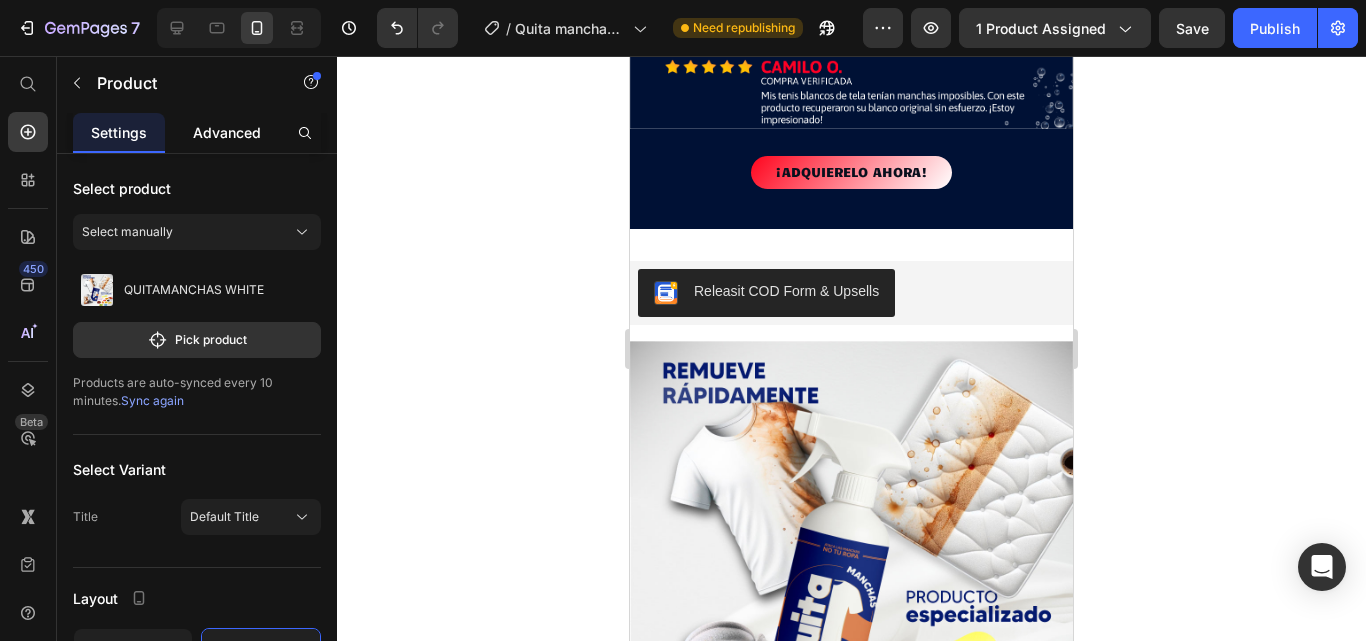 click on "Advanced" at bounding box center [227, 132] 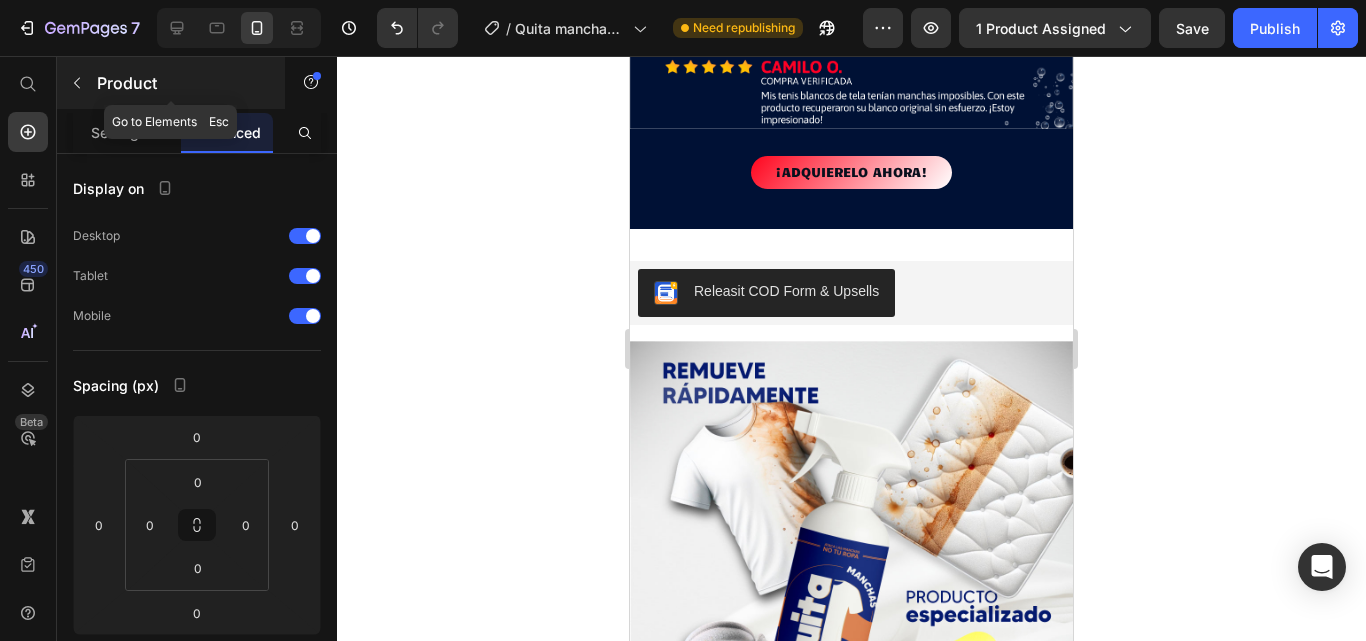 click on "Product" at bounding box center [182, 83] 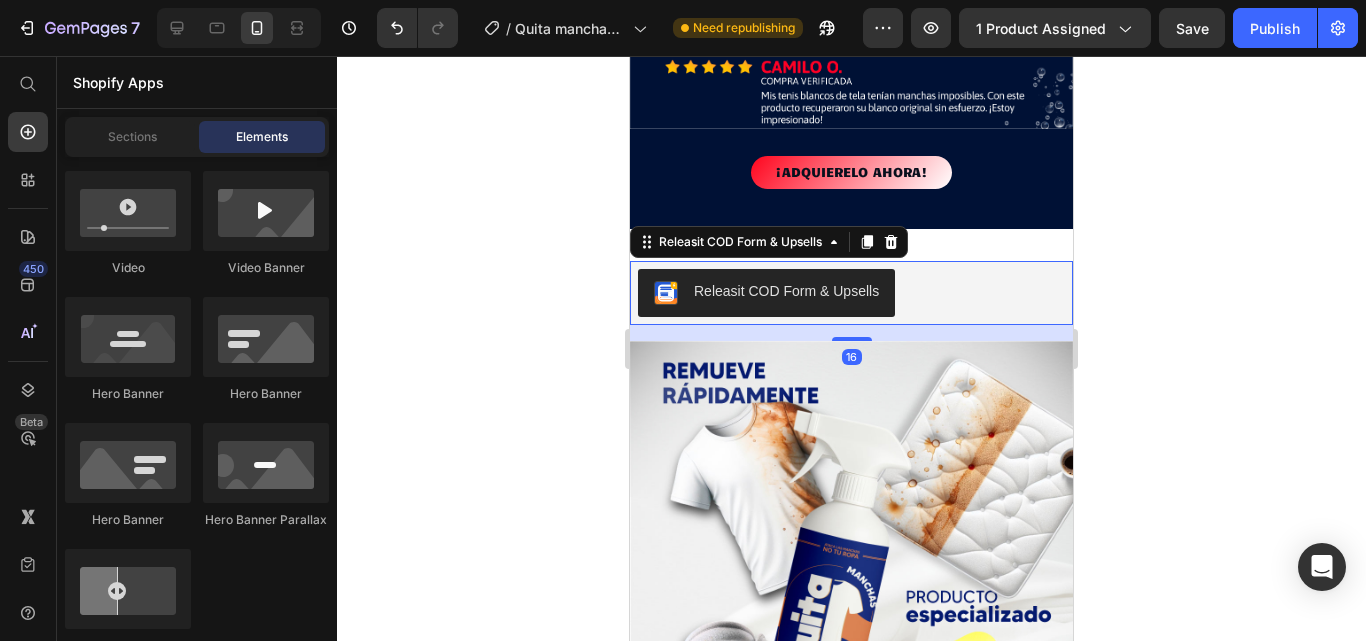 click on "Releasit COD Form & Upsells" at bounding box center (786, 291) 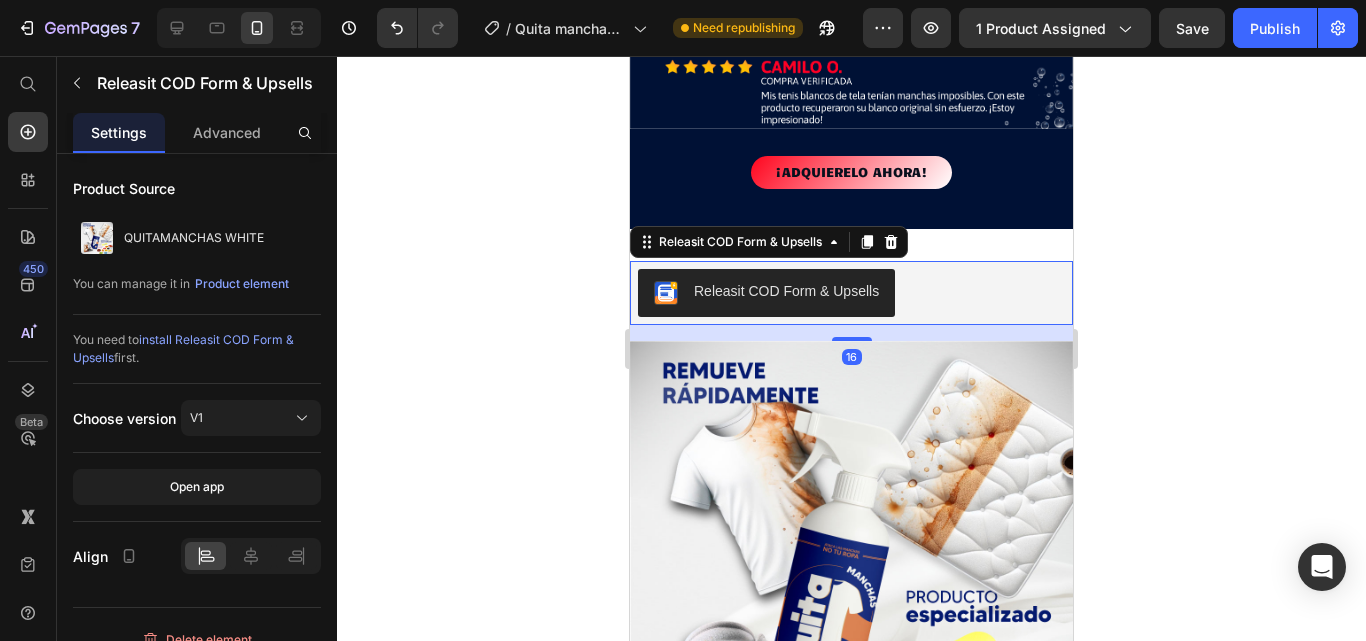 click 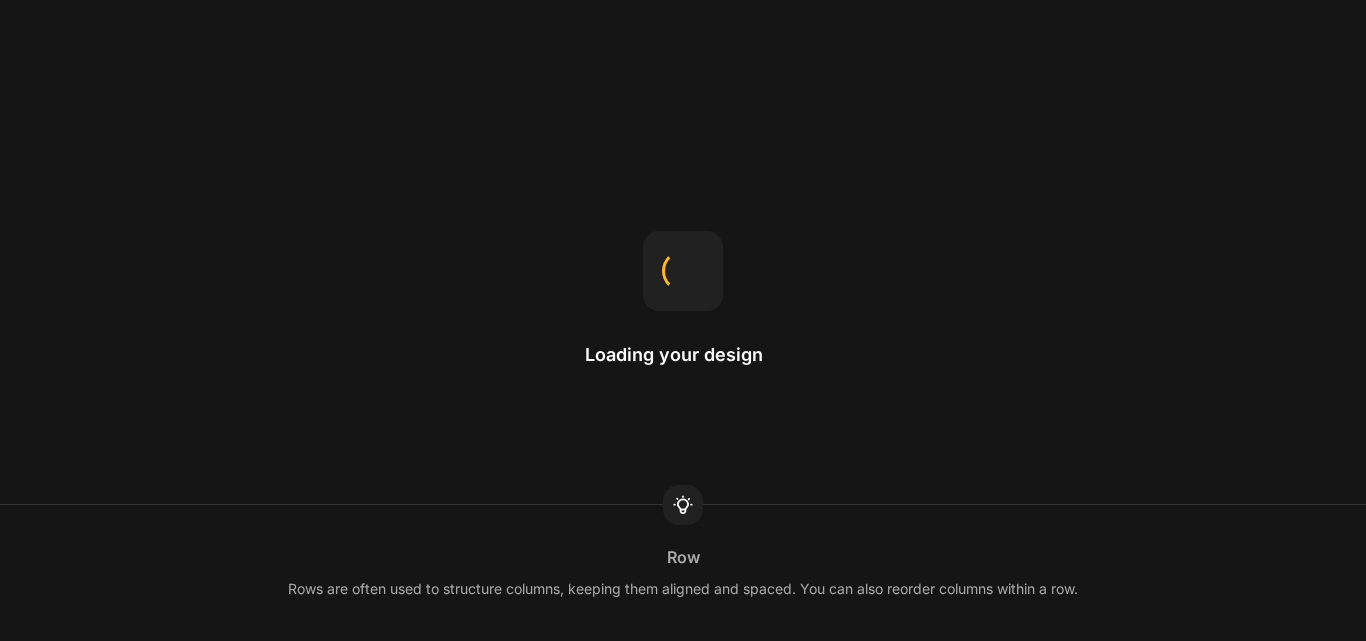 scroll, scrollTop: 0, scrollLeft: 0, axis: both 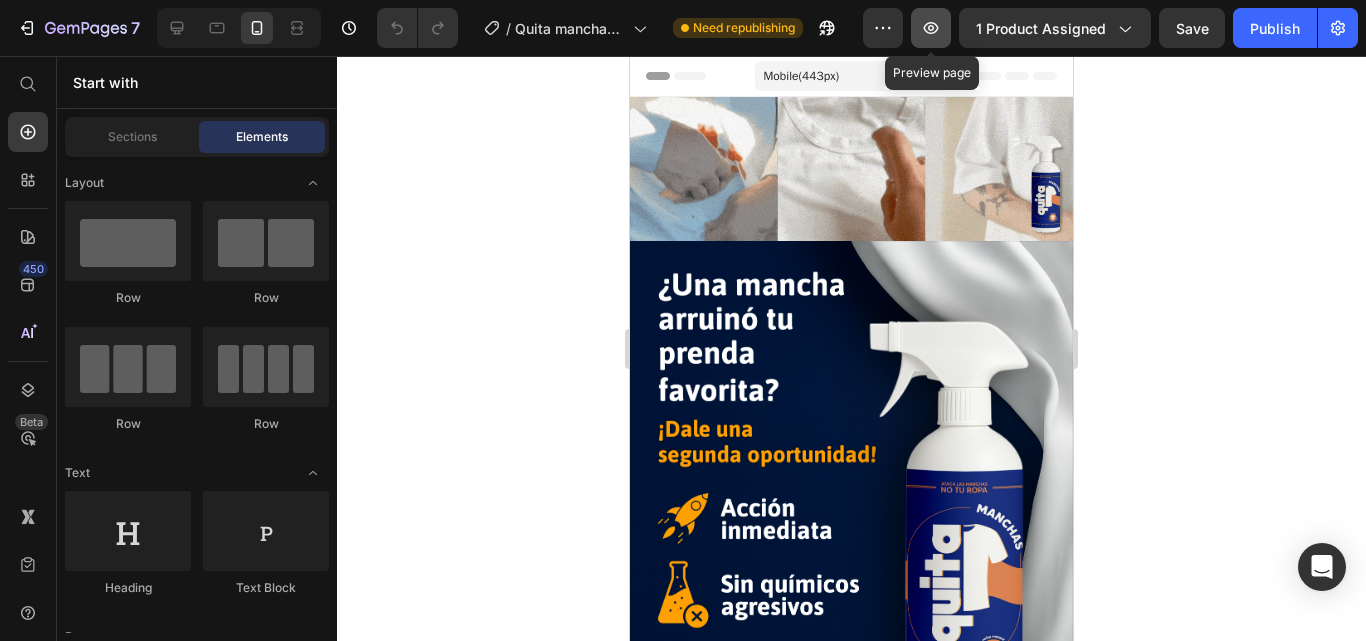 click 